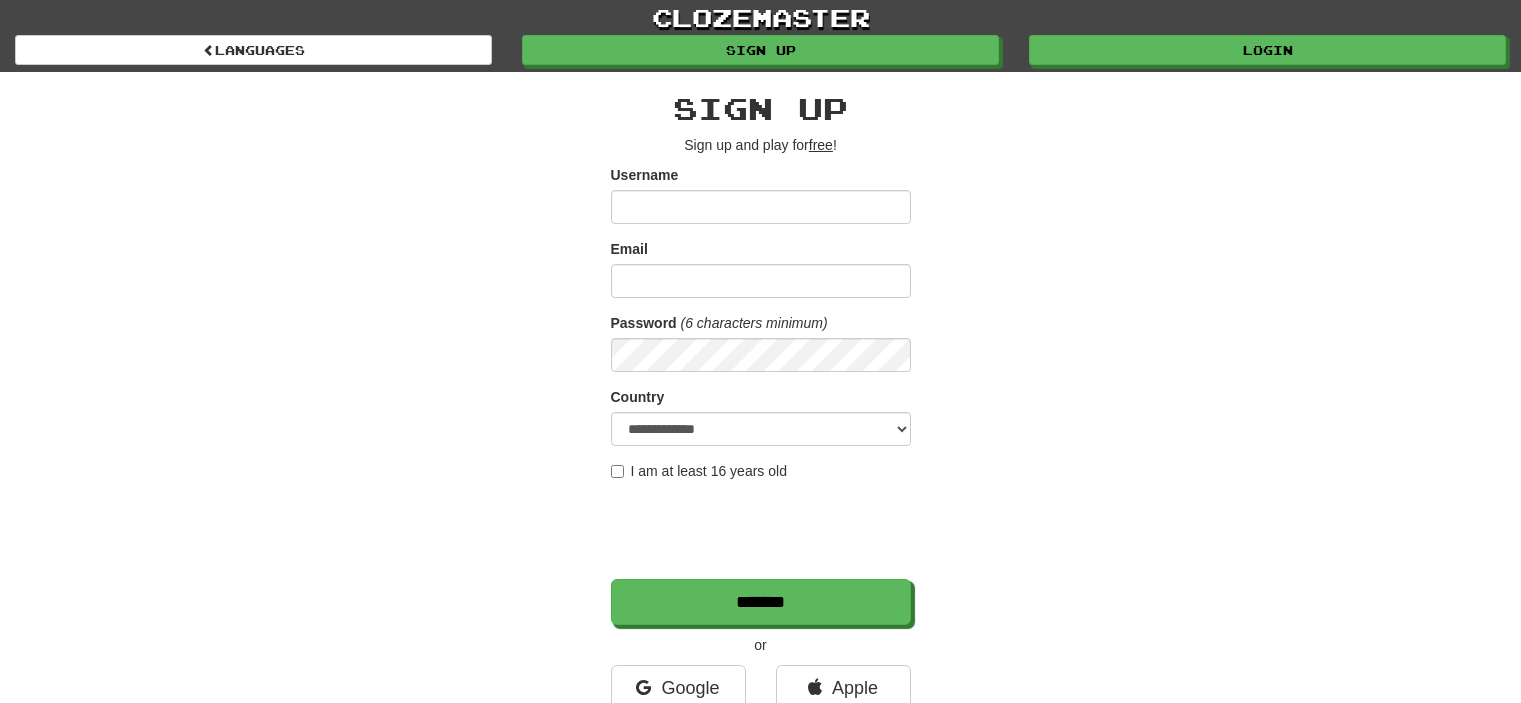 scroll, scrollTop: 0, scrollLeft: 0, axis: both 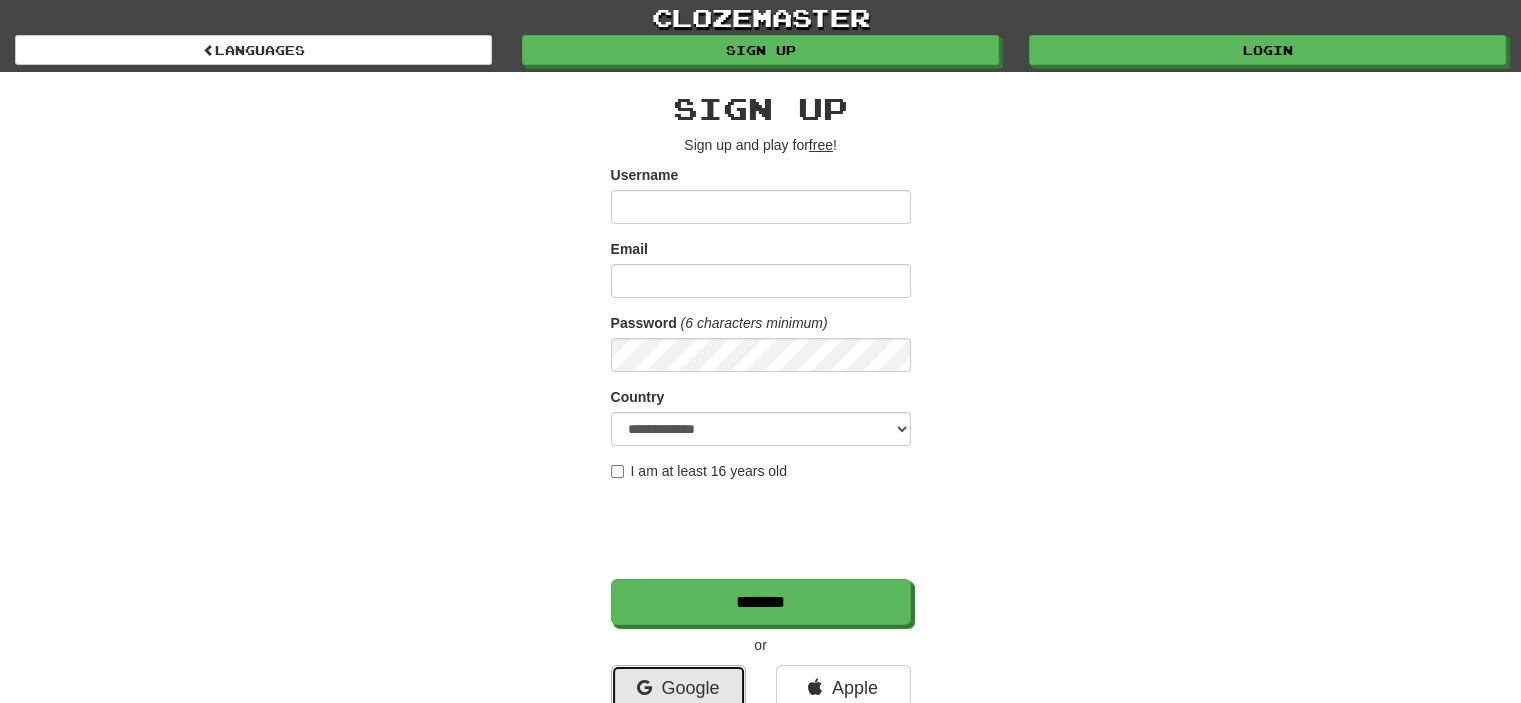 click on "Google" at bounding box center (678, 688) 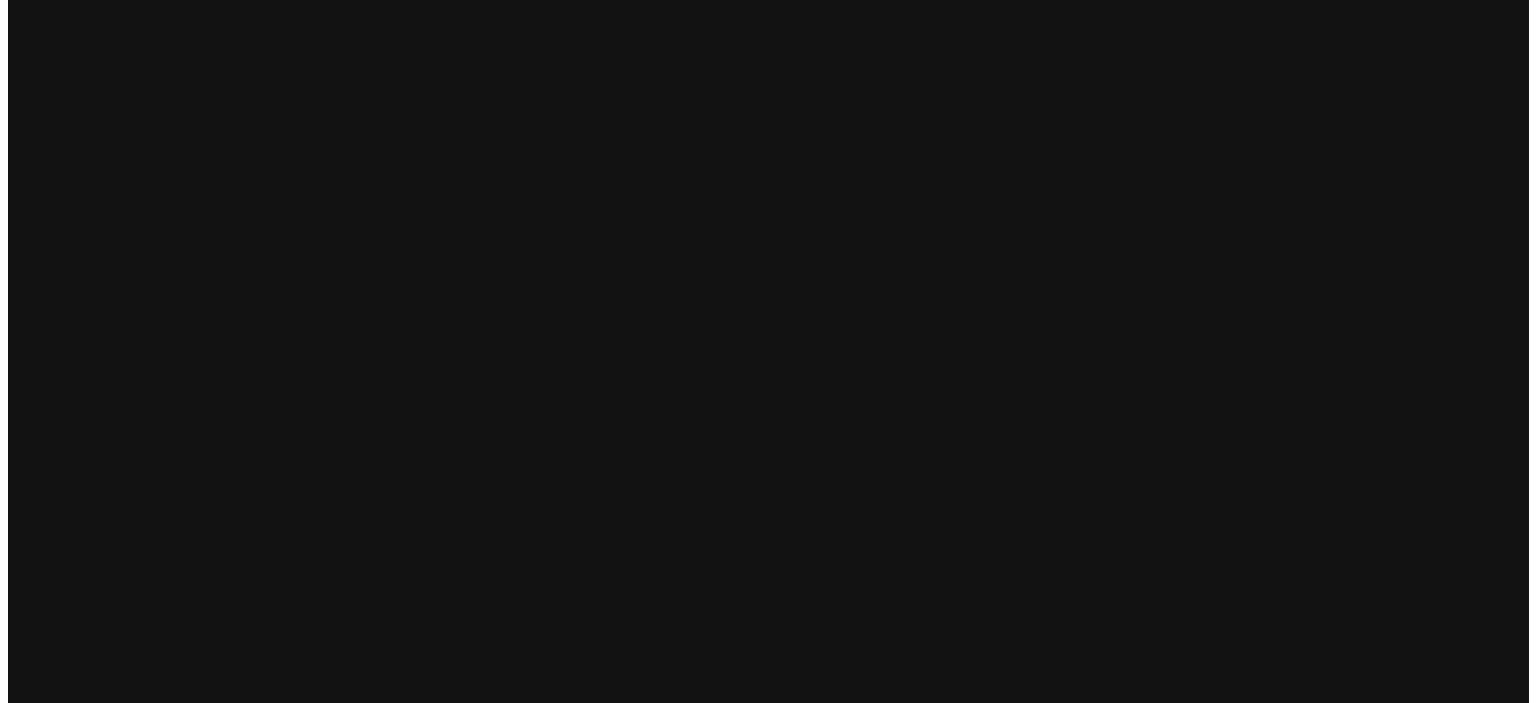 scroll, scrollTop: 0, scrollLeft: 0, axis: both 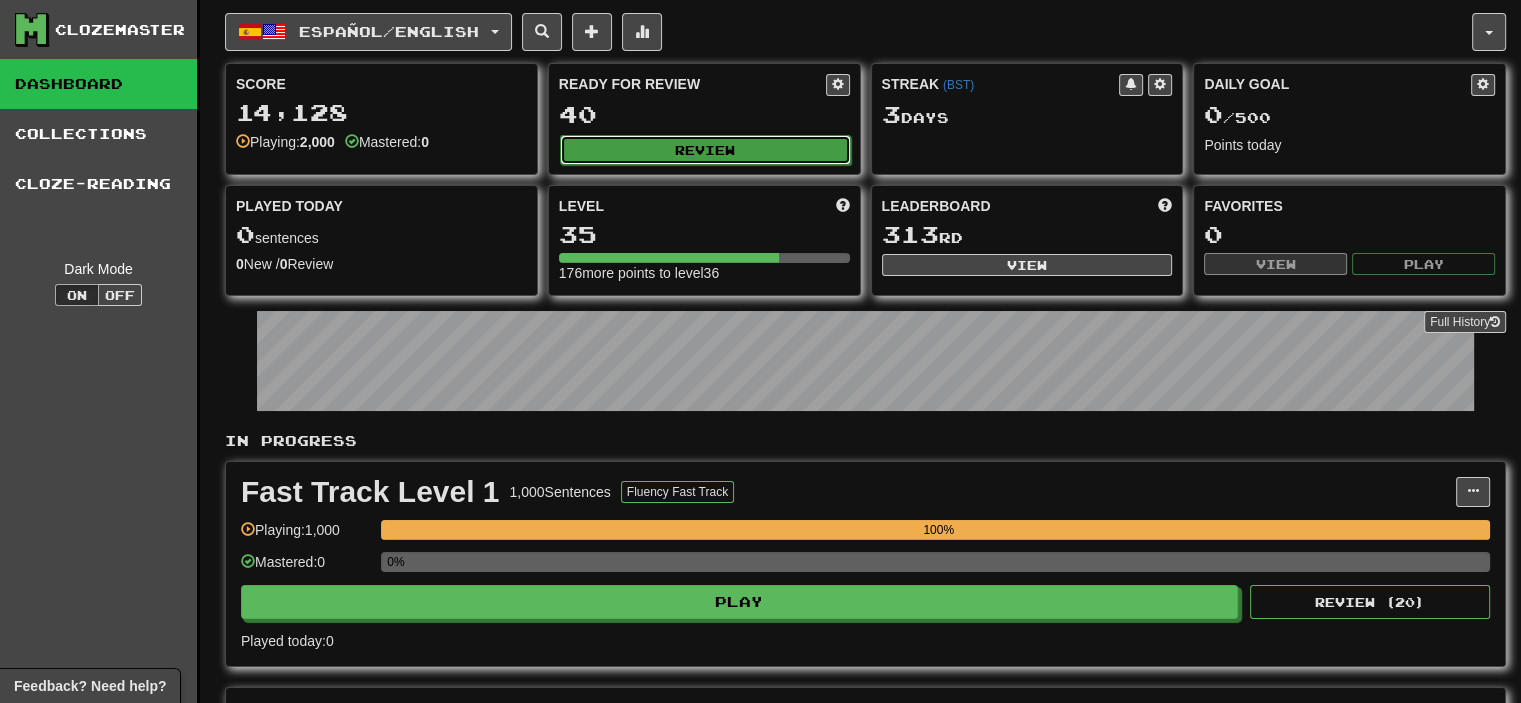 click on "Review" at bounding box center (705, 150) 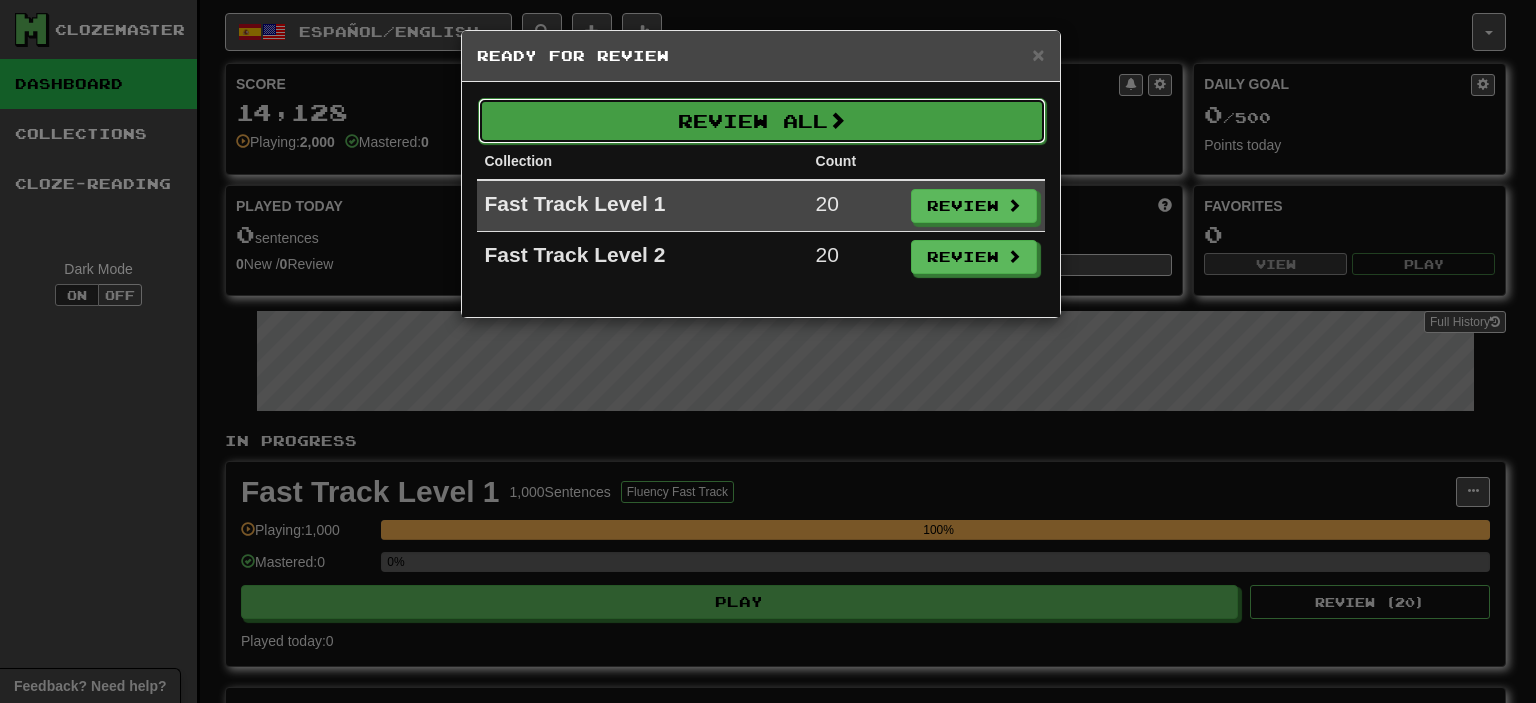 click on "Review All" at bounding box center (762, 121) 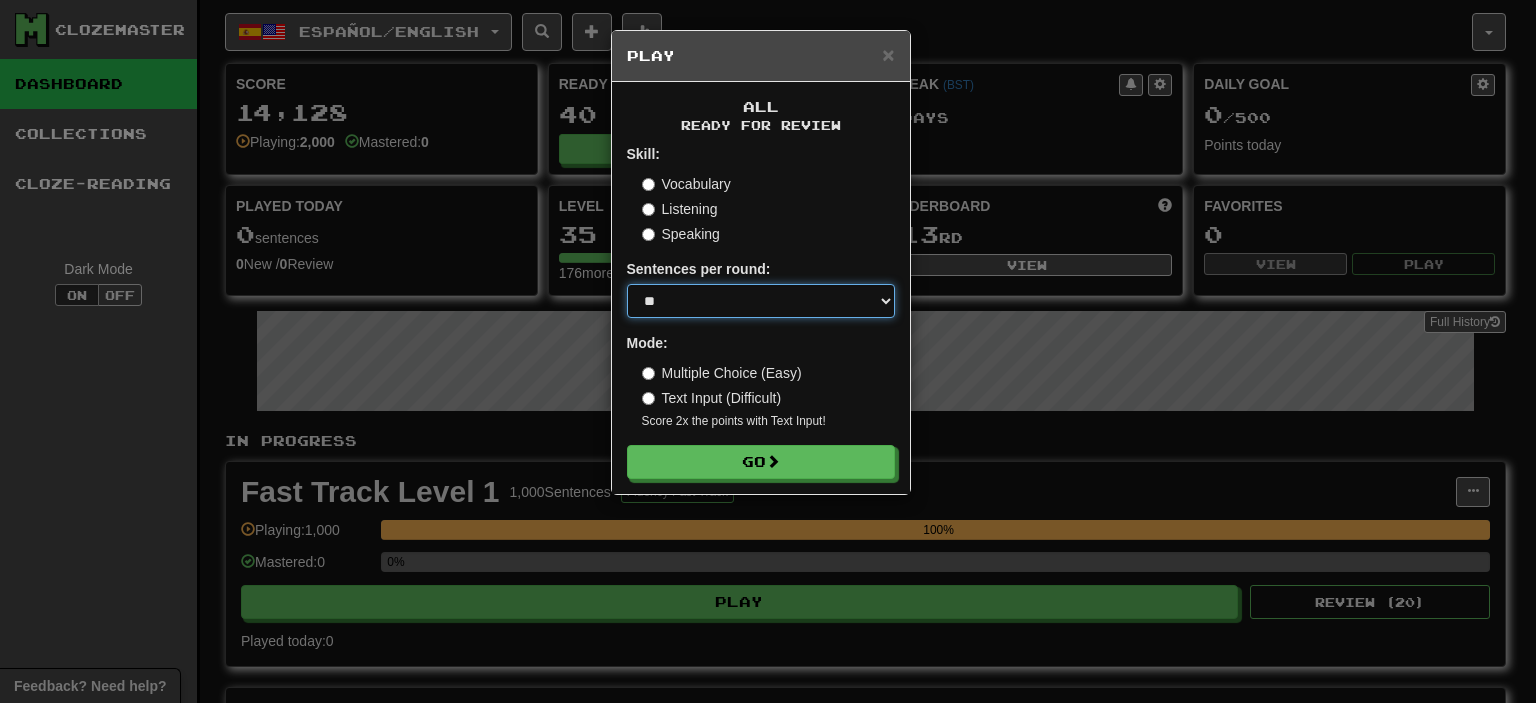 click on "* ** ** ** ** ** *** ********" at bounding box center (761, 301) 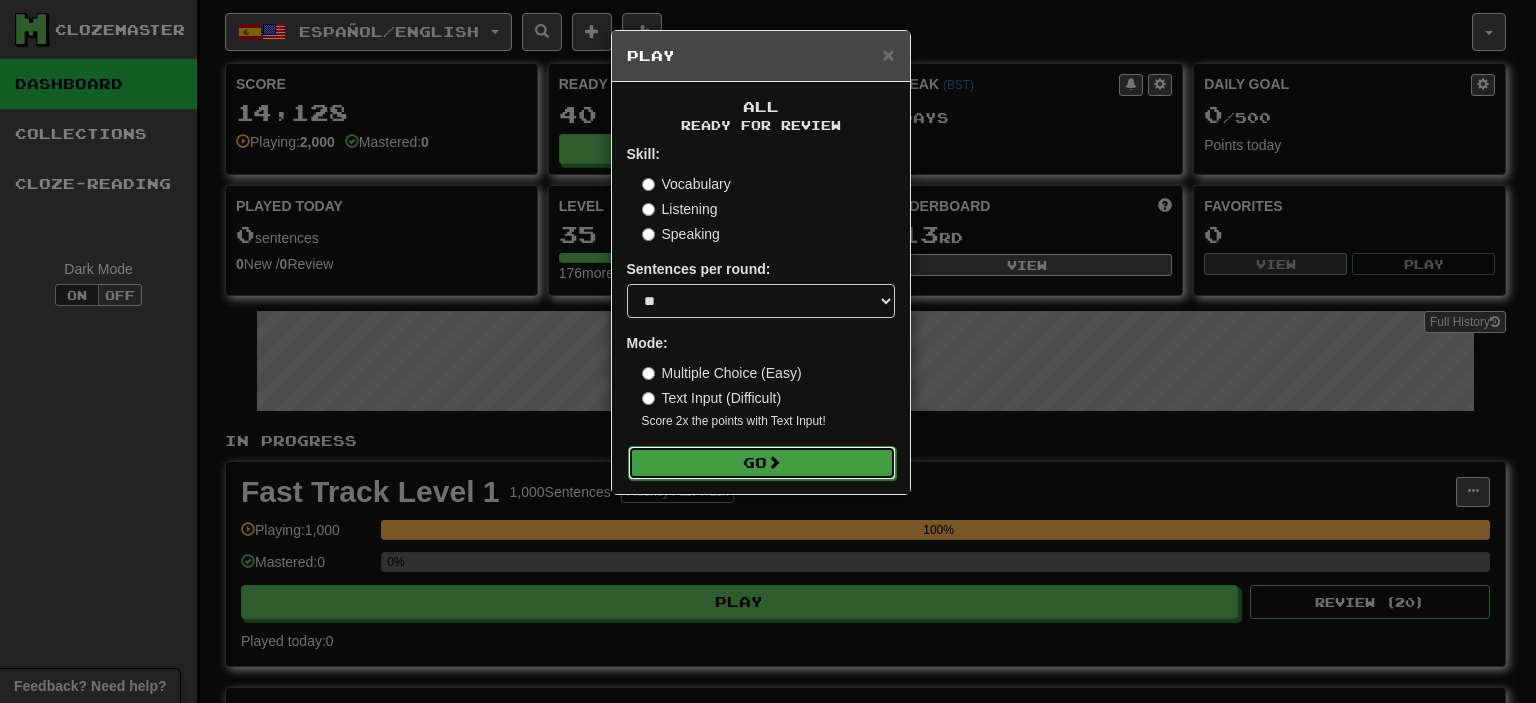 click at bounding box center (774, 462) 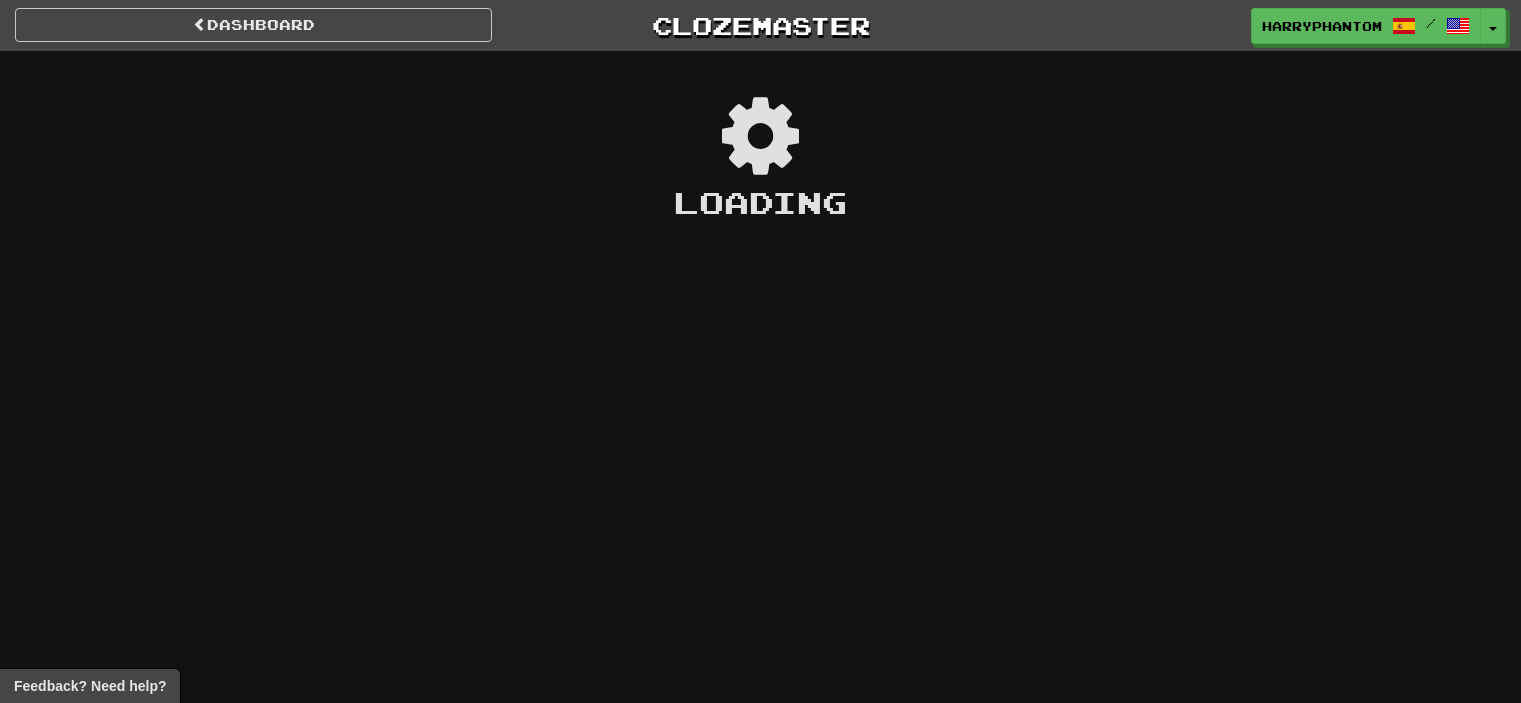 scroll, scrollTop: 0, scrollLeft: 0, axis: both 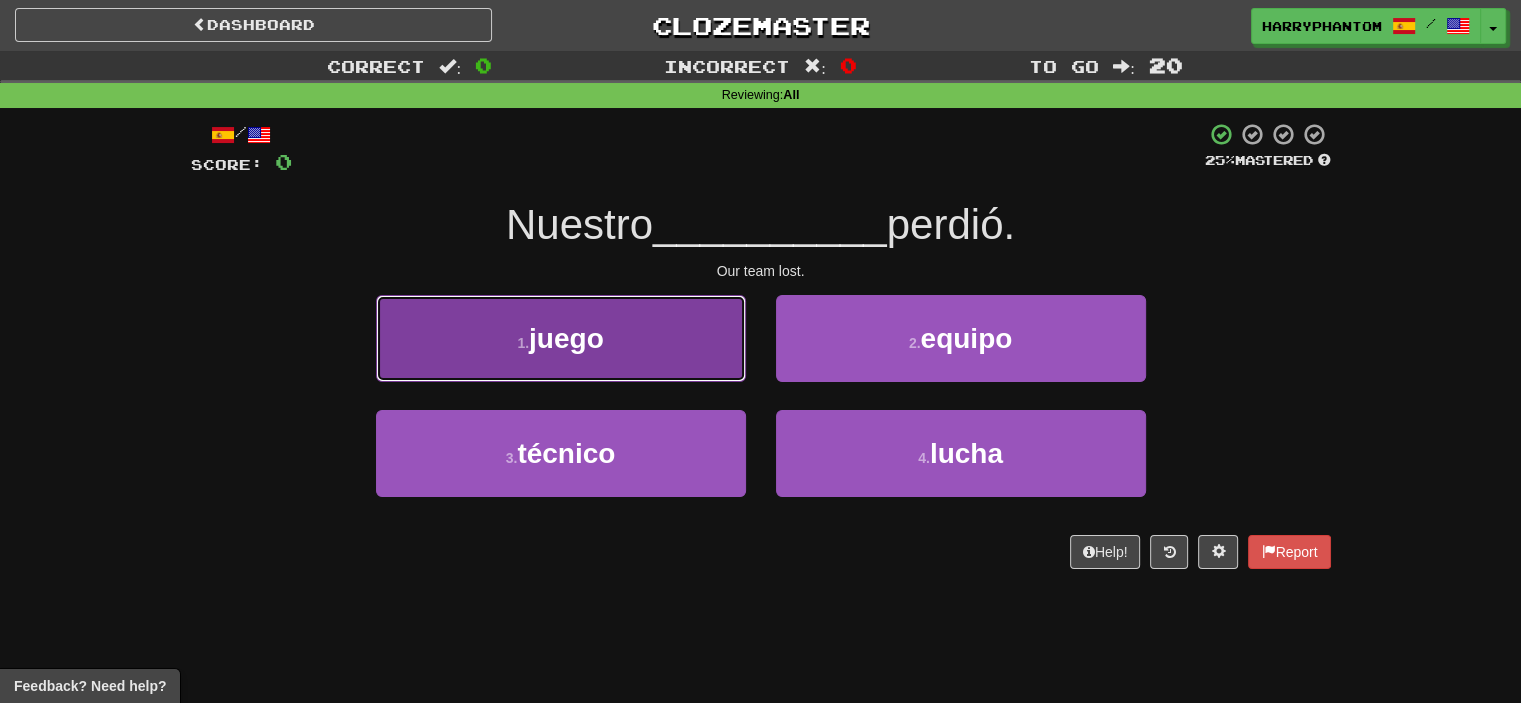 click on "1 .  juego" at bounding box center (561, 338) 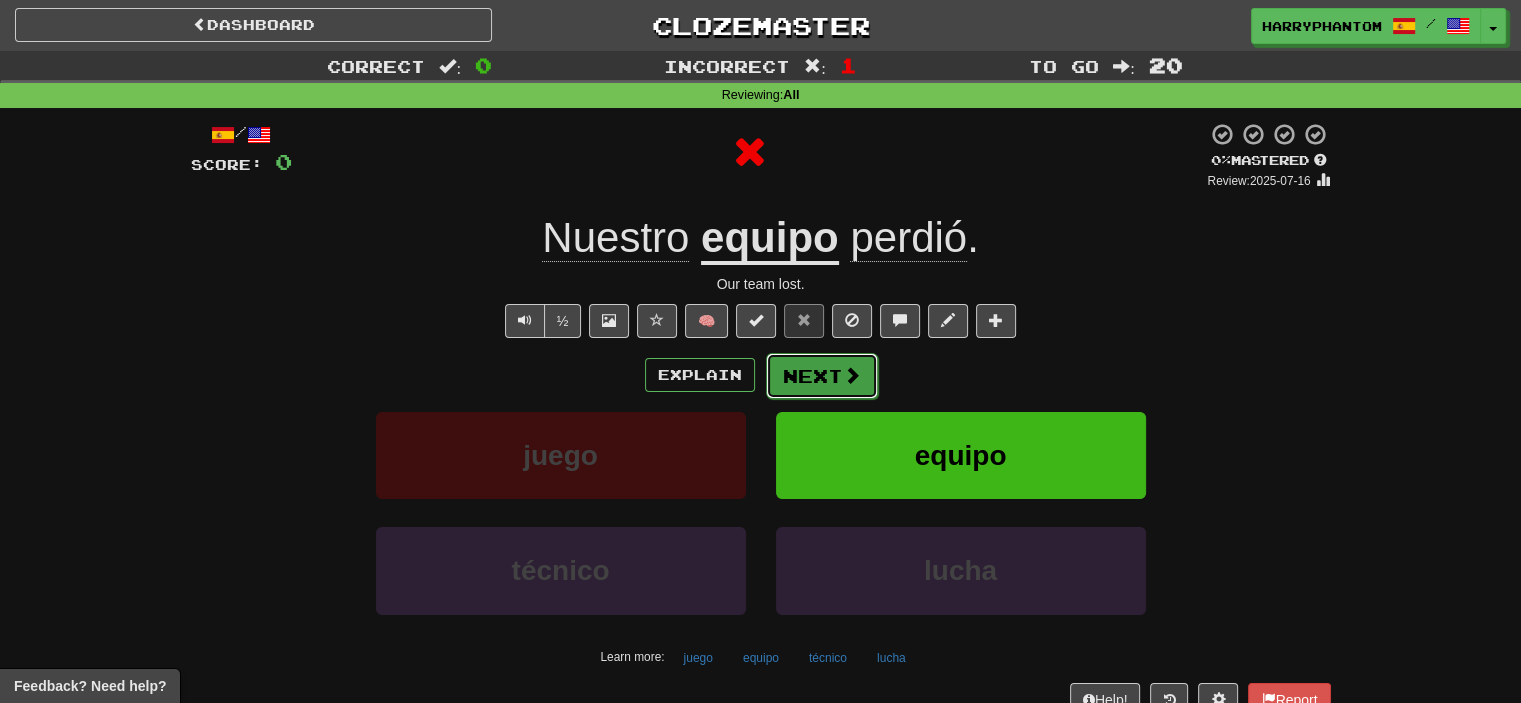 click on "Next" at bounding box center [822, 376] 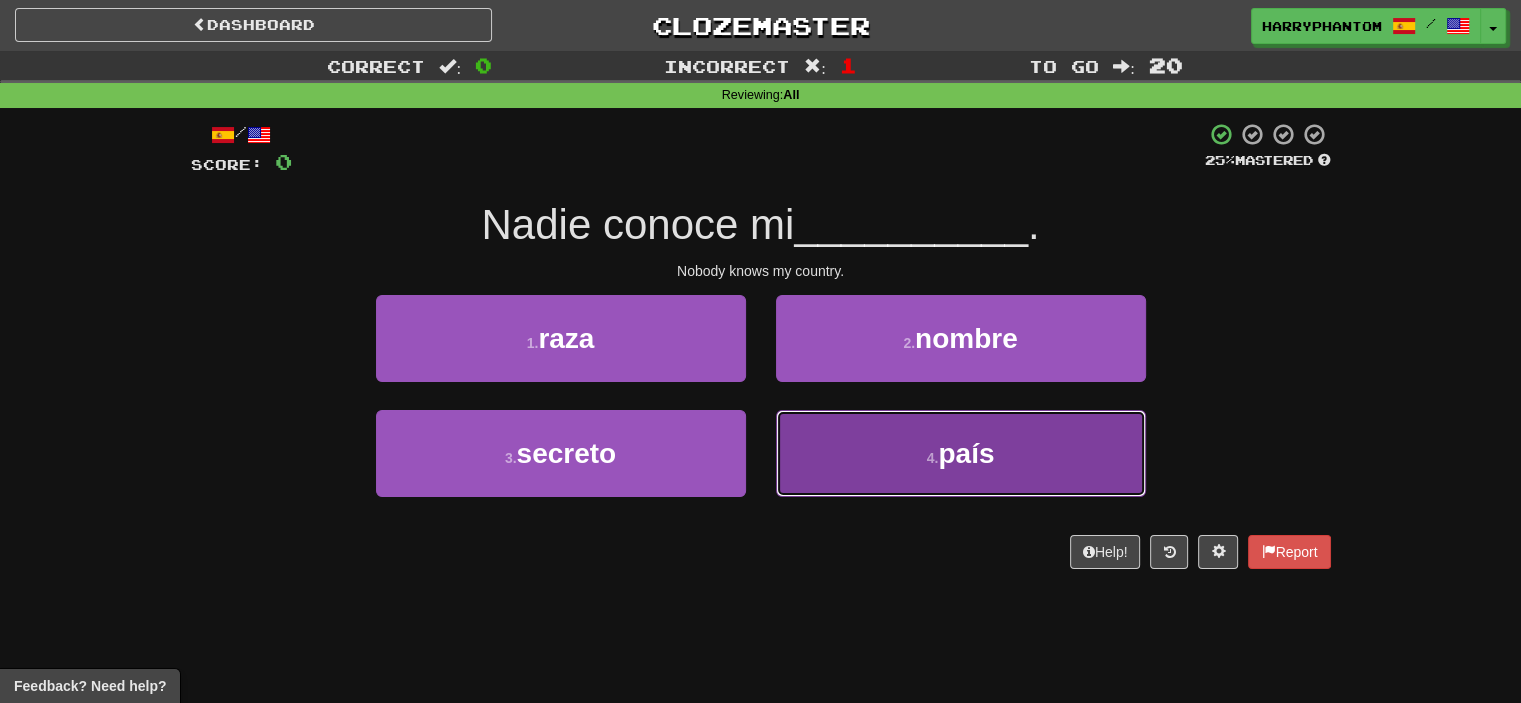 click on "4 .  país" at bounding box center (961, 453) 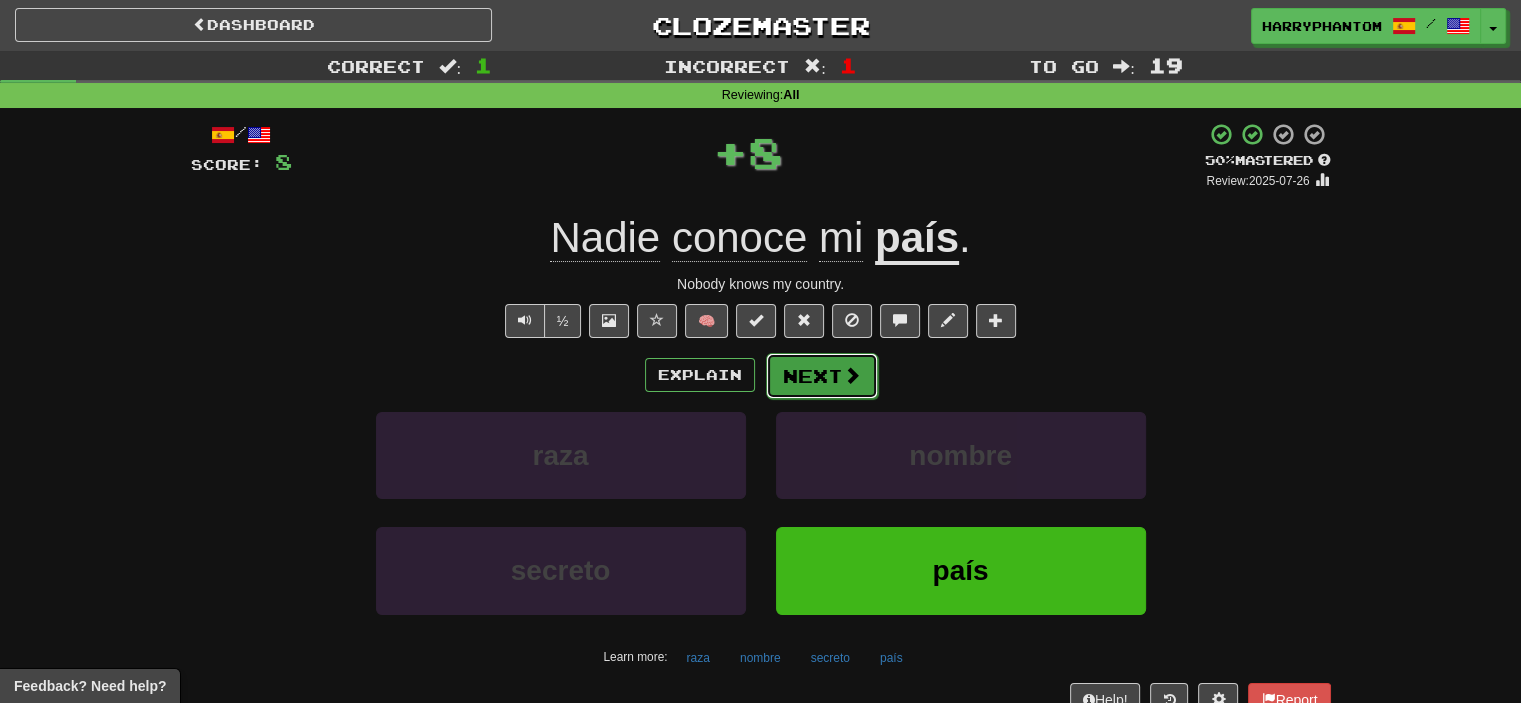 click on "Next" at bounding box center (822, 376) 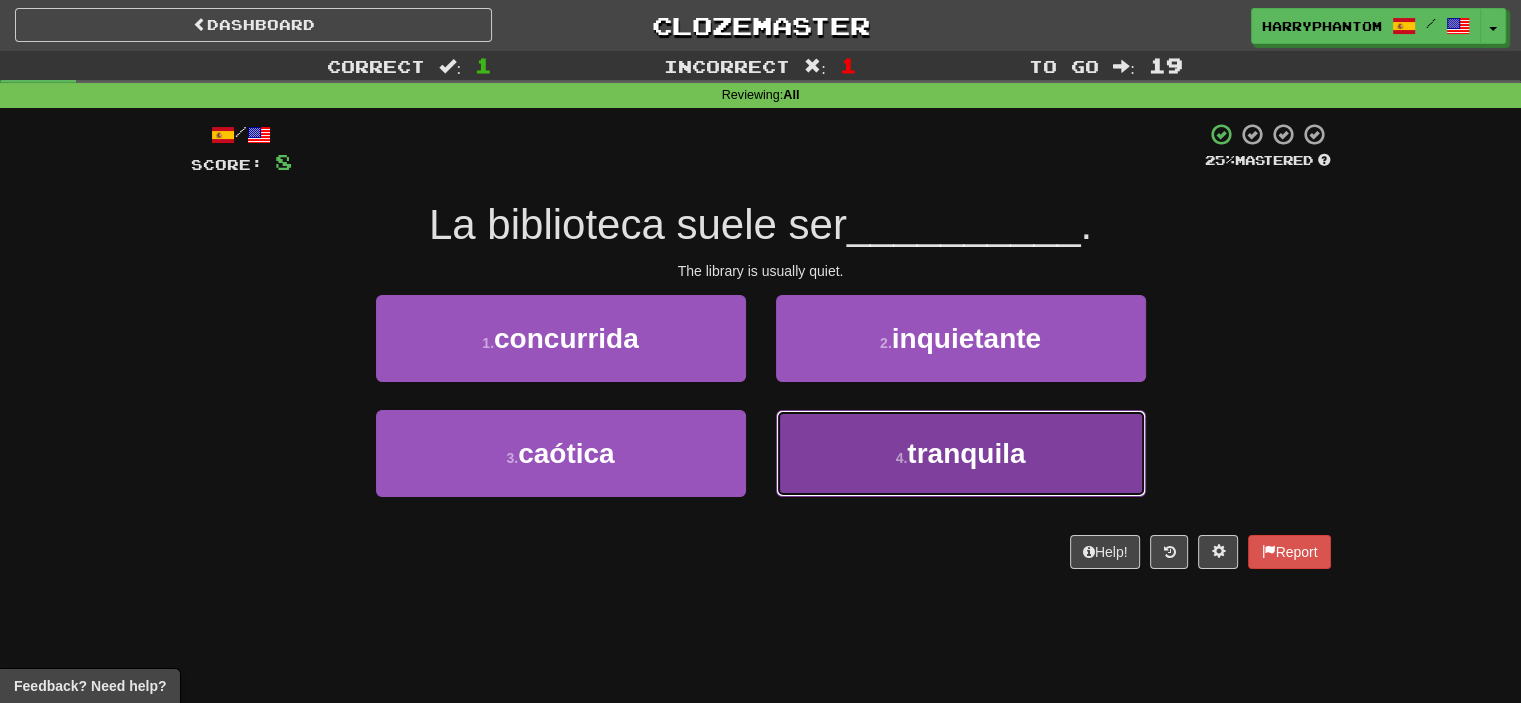 click on "tranquila" at bounding box center (966, 453) 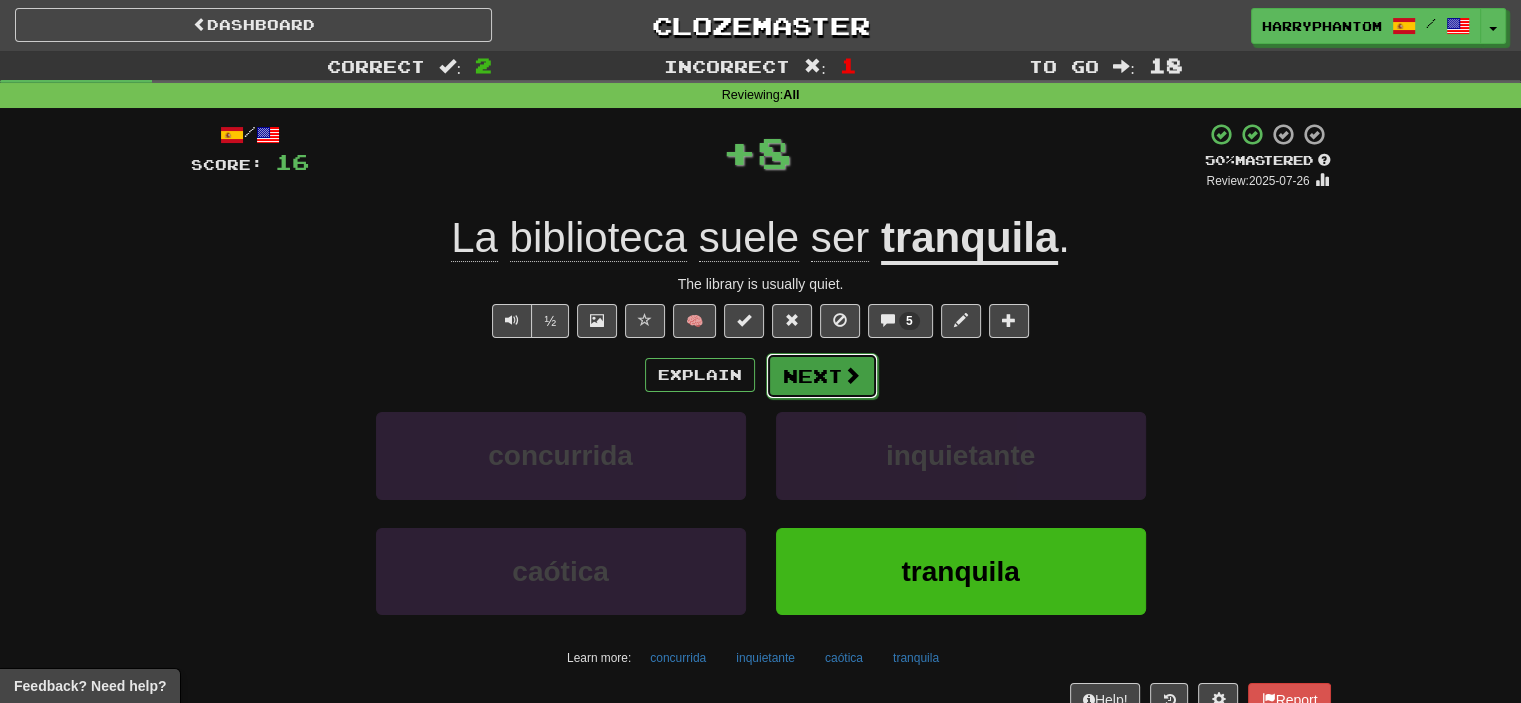 click on "Next" at bounding box center [822, 376] 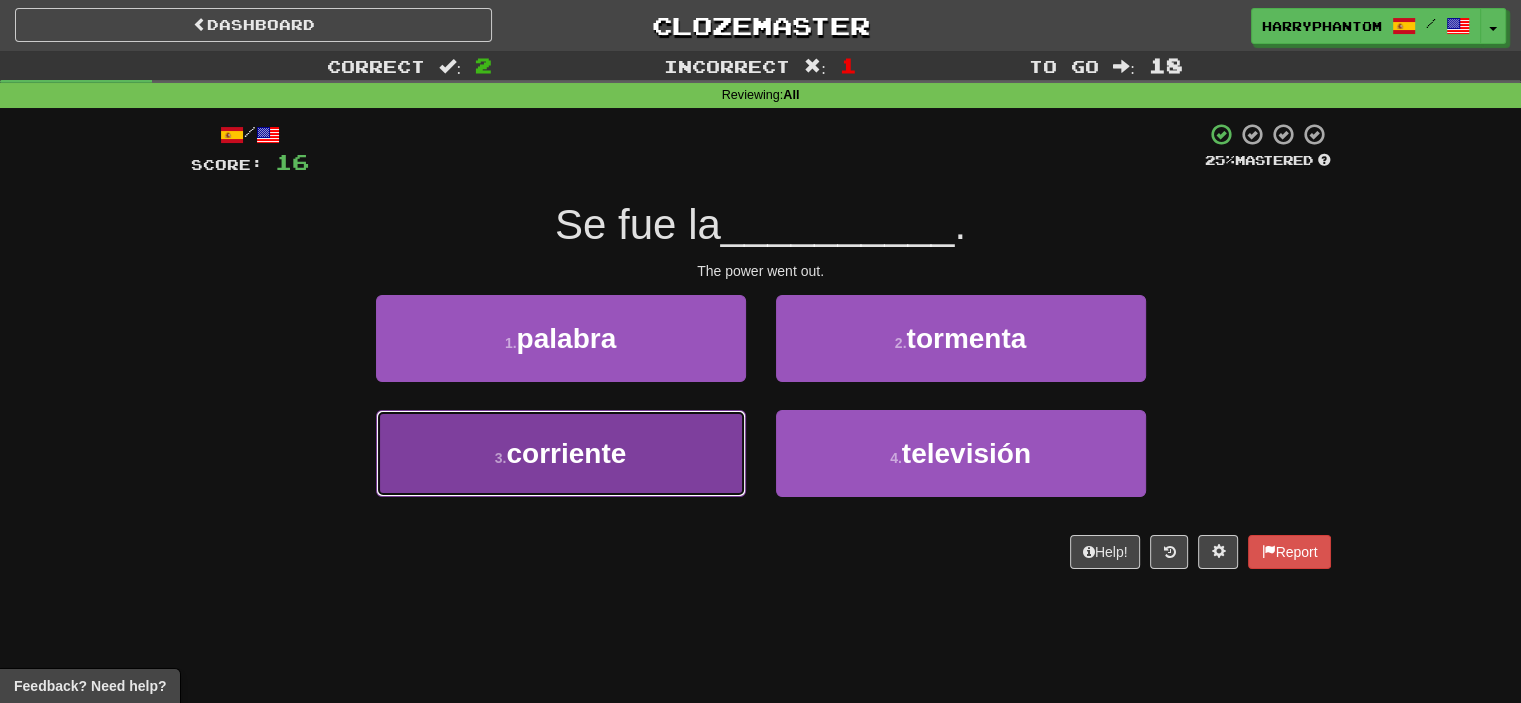 click on "3 .  corriente" at bounding box center (561, 453) 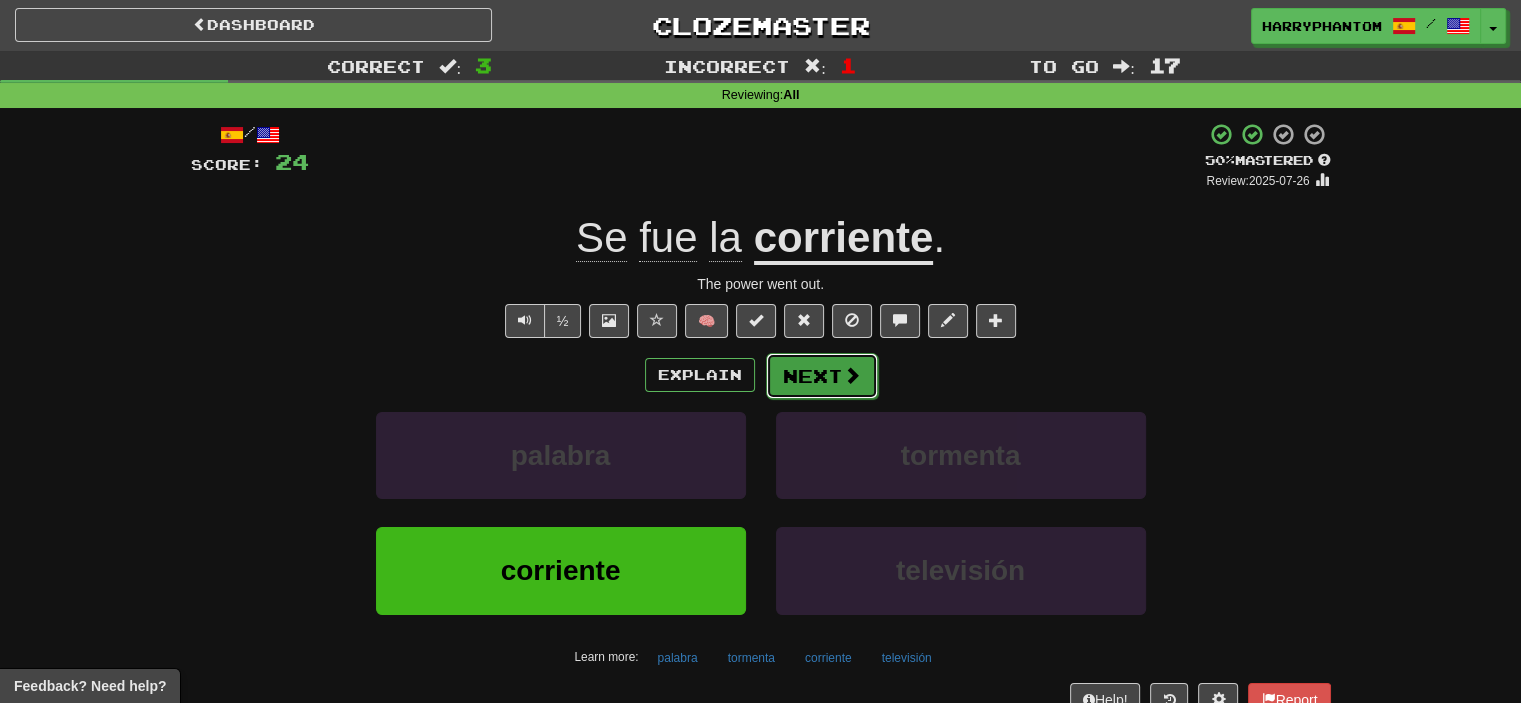 click on "Next" at bounding box center (822, 376) 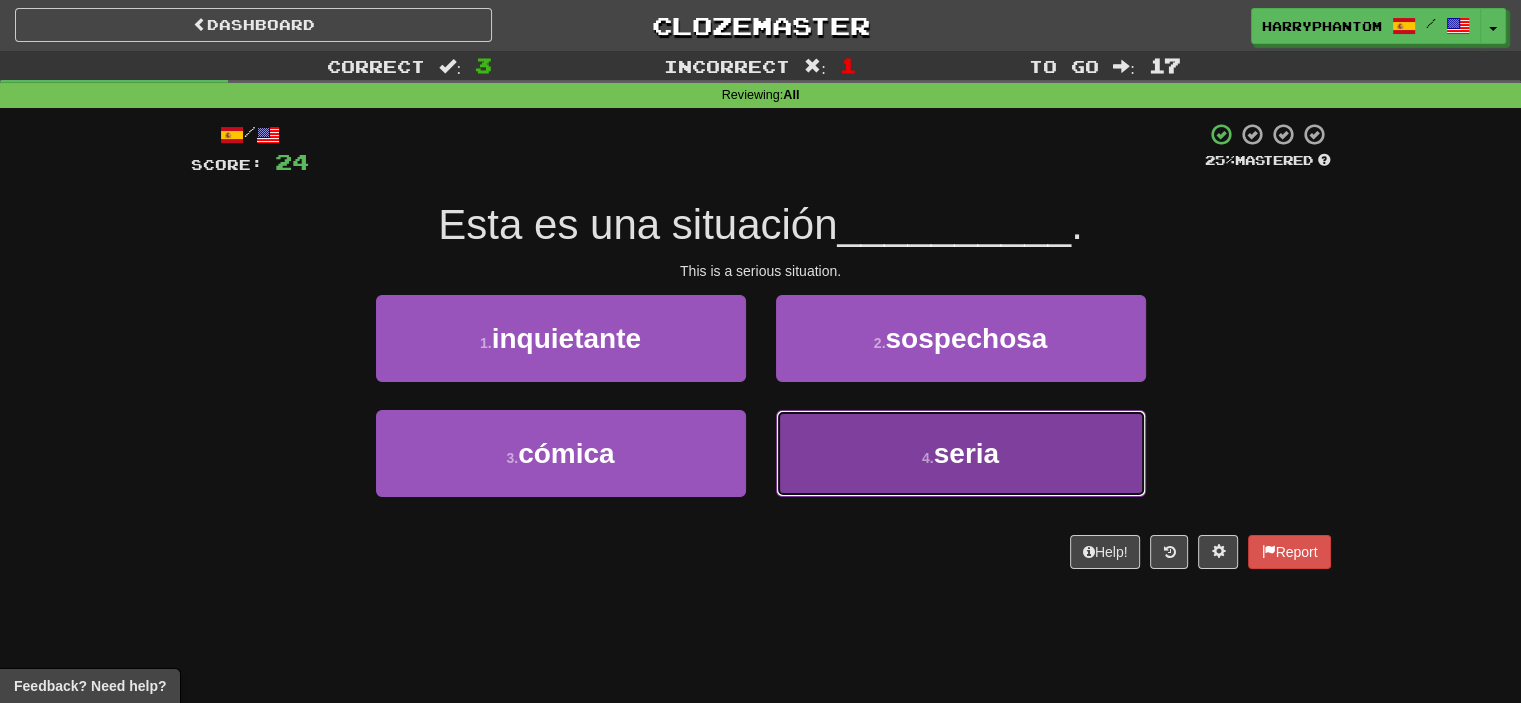 click on "4 .  seria" at bounding box center (961, 453) 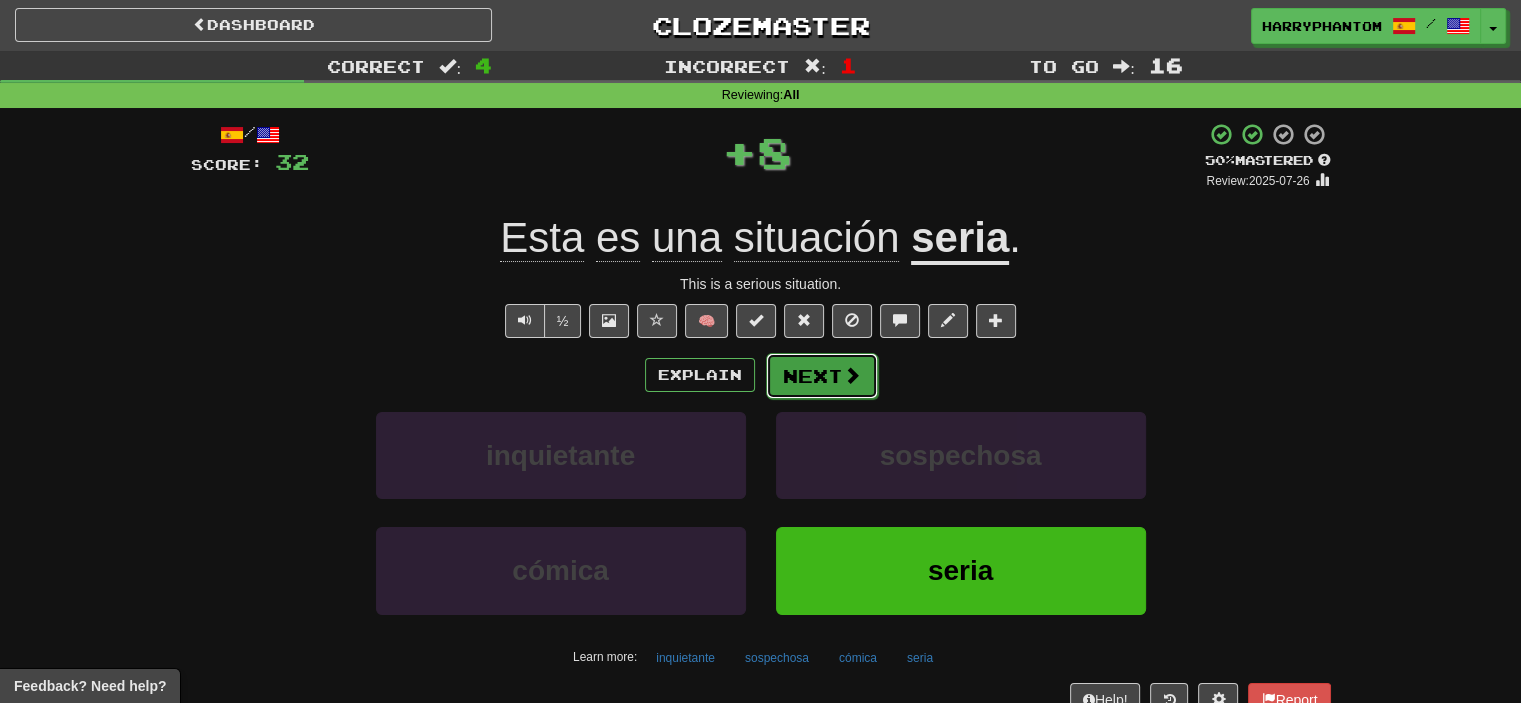 click on "Next" at bounding box center (822, 376) 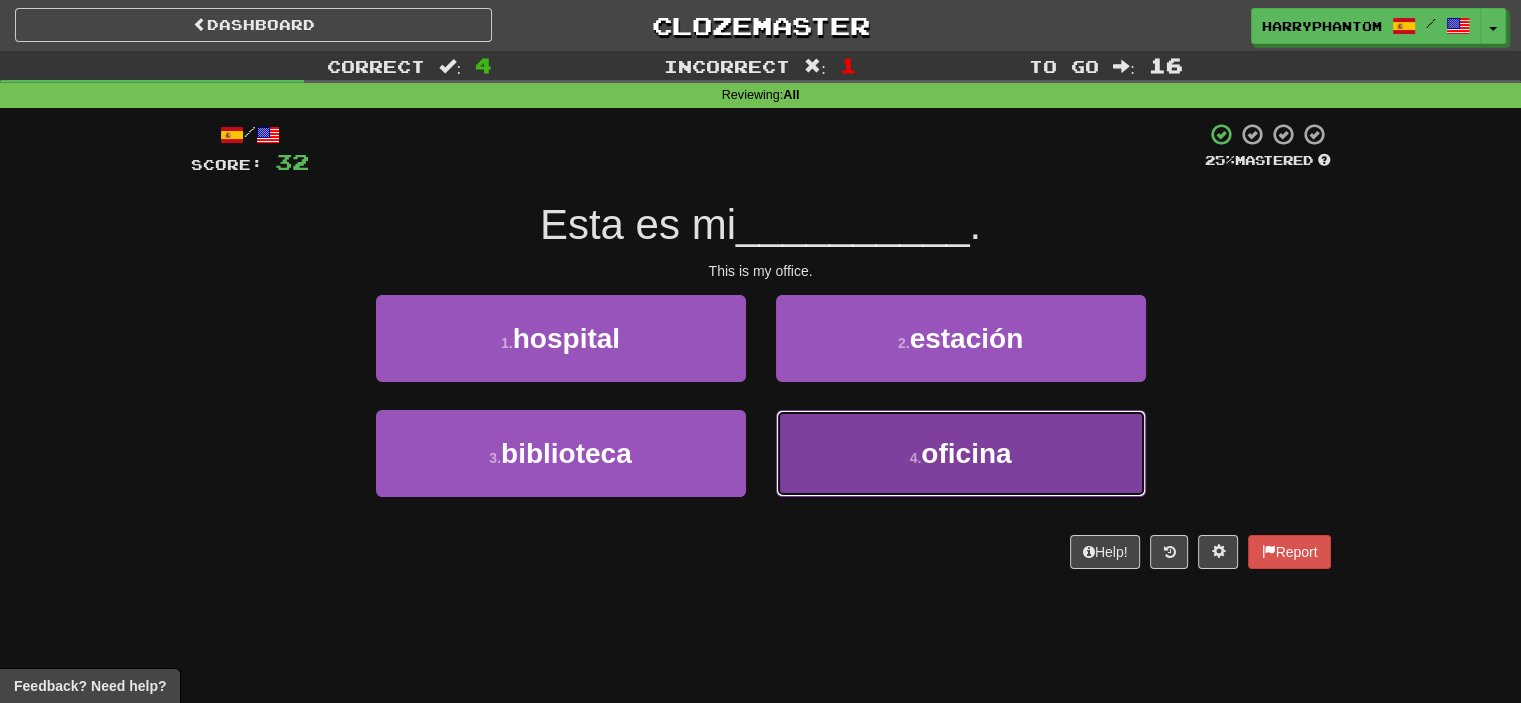 click on "4 .  oficina" at bounding box center (961, 453) 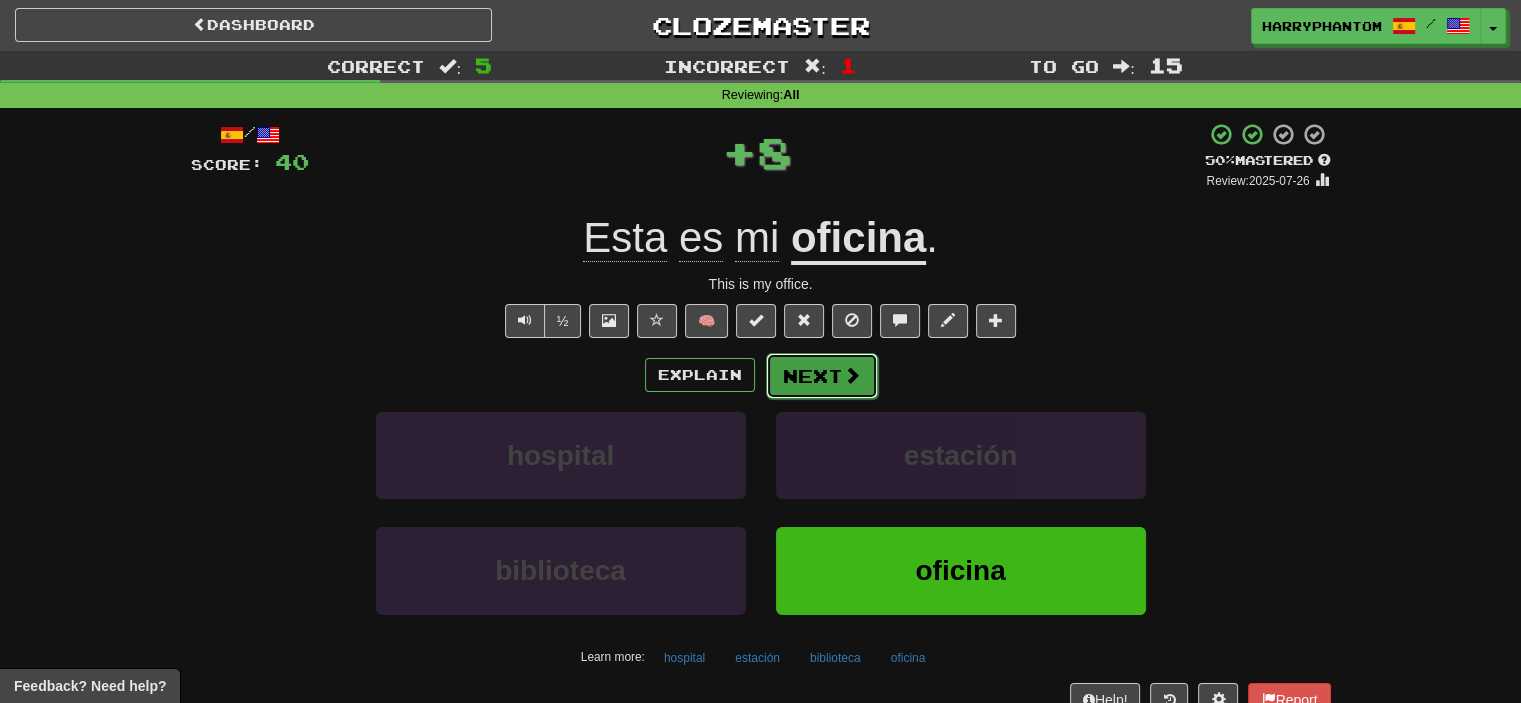 click on "Next" at bounding box center (822, 376) 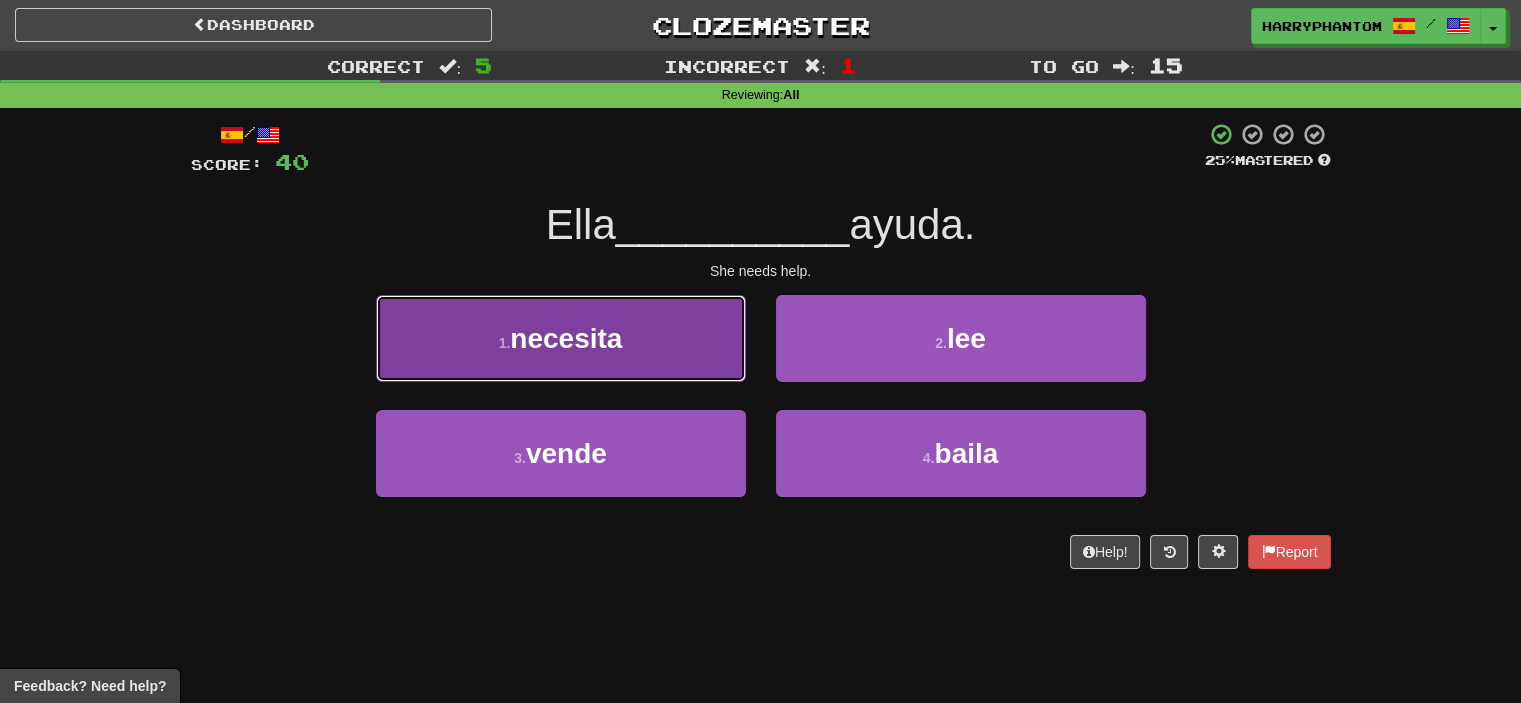 click on "1 .  necesita" at bounding box center [561, 338] 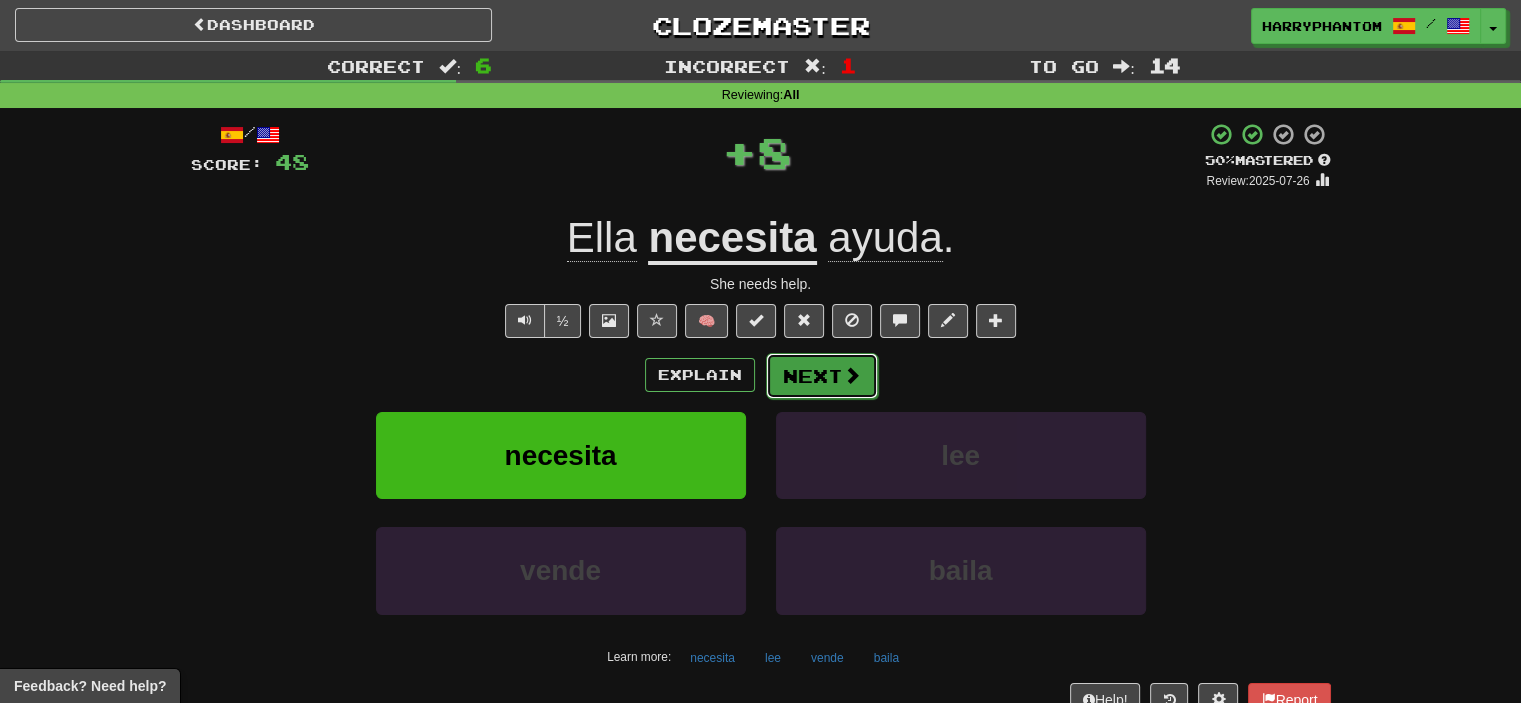 click on "Next" at bounding box center [822, 376] 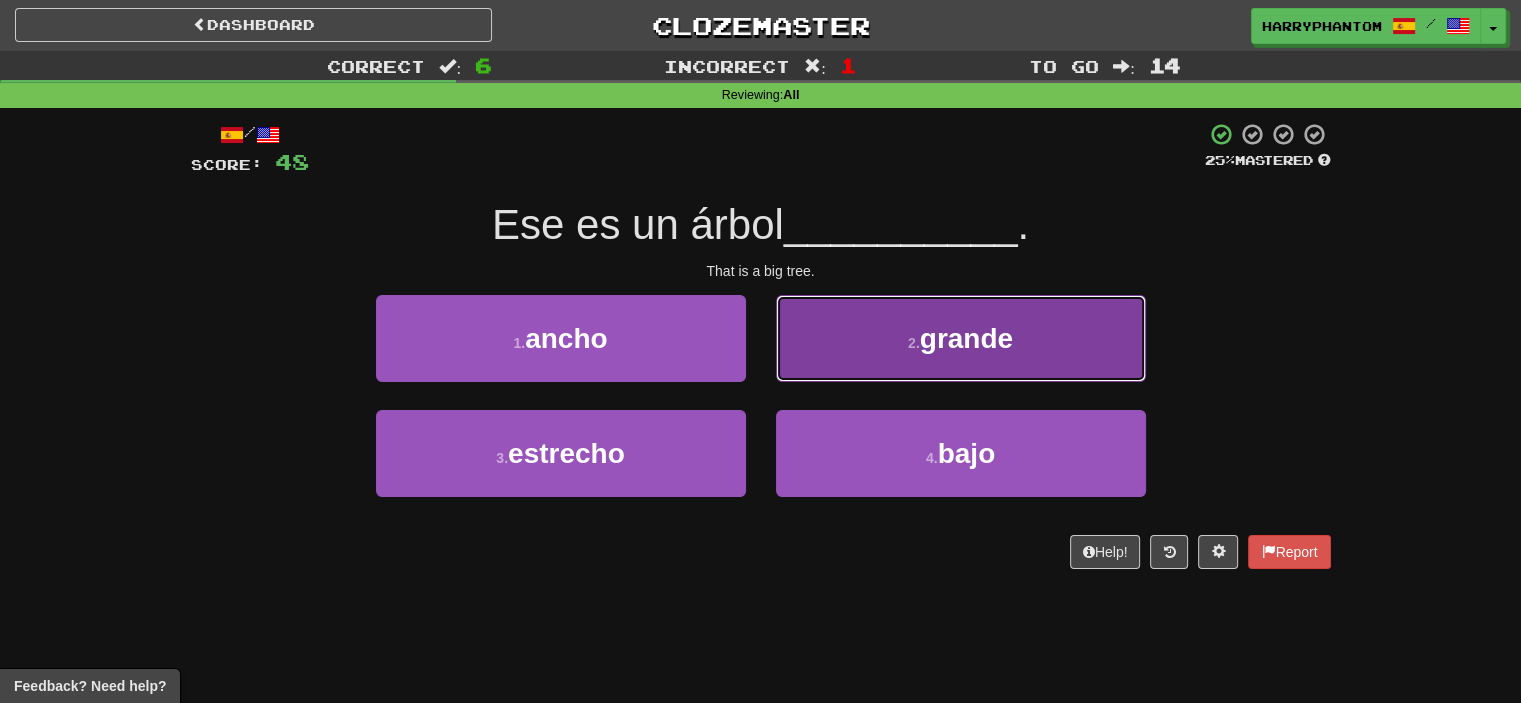 click on "2 .  grande" at bounding box center [961, 338] 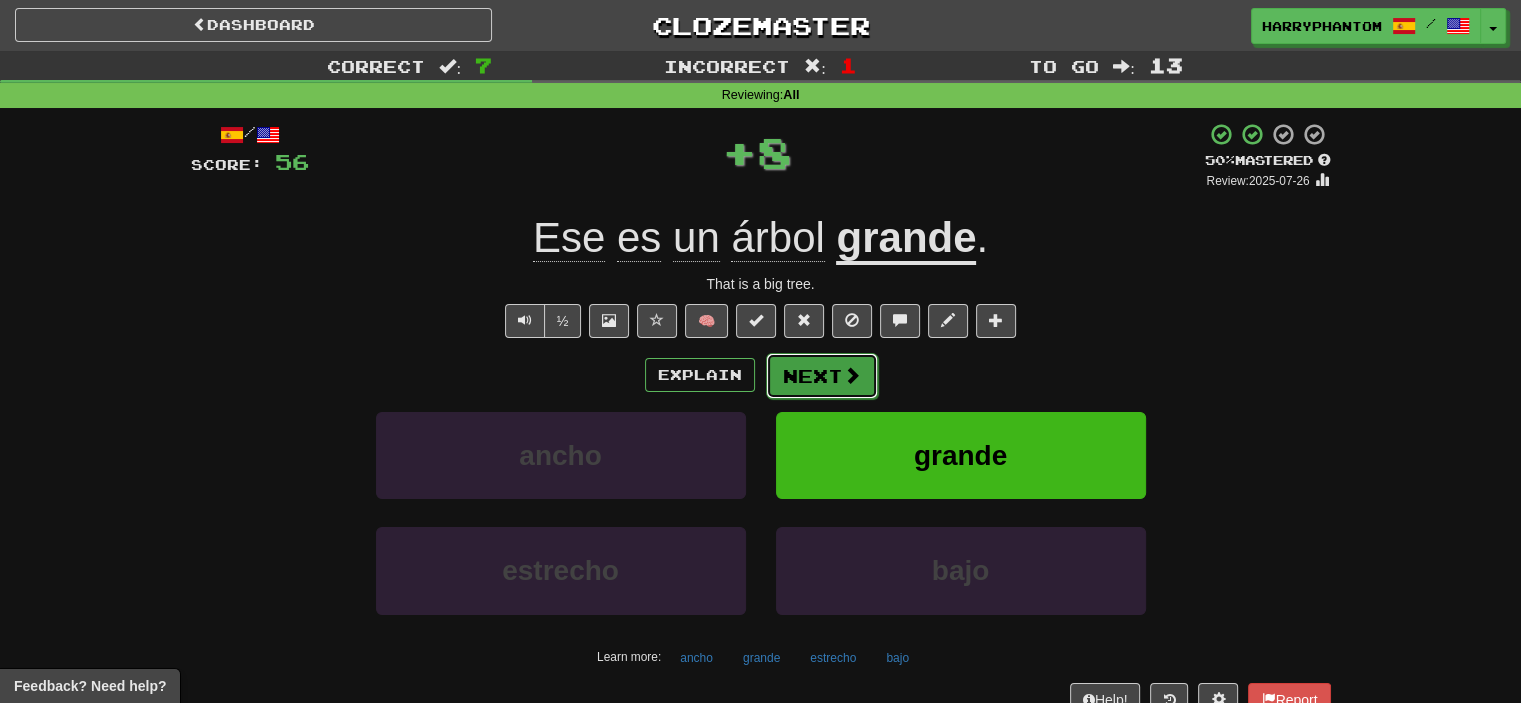click on "Next" at bounding box center (822, 376) 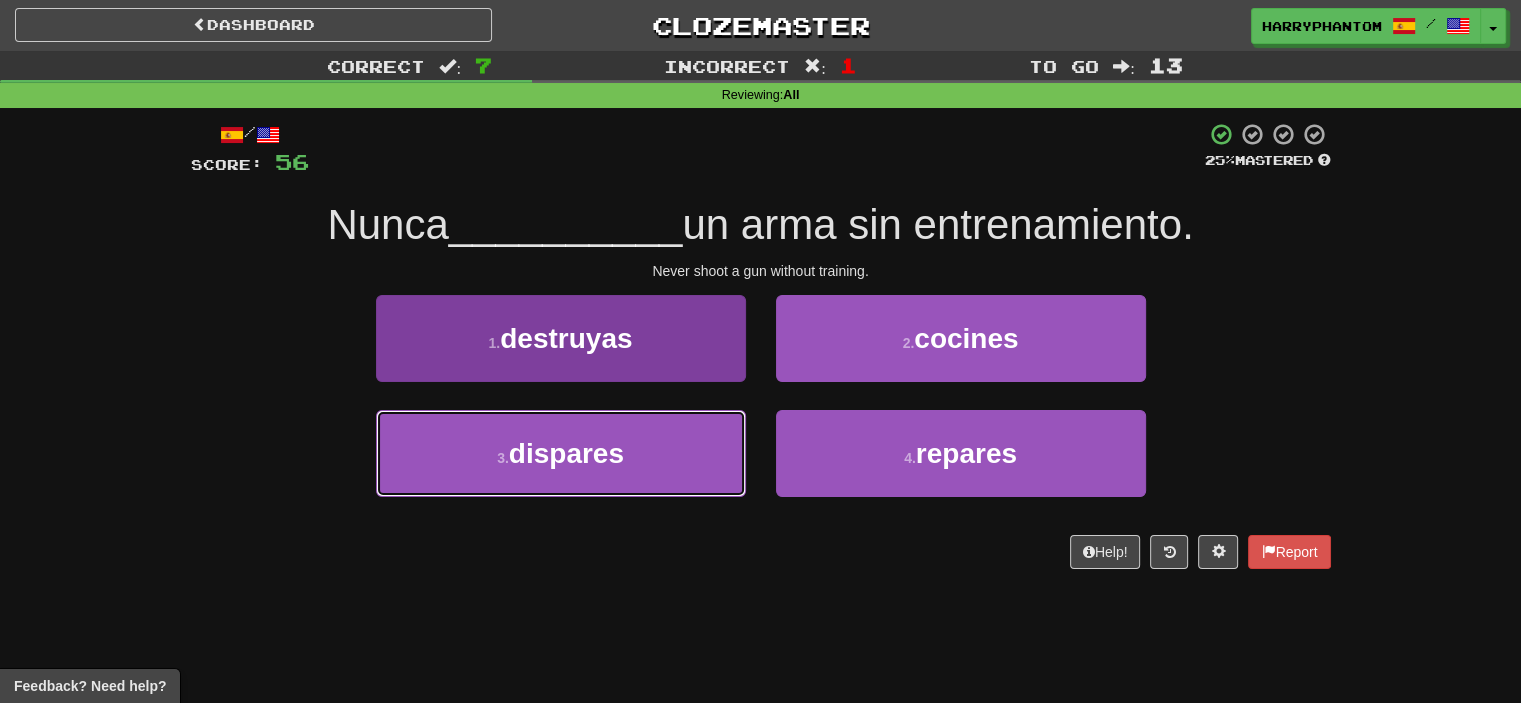 click on "3 .  dispares" at bounding box center [561, 453] 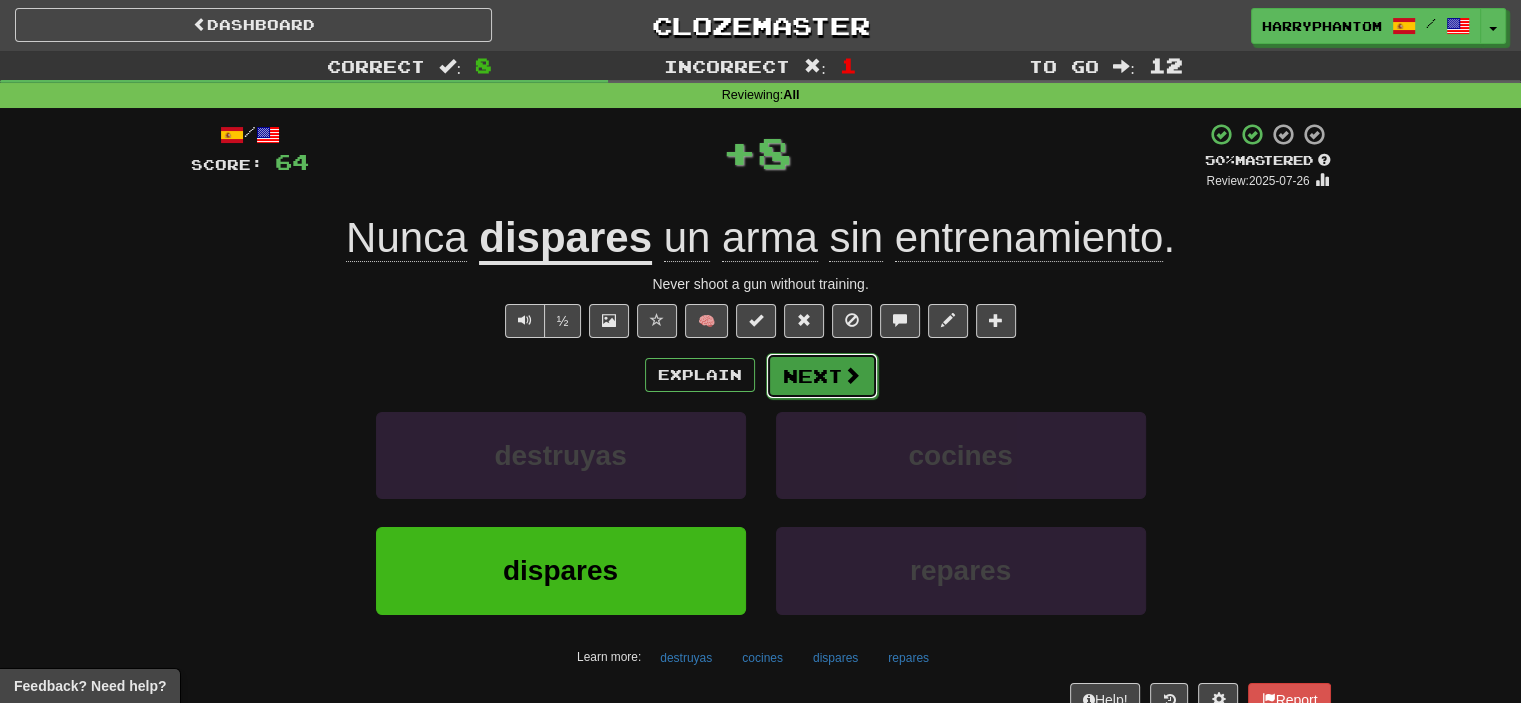 click on "Next" at bounding box center (822, 376) 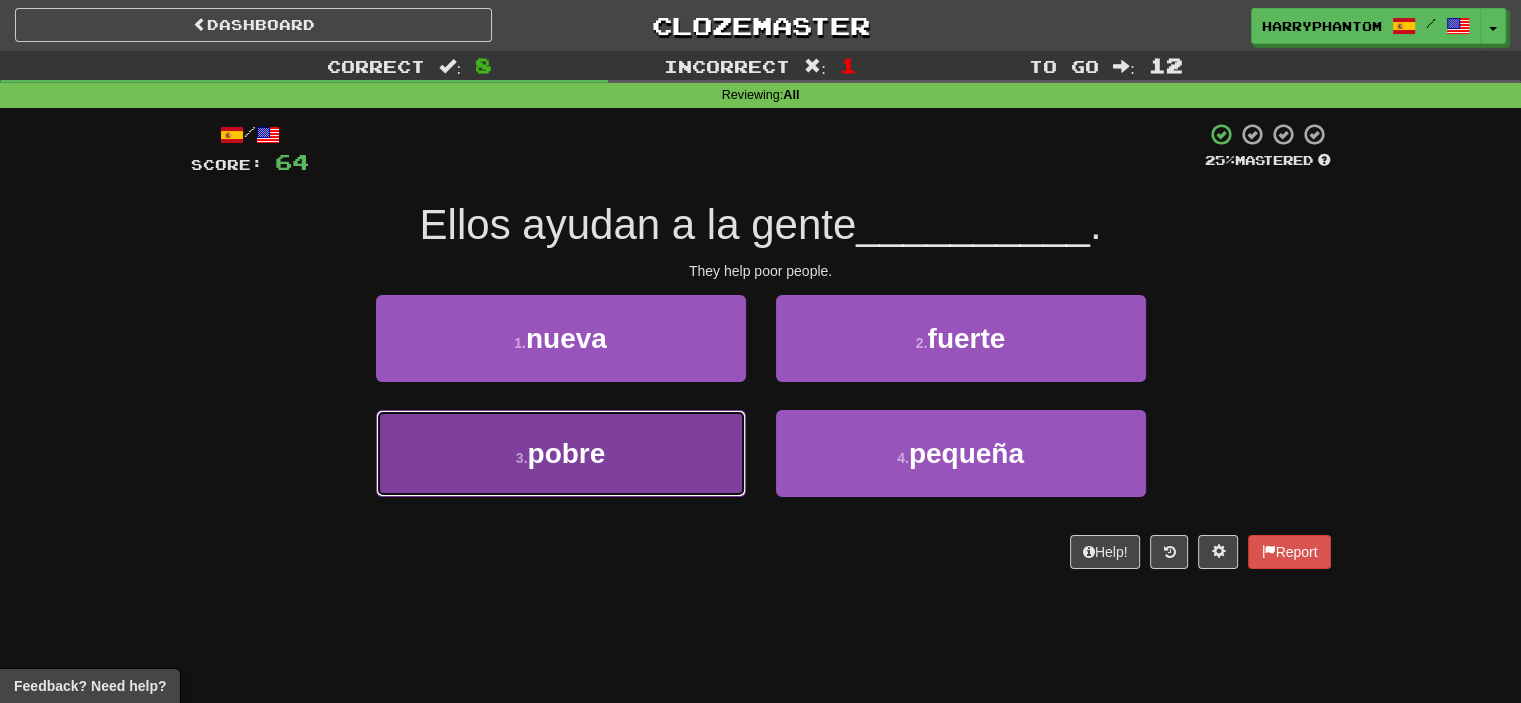 click on "3 .  pobre" at bounding box center (561, 453) 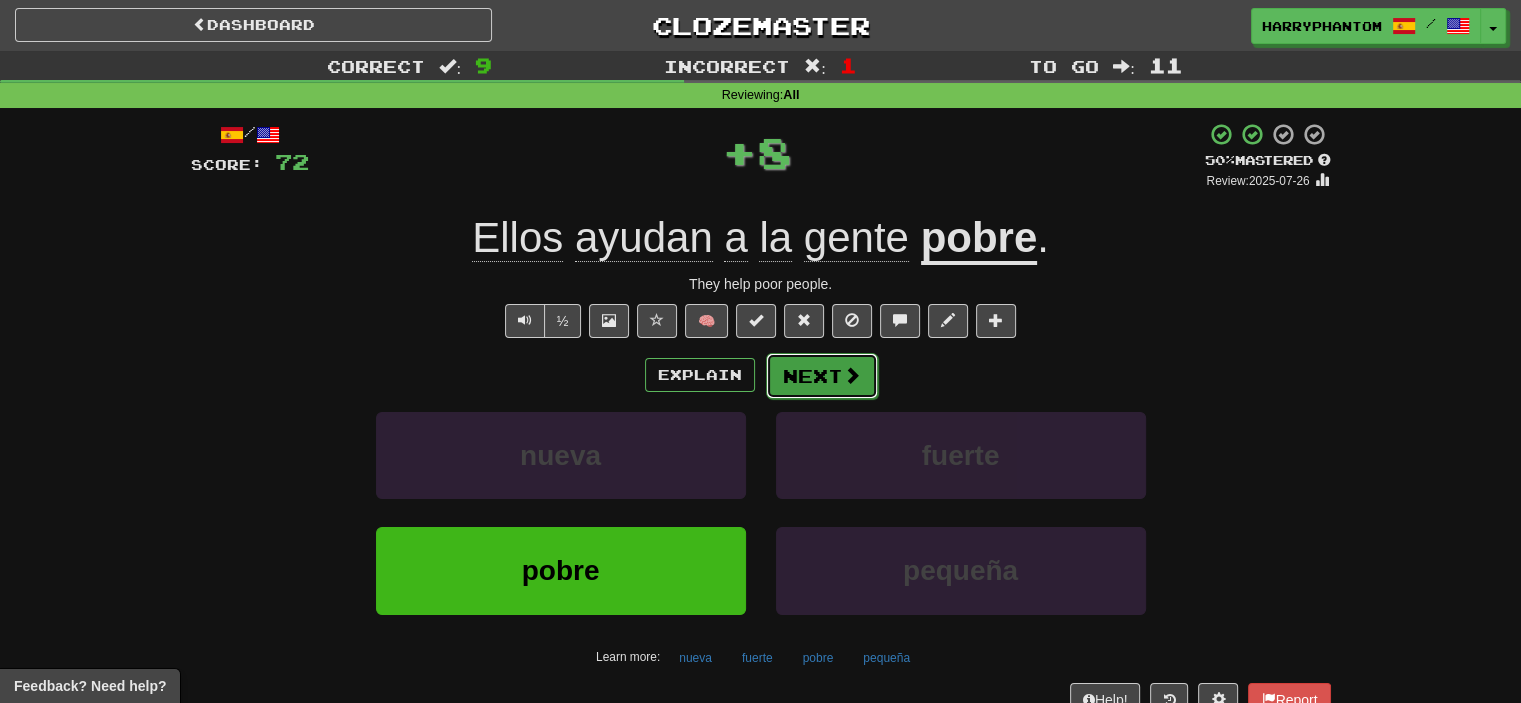 click on "Next" at bounding box center [822, 376] 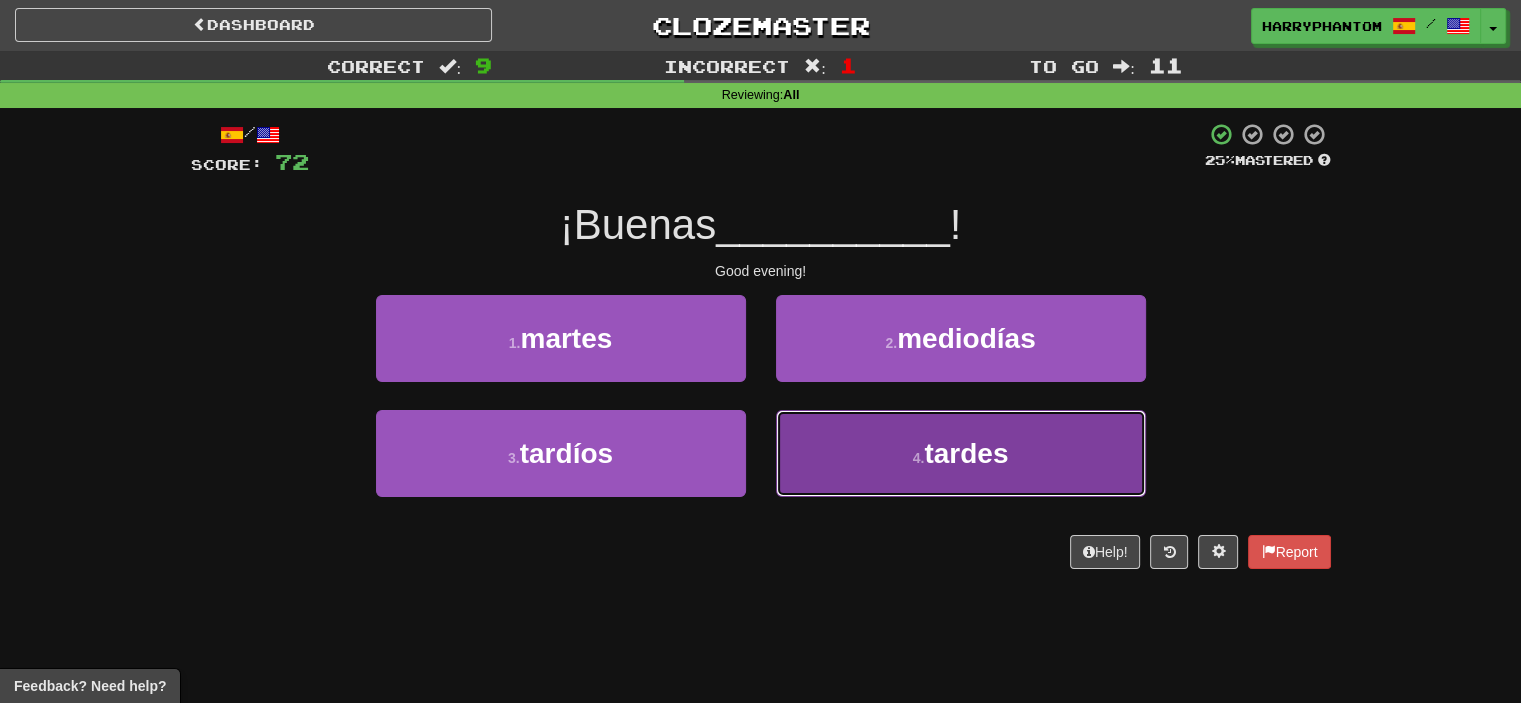 click on "4 .  tardes" at bounding box center [961, 453] 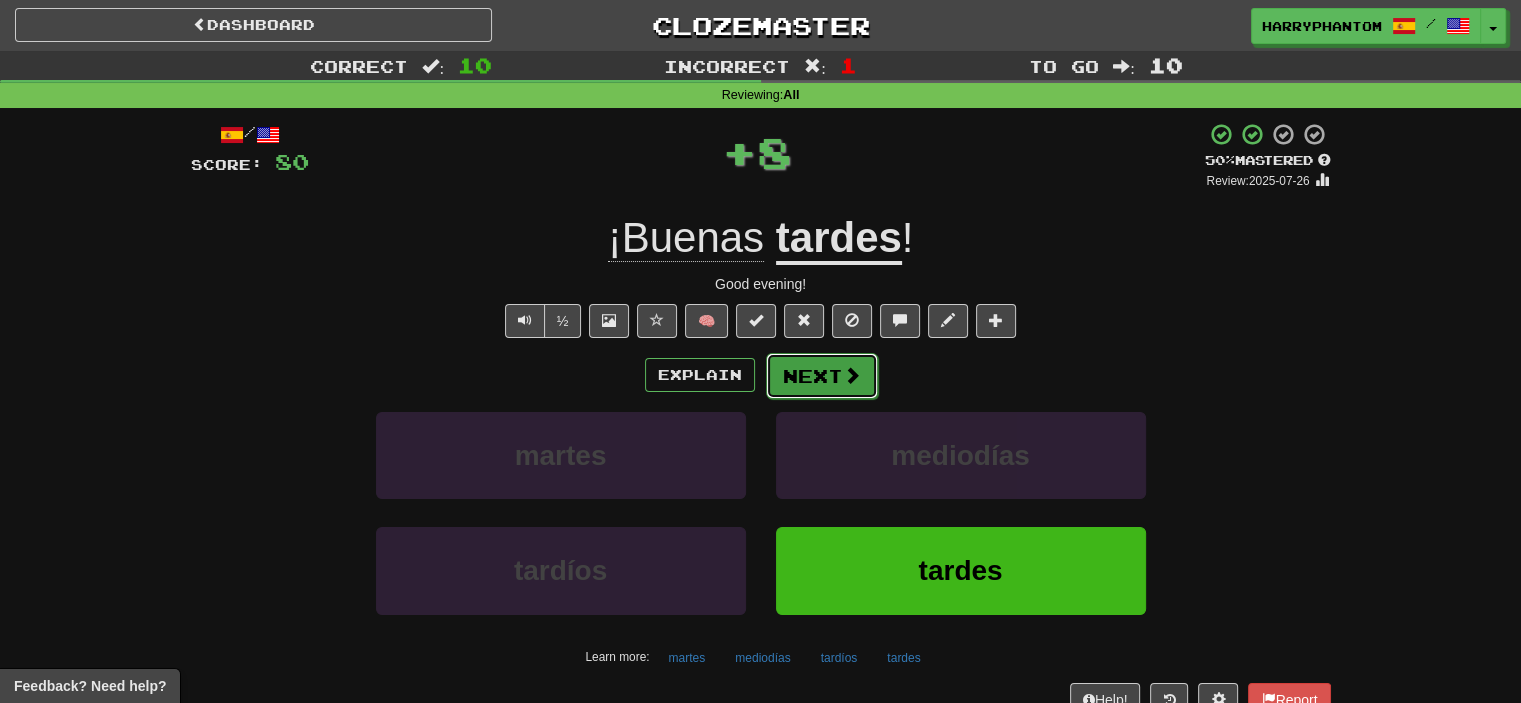 click on "Next" at bounding box center [822, 376] 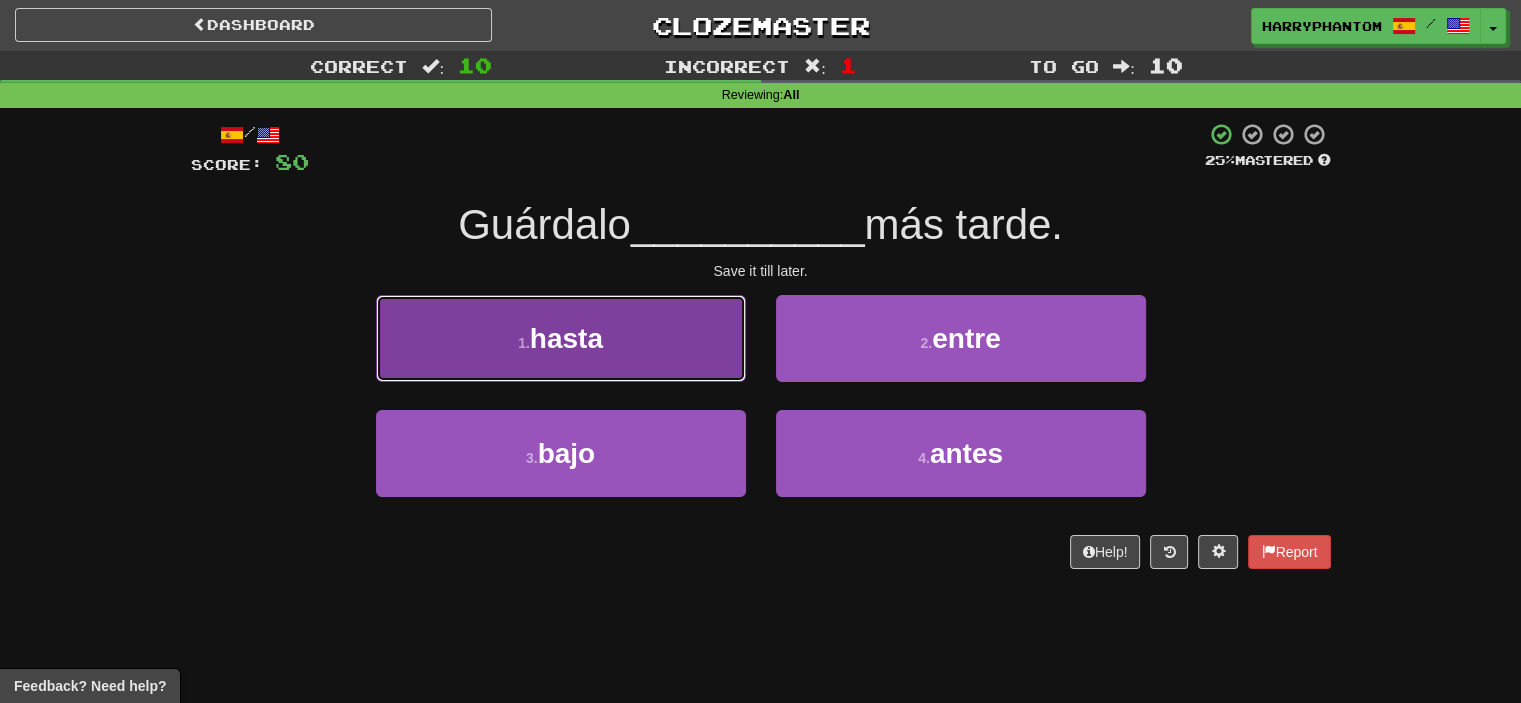 click on "1 .  hasta" at bounding box center (561, 338) 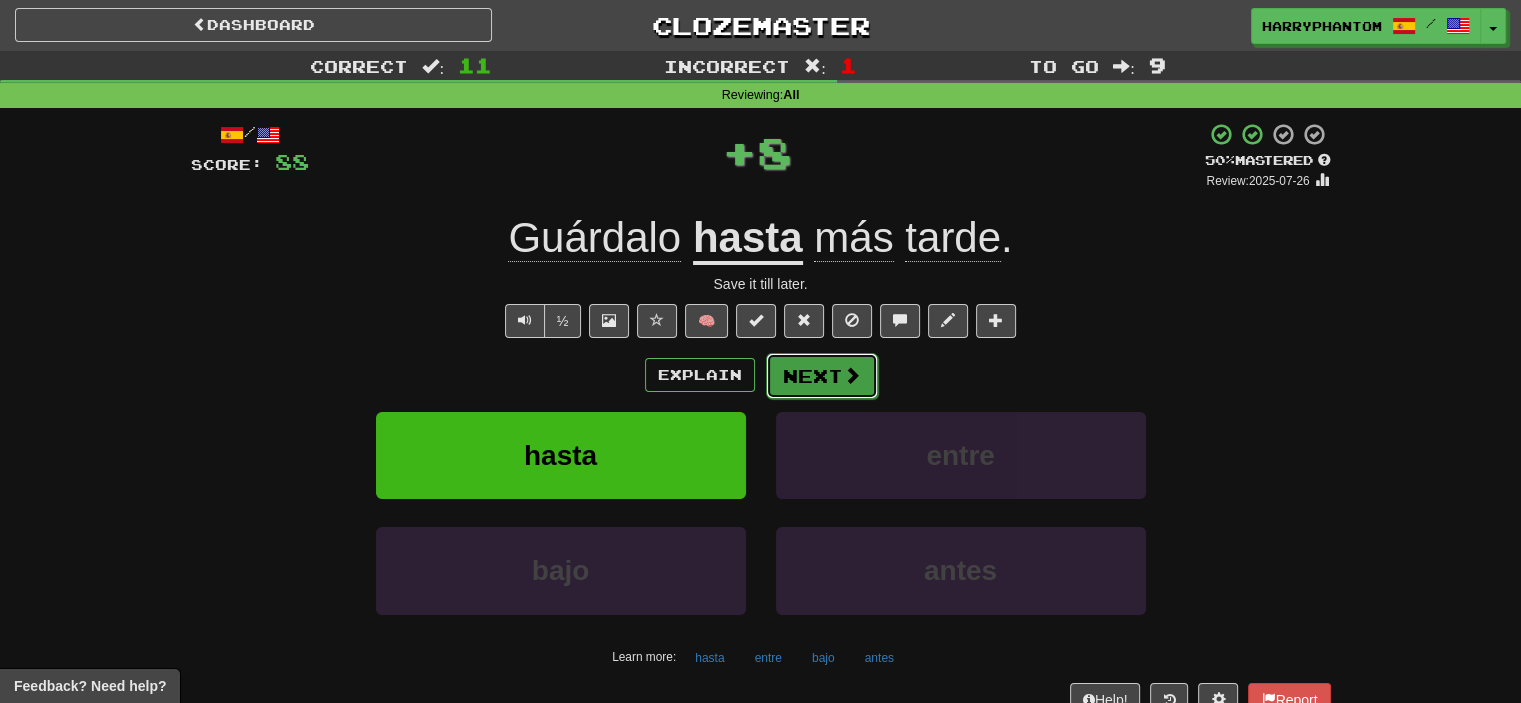 click on "Next" at bounding box center [822, 376] 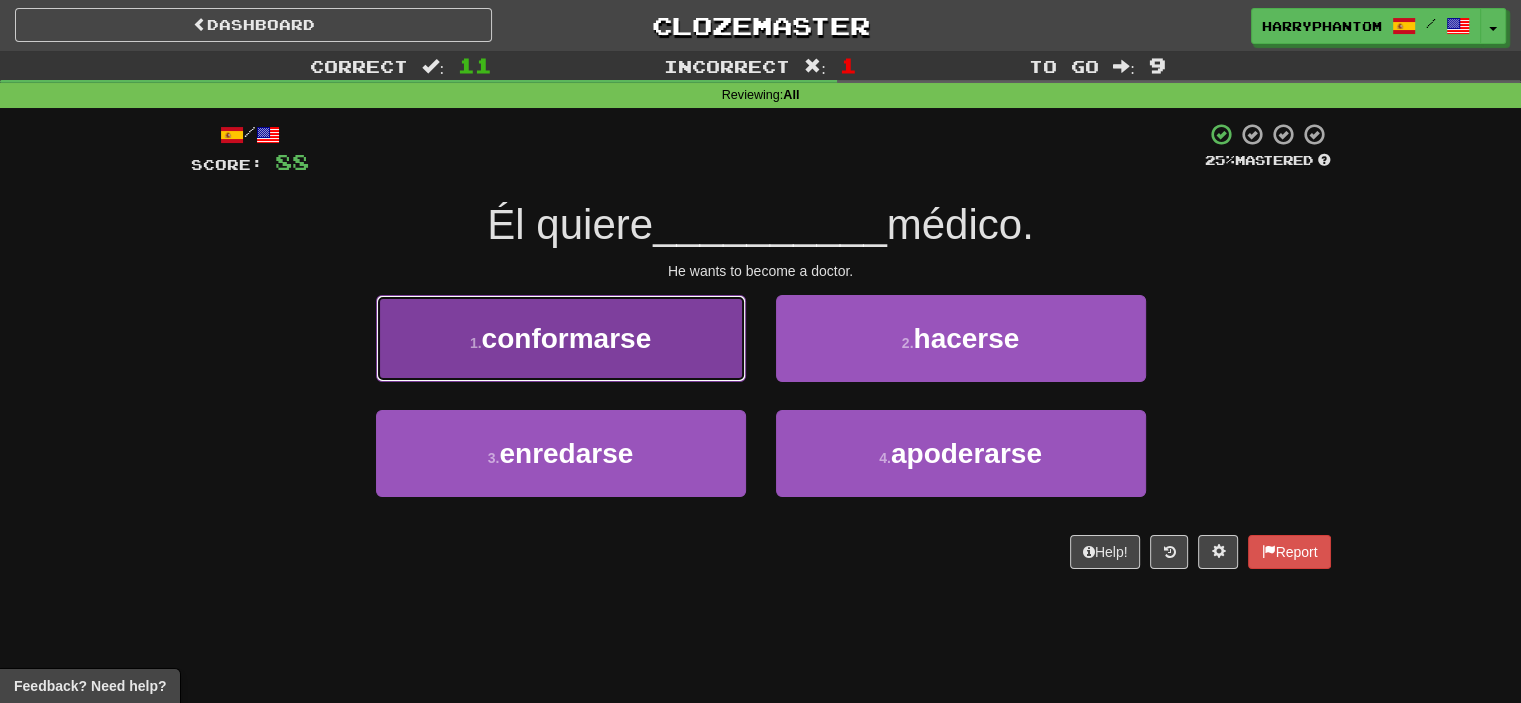 click on "1 .  conformarse" at bounding box center [561, 338] 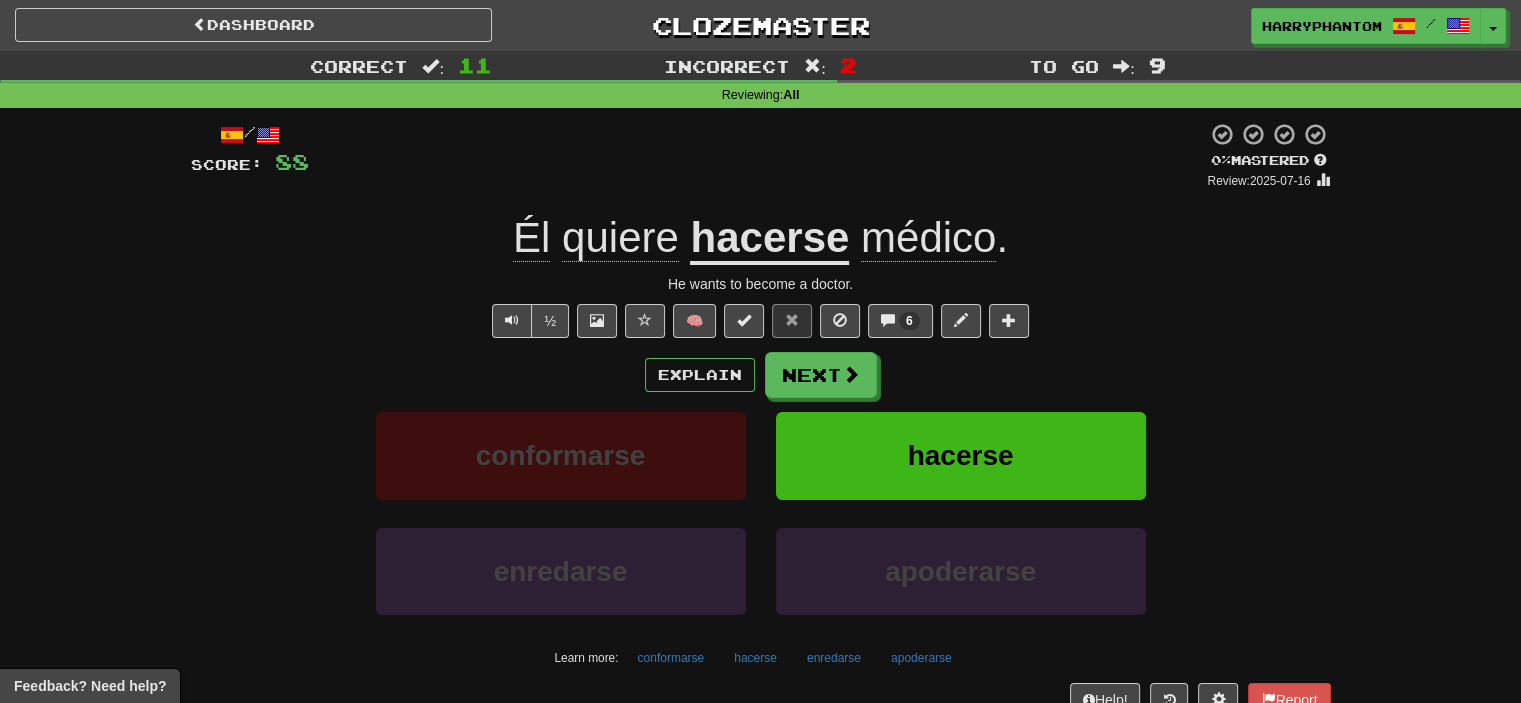 click on "Explain Next" at bounding box center [761, 375] 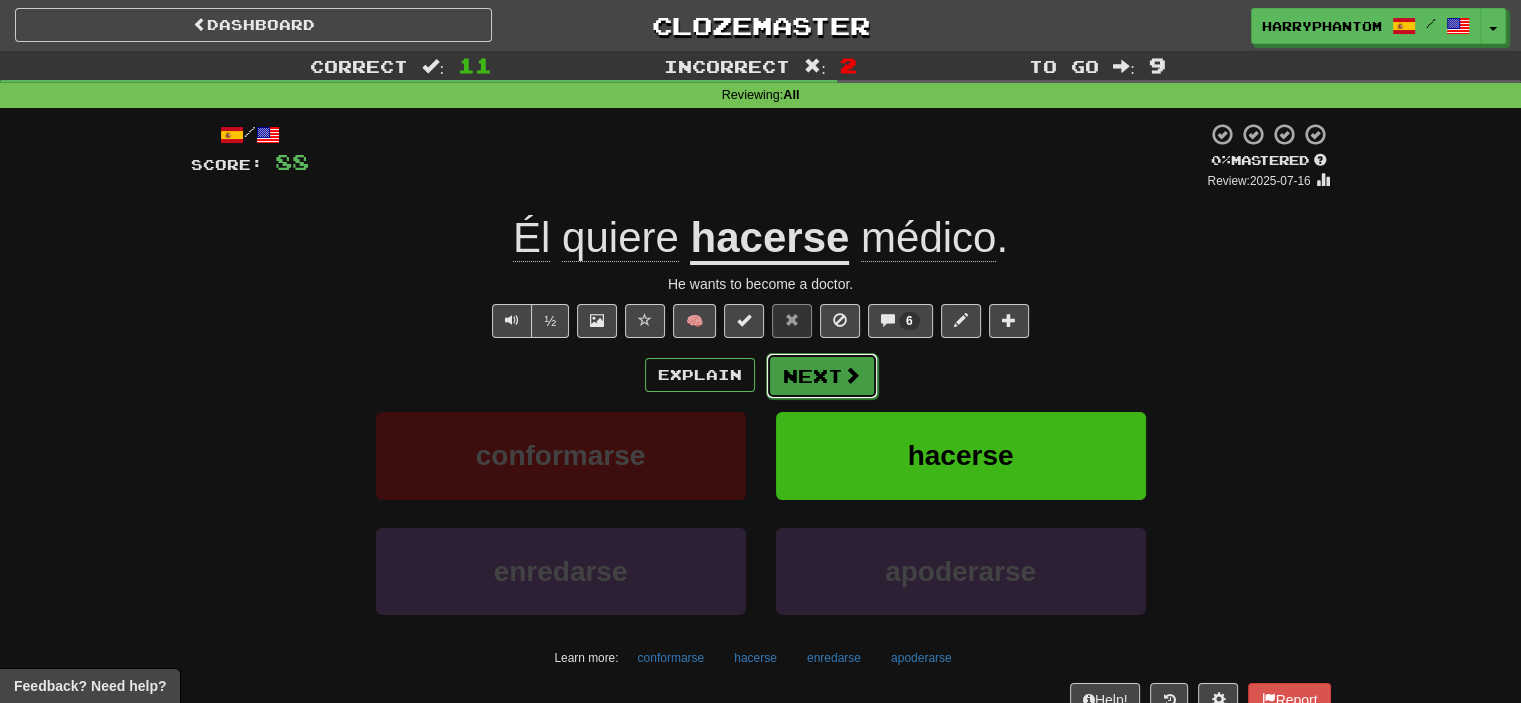 click on "Next" at bounding box center (822, 376) 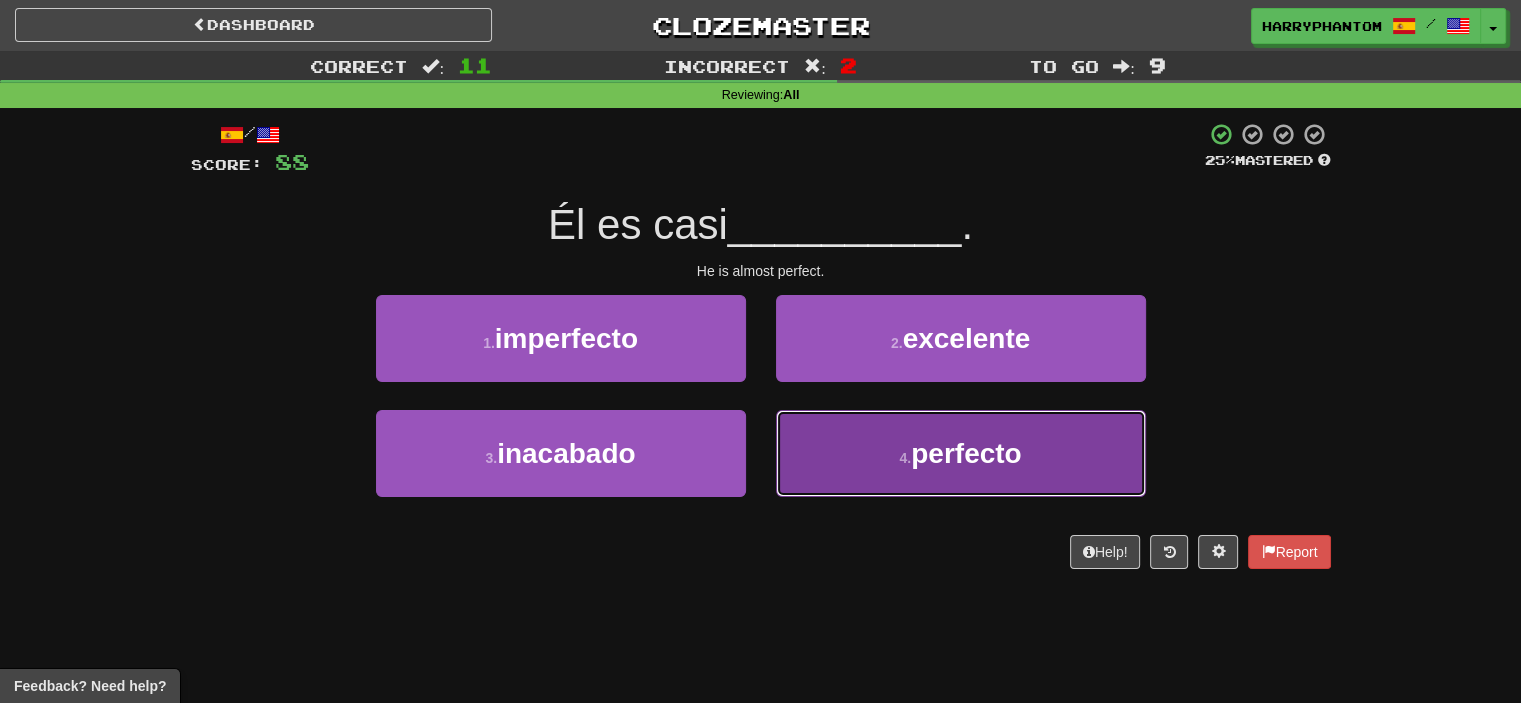 click on "4 .  perfecto" at bounding box center [961, 453] 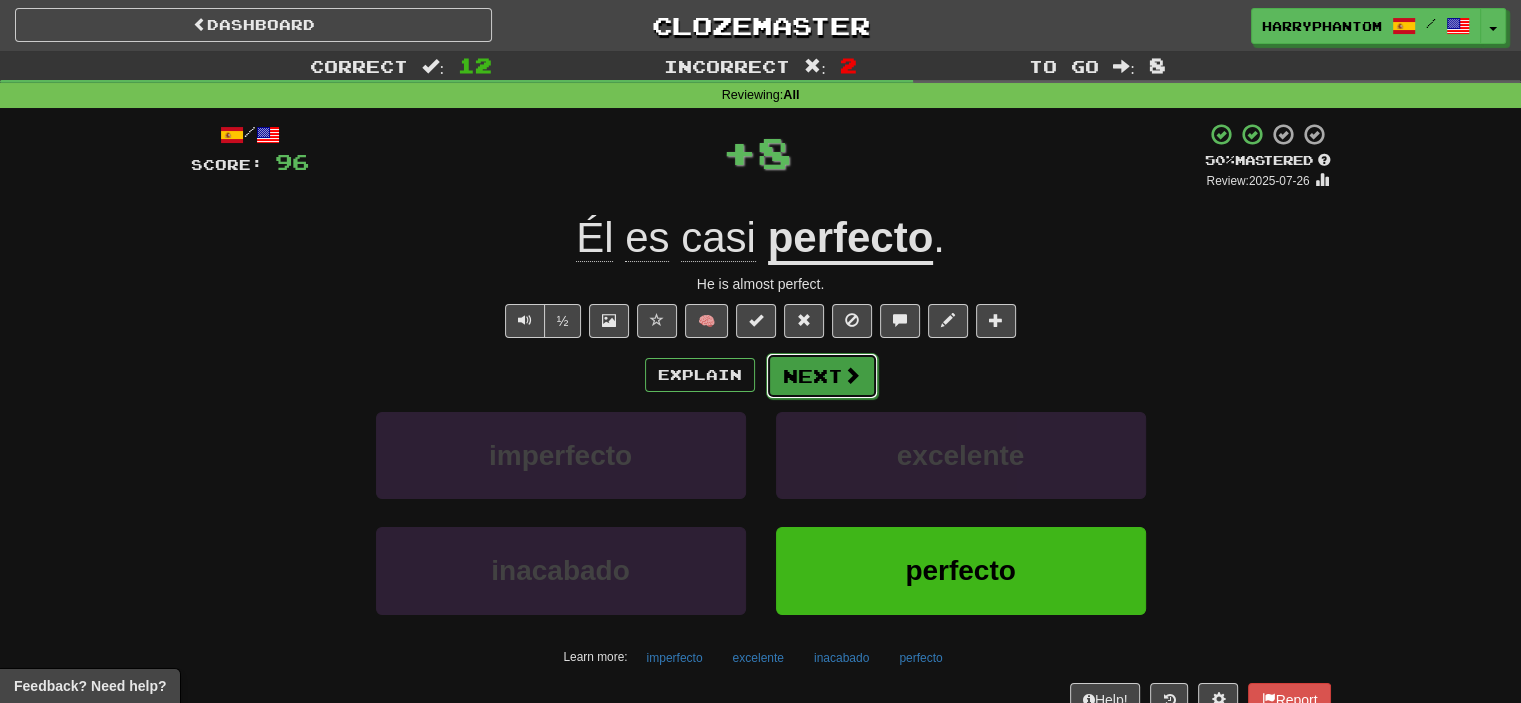 click at bounding box center (852, 375) 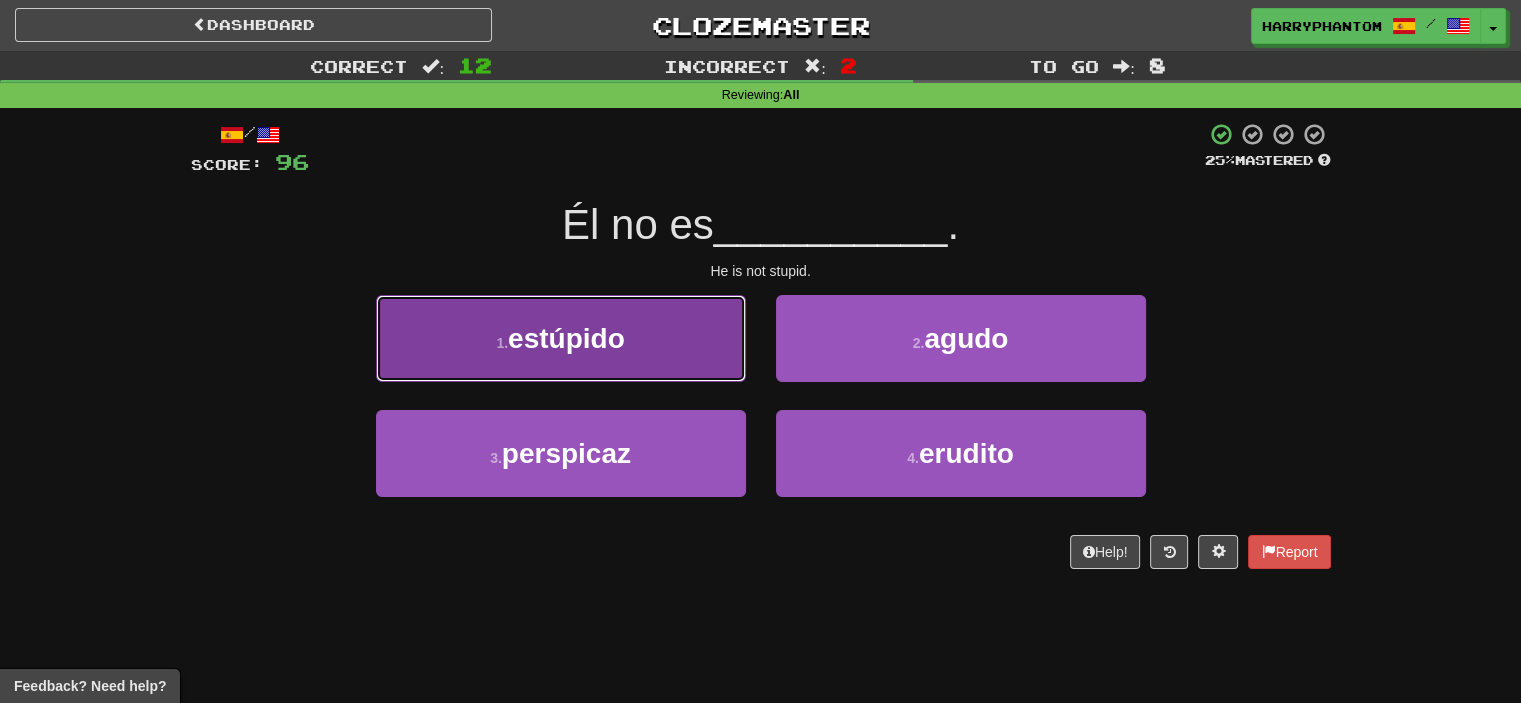 click on "1 .  estúpido" at bounding box center [561, 338] 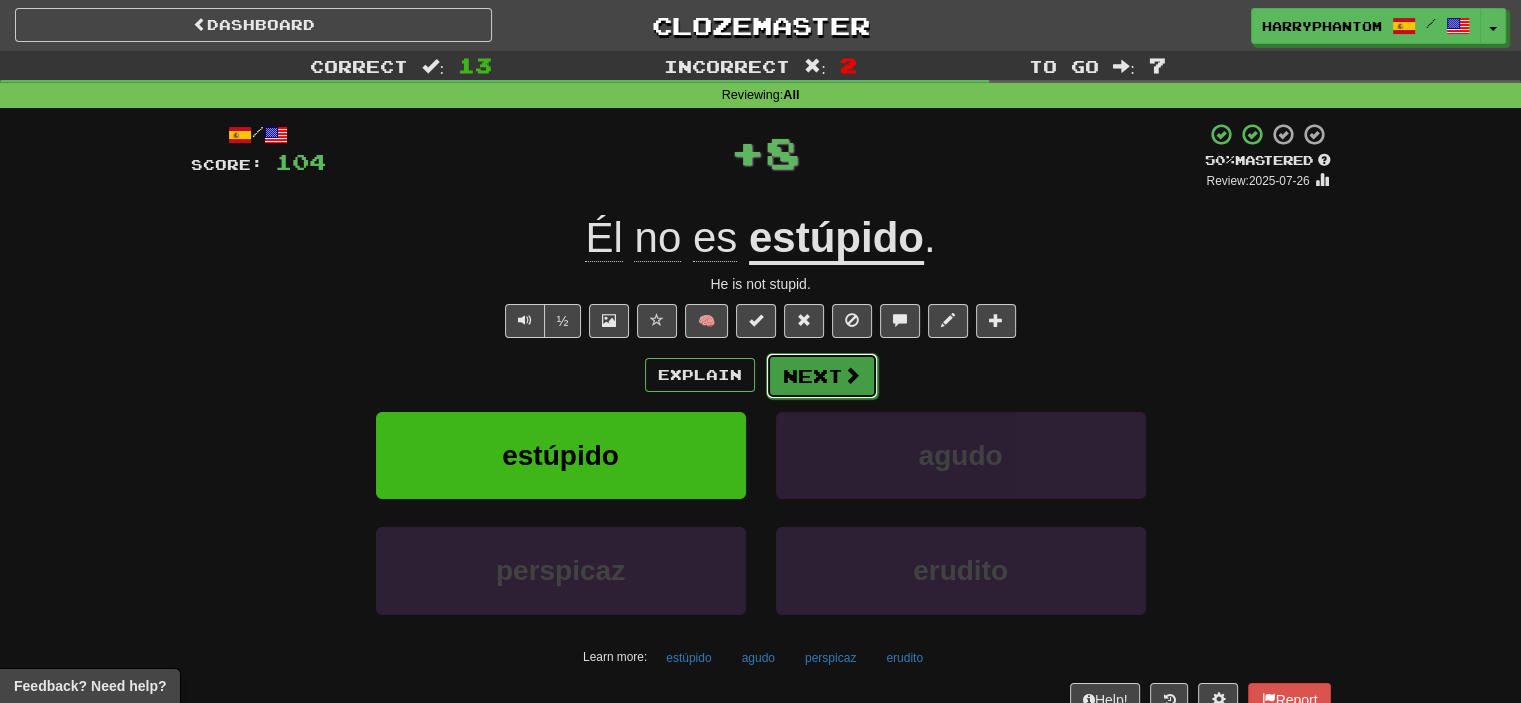 click on "Next" at bounding box center (822, 376) 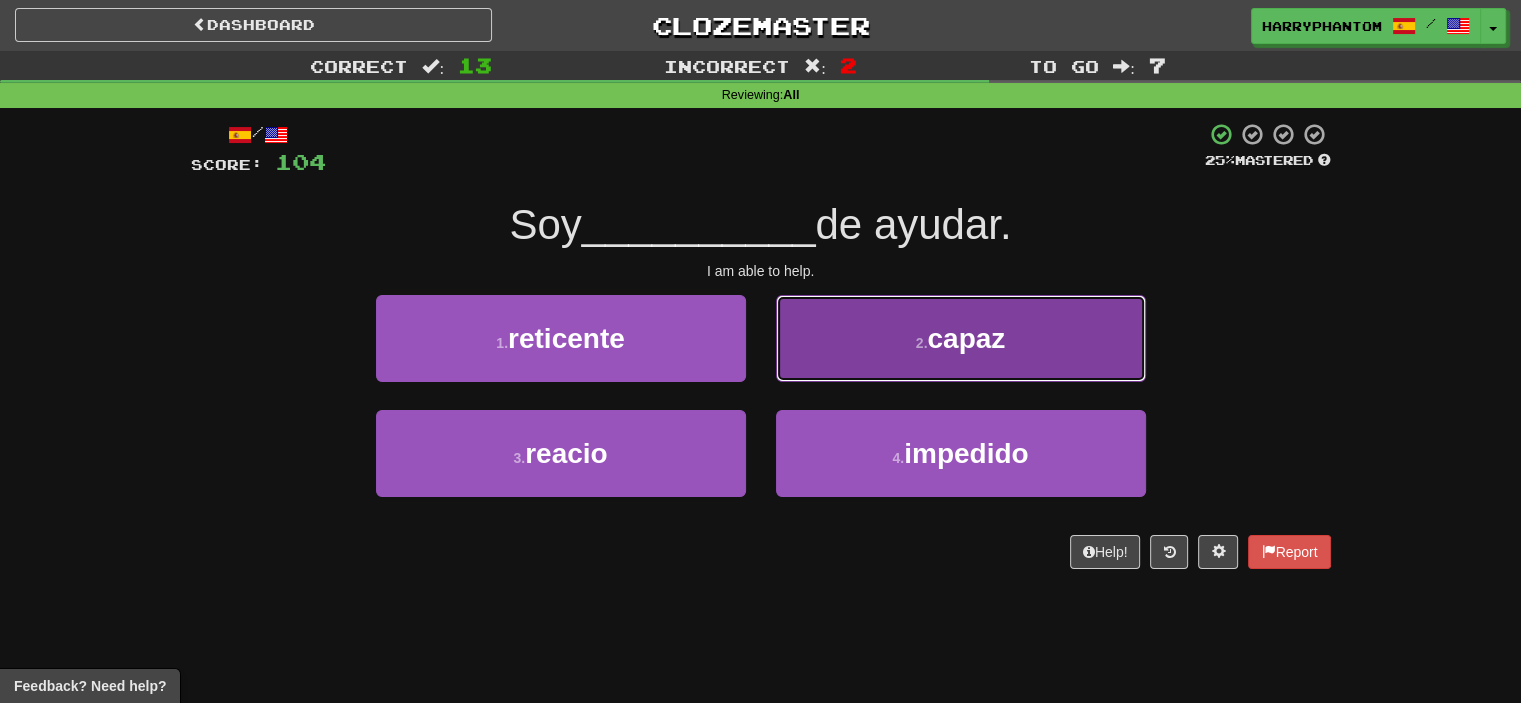 click on "2 .  capaz" at bounding box center [961, 338] 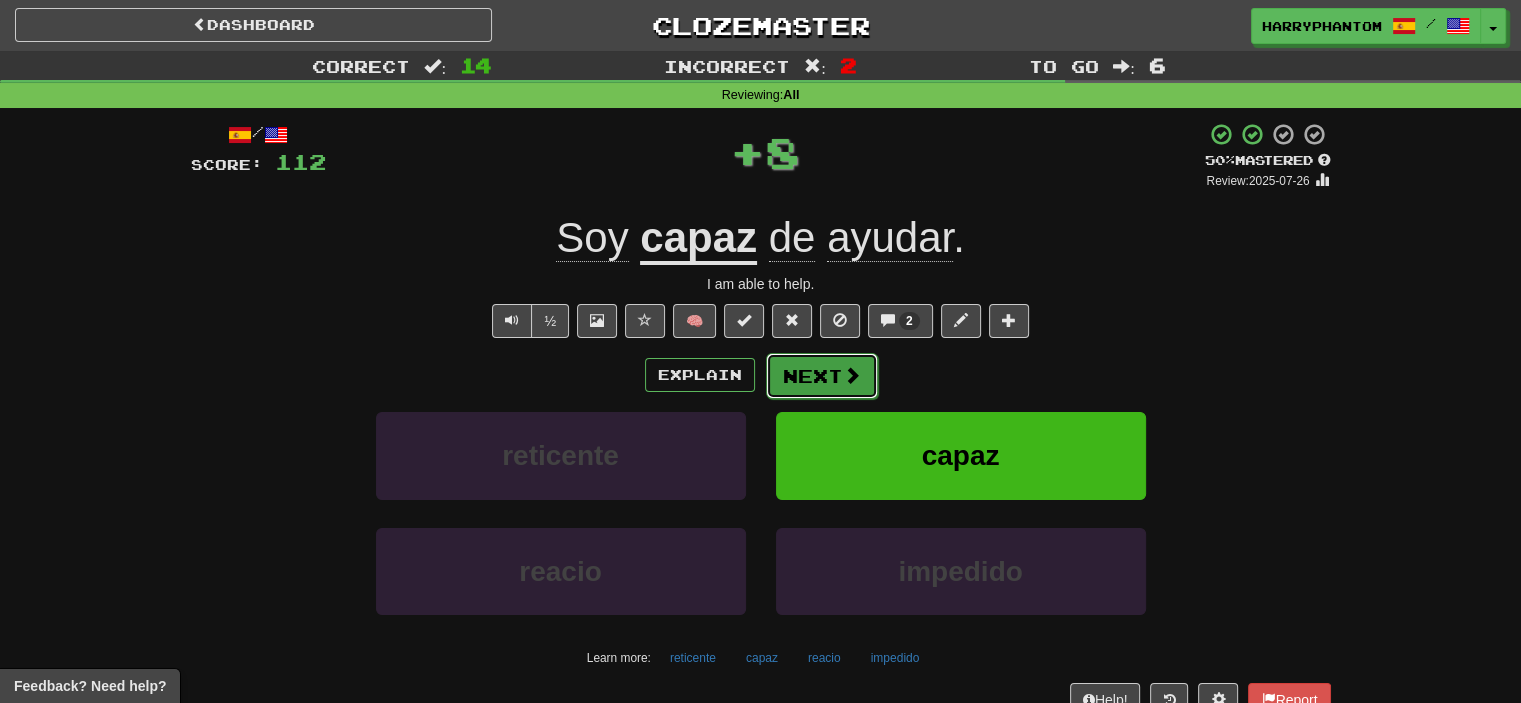 click at bounding box center (852, 375) 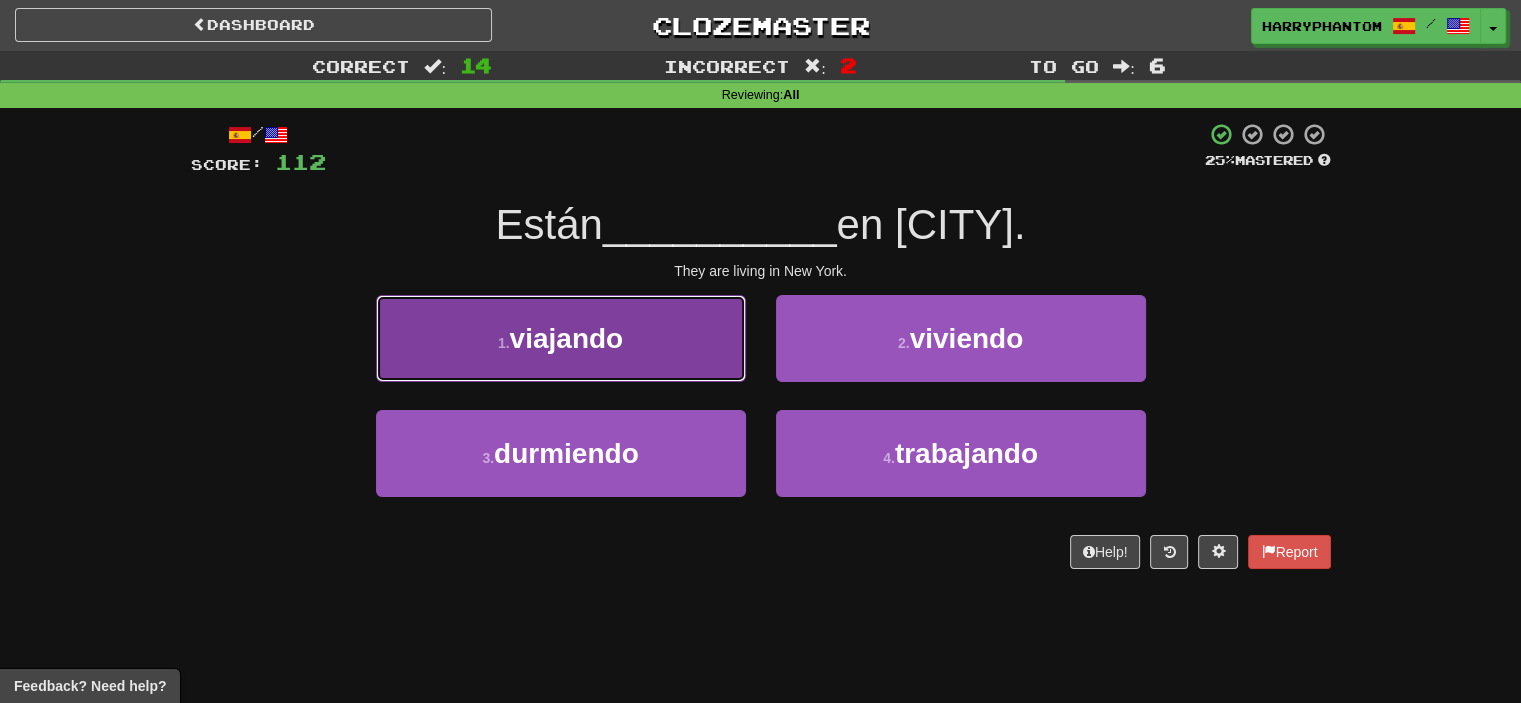 click on "1 .  viajando" at bounding box center [561, 338] 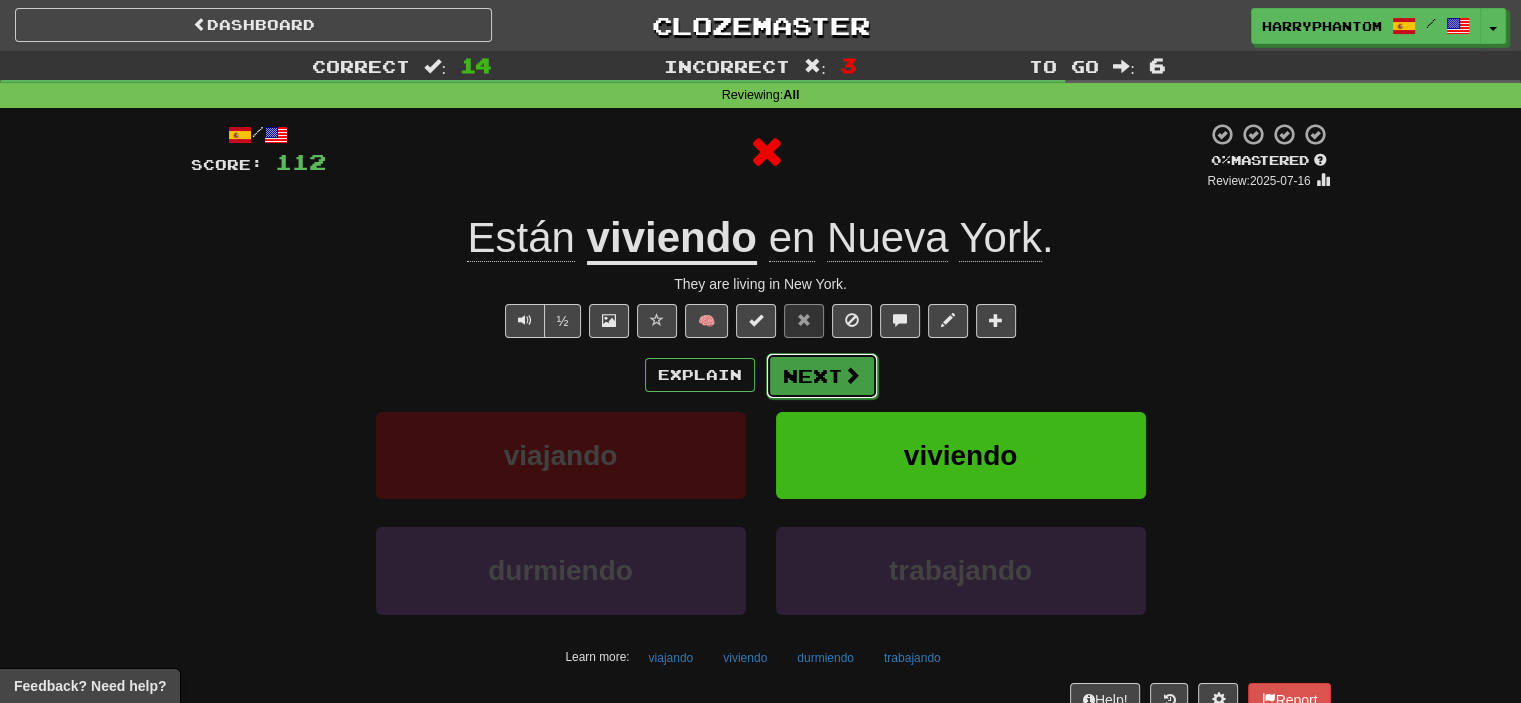 click on "Next" at bounding box center [822, 376] 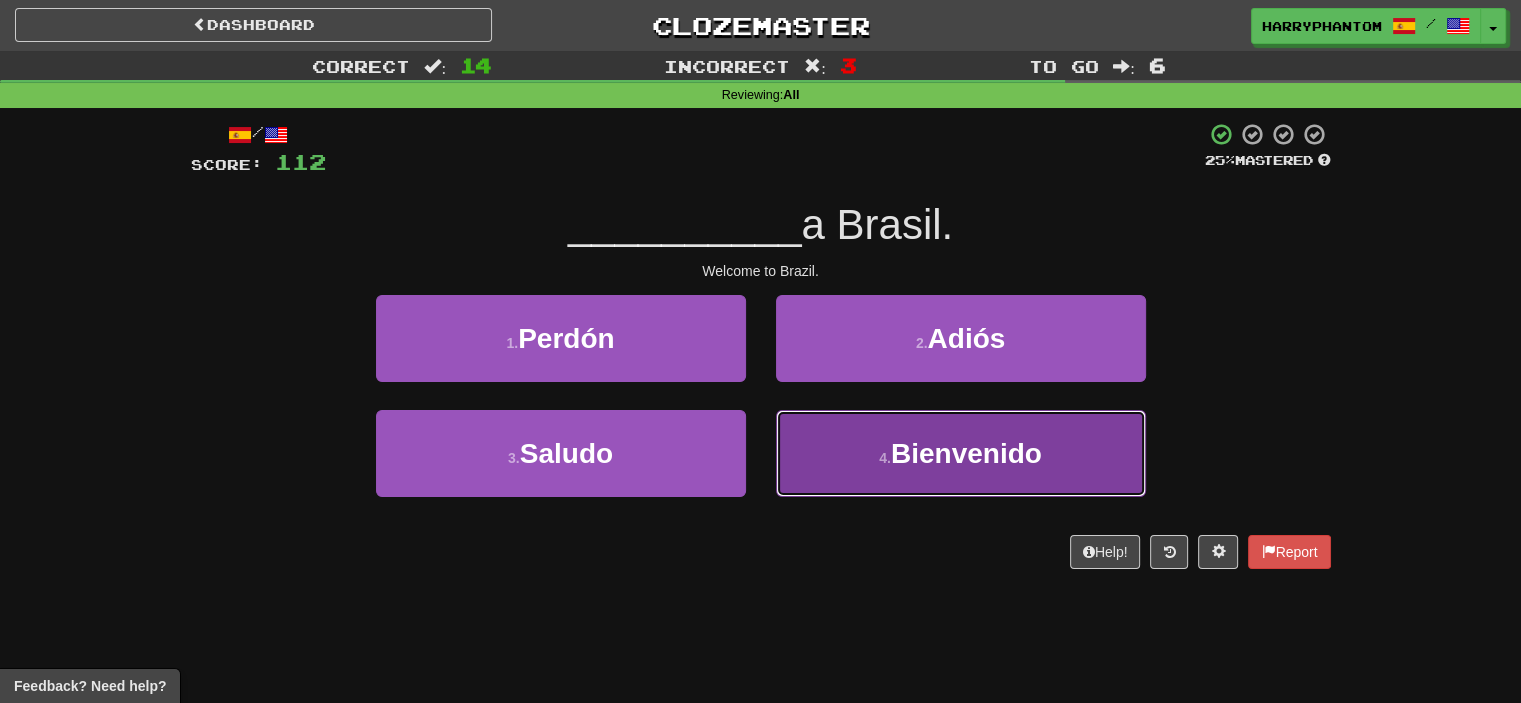 click on "4 .  Bienvenido" at bounding box center [961, 453] 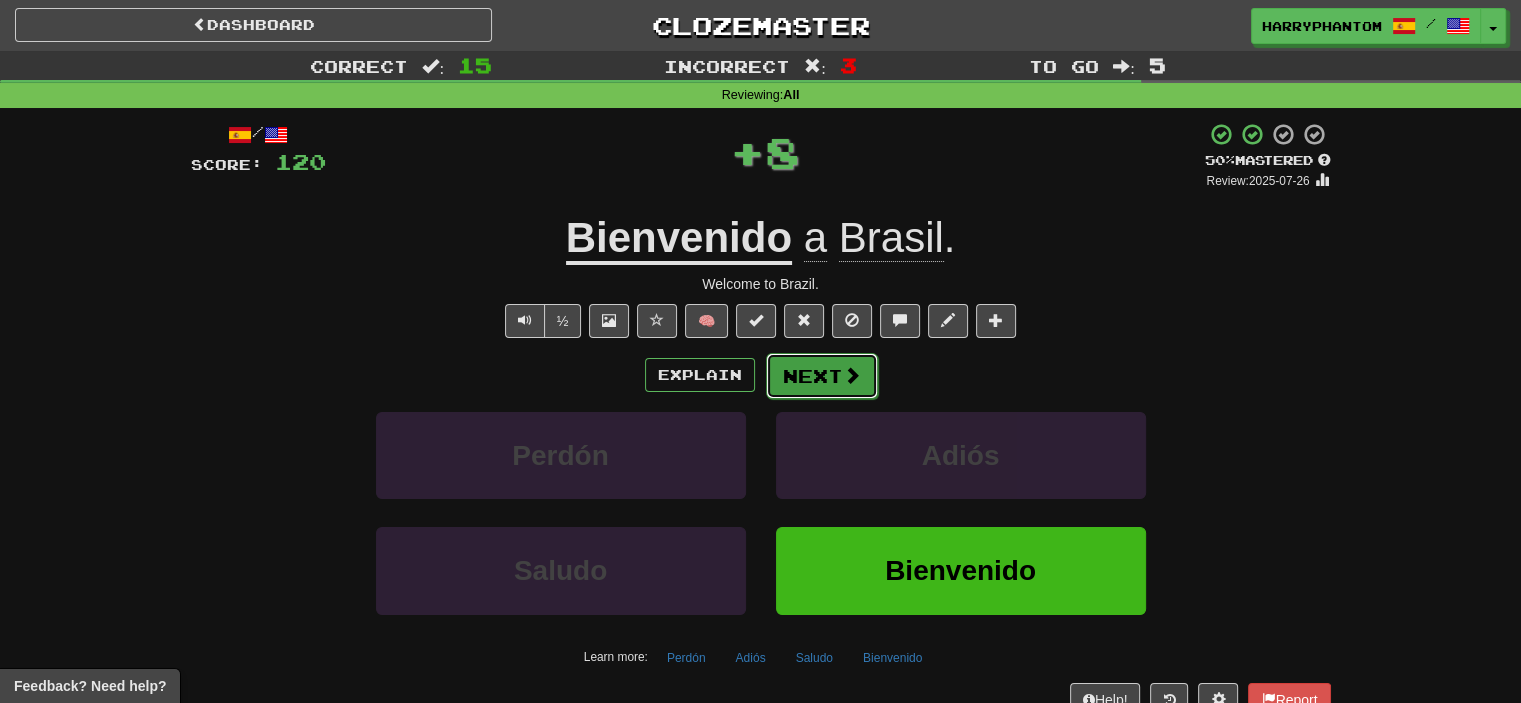 click on "Next" at bounding box center [822, 376] 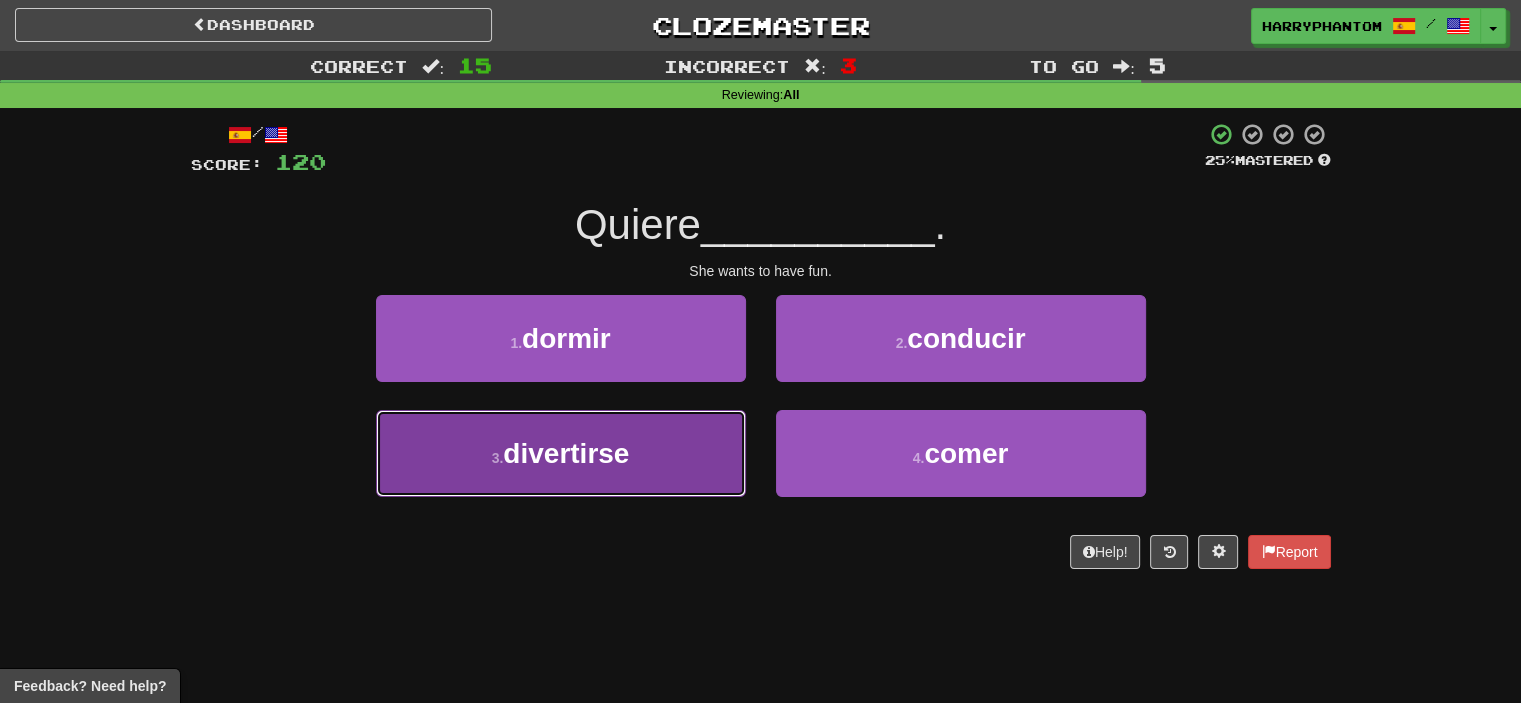 click on "3 .  divertirse" at bounding box center (561, 453) 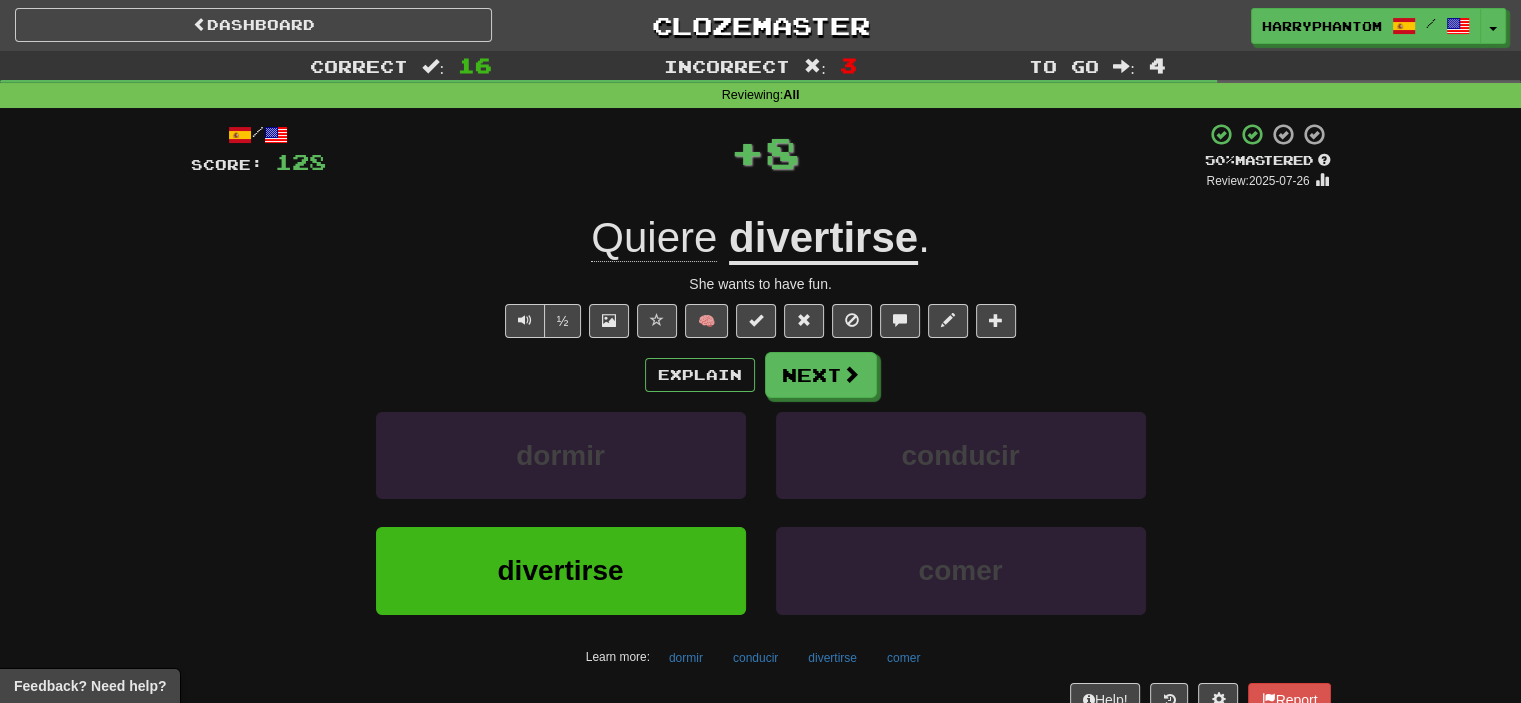 click on "/  Score:   128 + 8 50 %  Mastered Review:  2025-07-26 Quiere   divertirse . She wants to have fun. ½ 🧠 Explain Next dormir conducir divertirse comer Learn more: dormir conducir divertirse comer  Help!  Report" at bounding box center (761, 419) 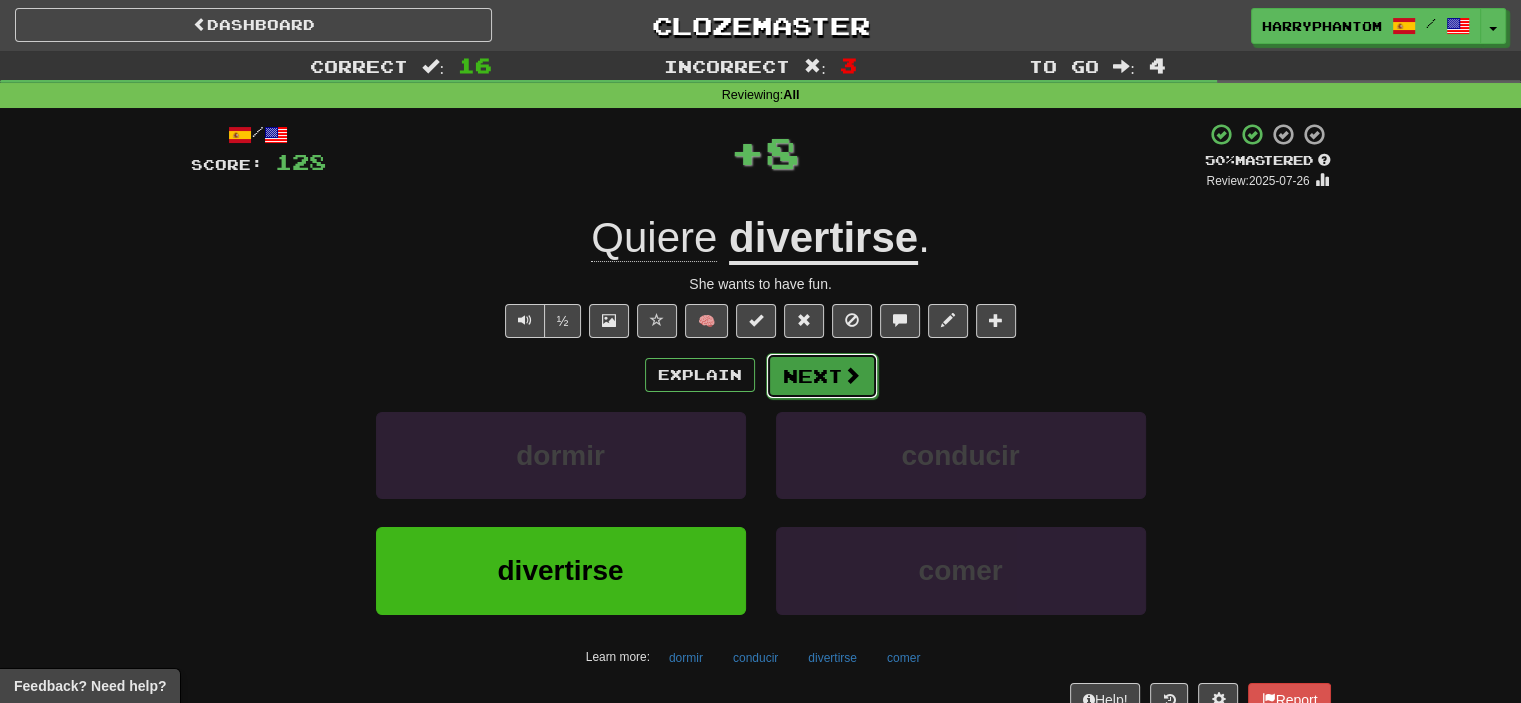 click on "Next" at bounding box center [822, 376] 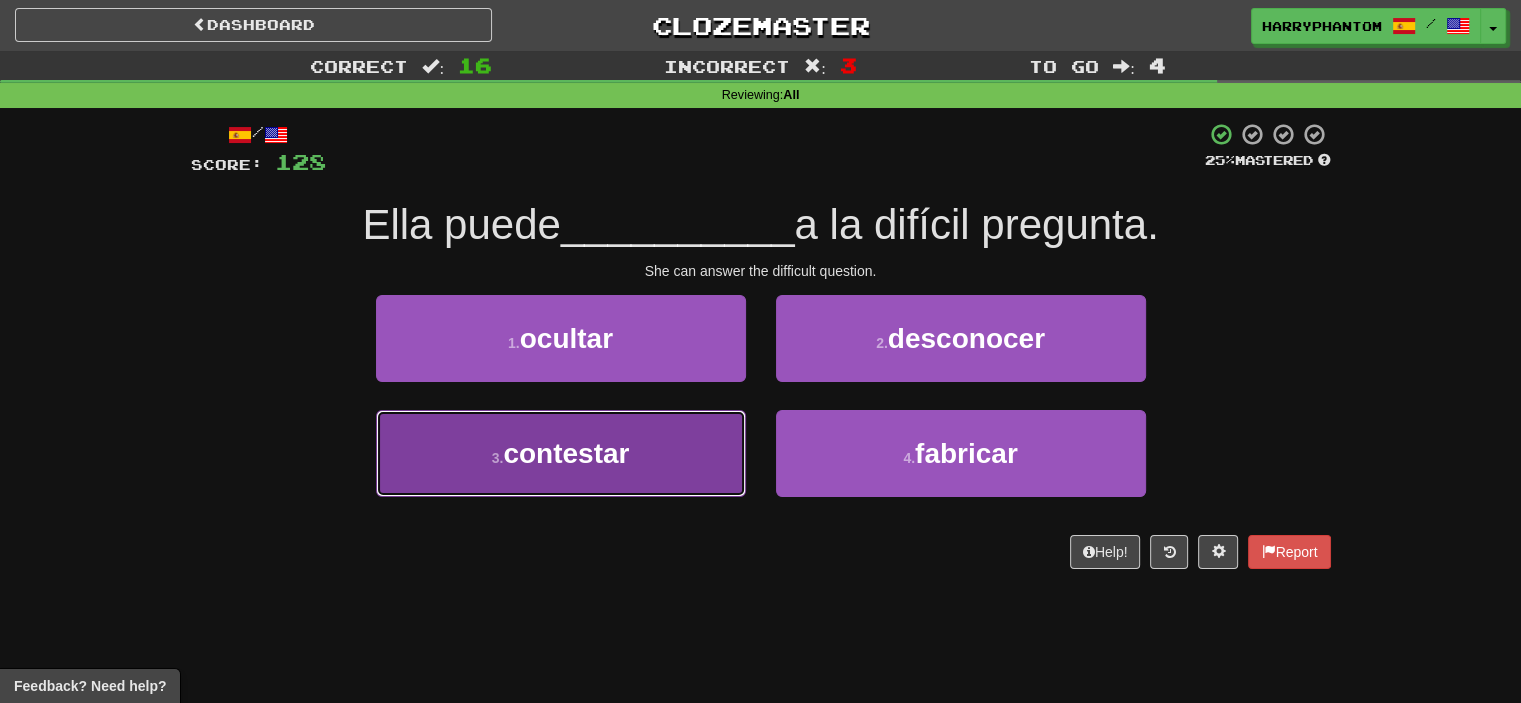 click on "3 .  contestar" at bounding box center (561, 453) 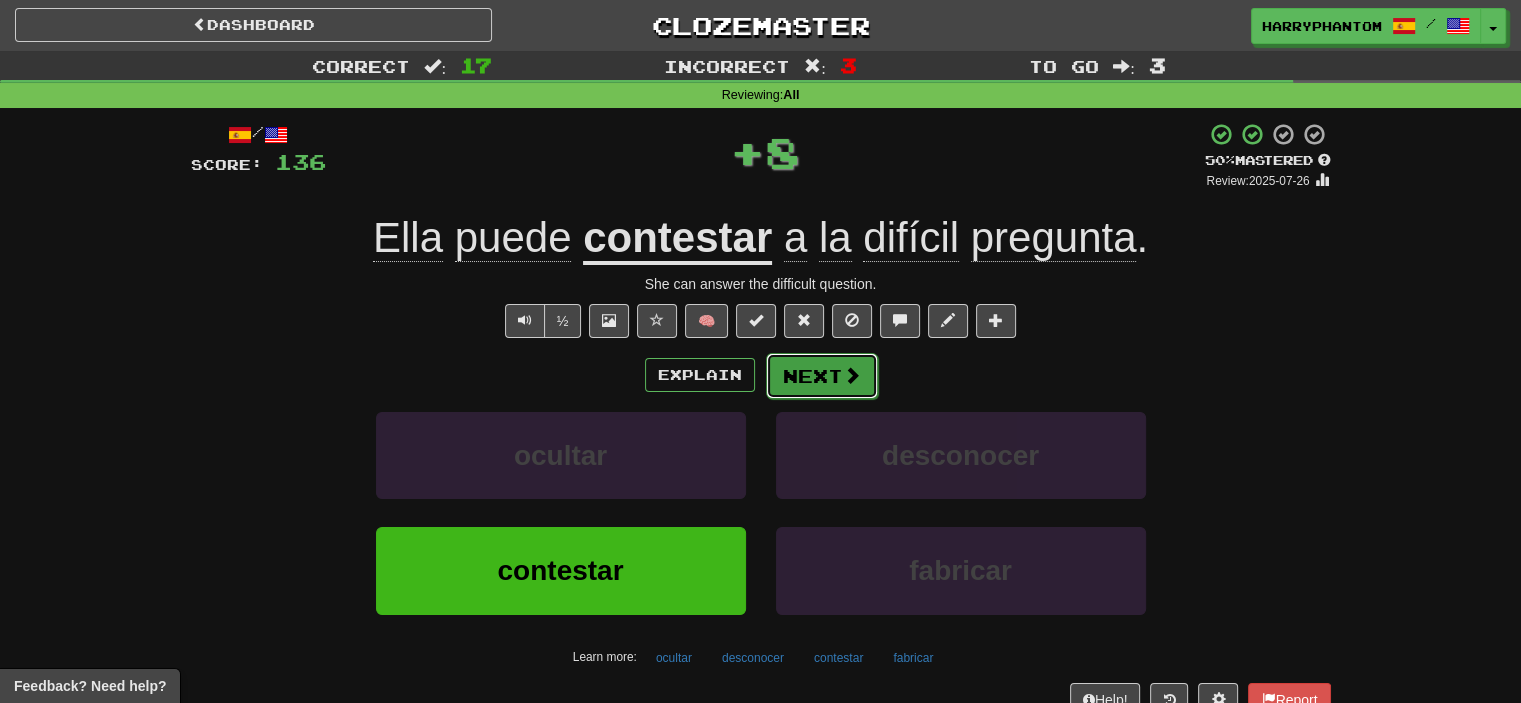 click at bounding box center (852, 375) 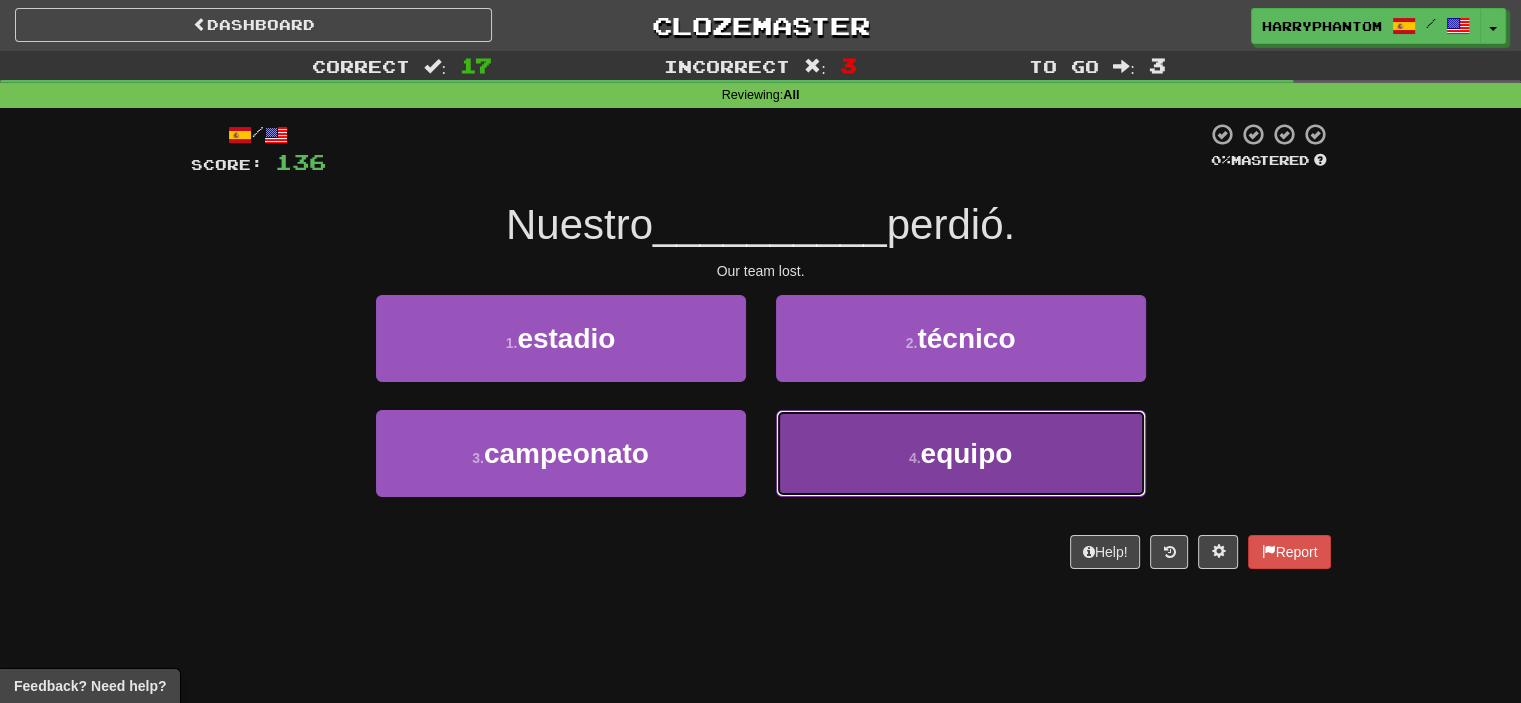 click on "4 .  equipo" at bounding box center (961, 453) 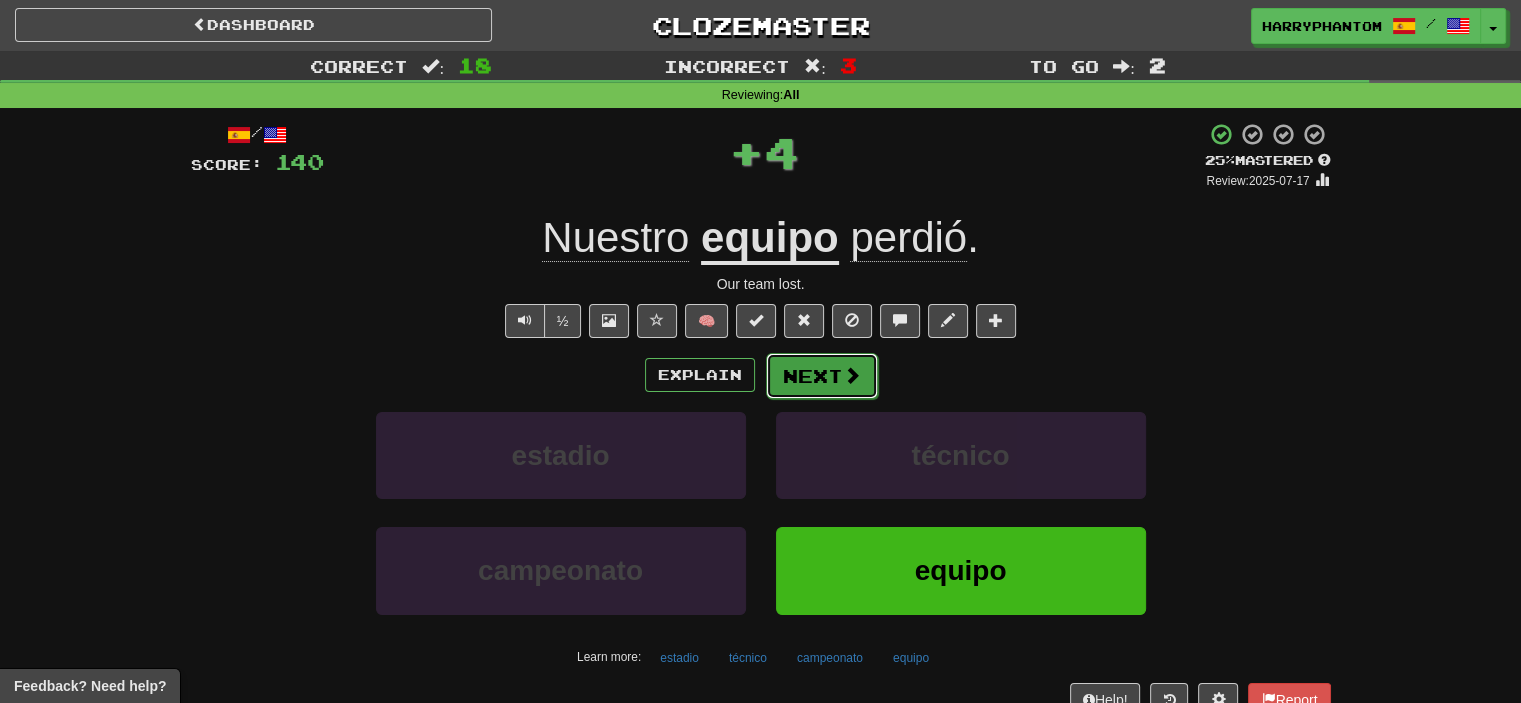 click on "Next" at bounding box center (822, 376) 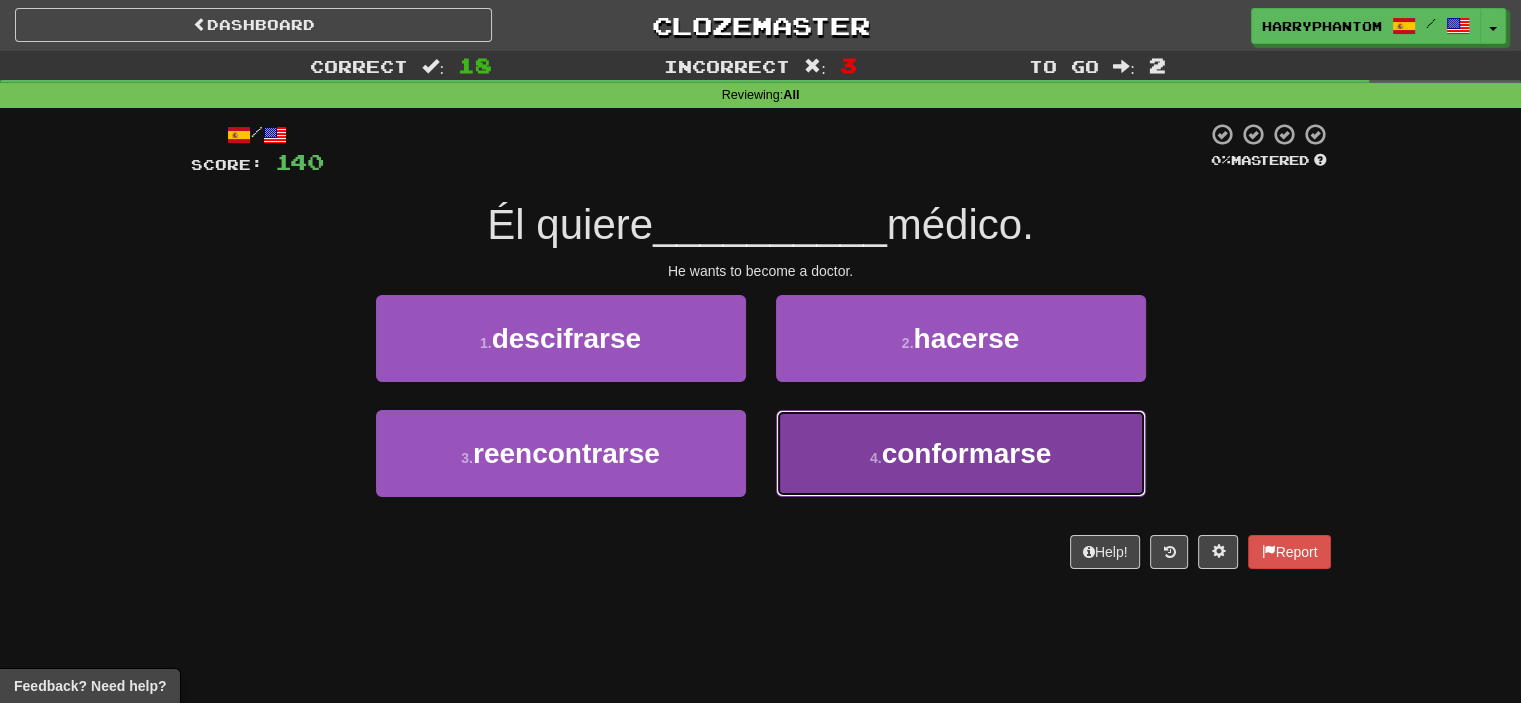 click on "4 .  conformarse" at bounding box center (961, 453) 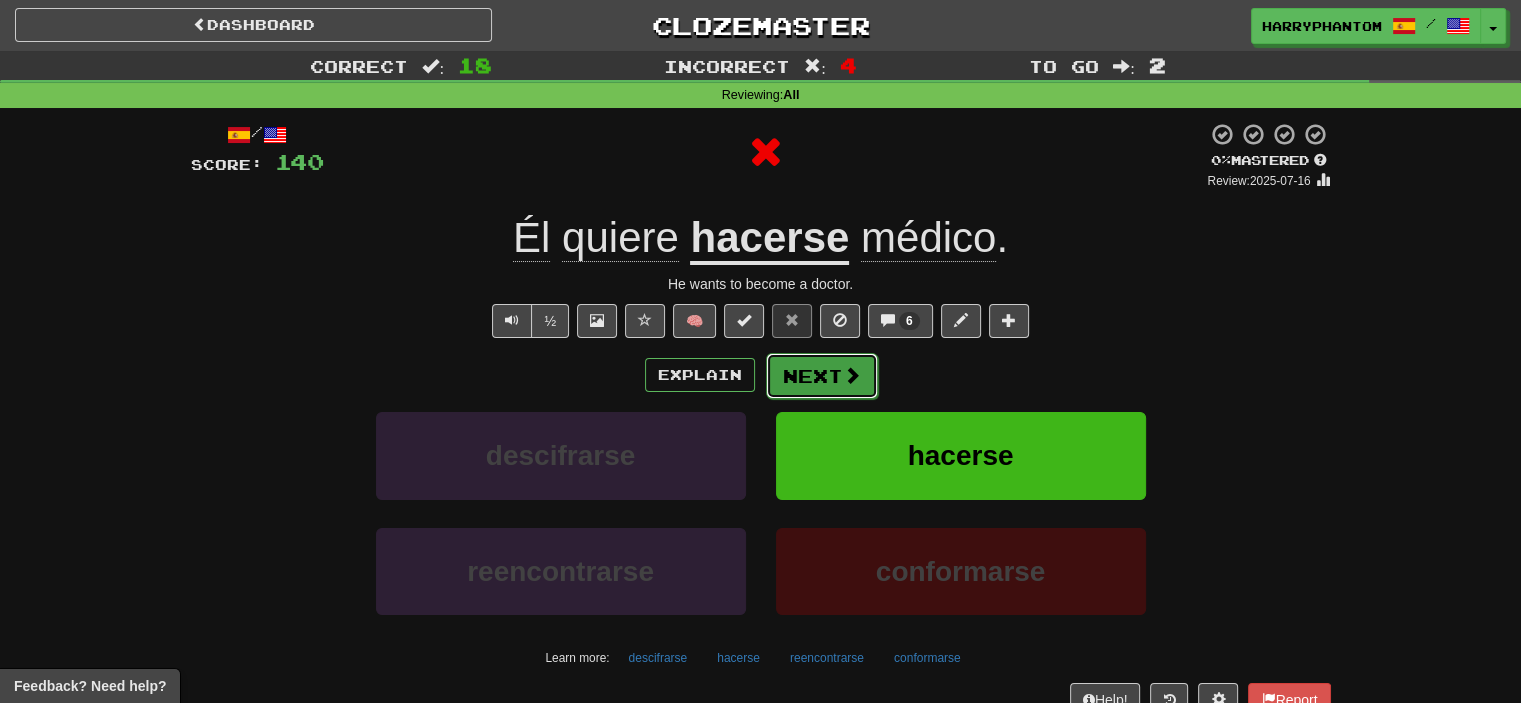 click on "Next" at bounding box center (822, 376) 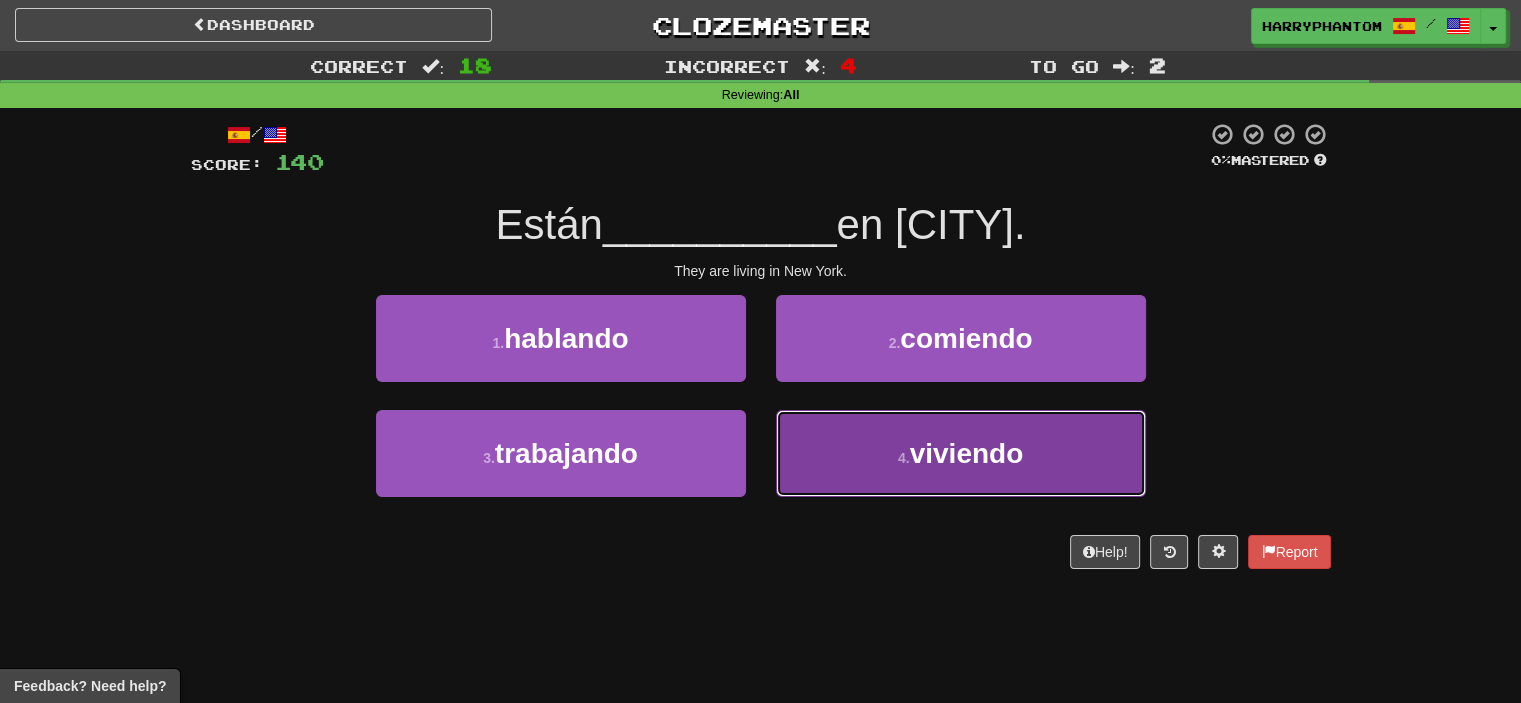 click on "4 .  viviendo" at bounding box center (961, 453) 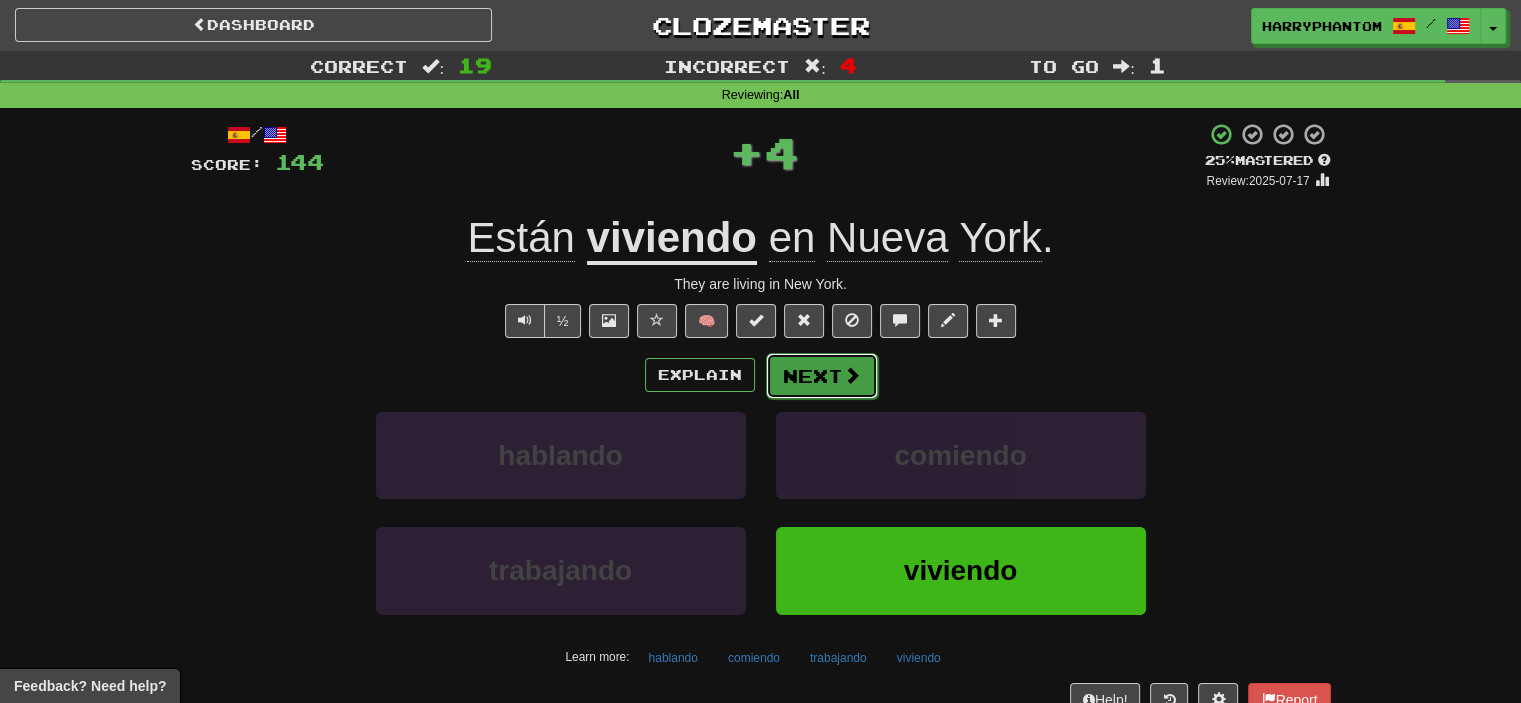 click on "Next" at bounding box center [822, 376] 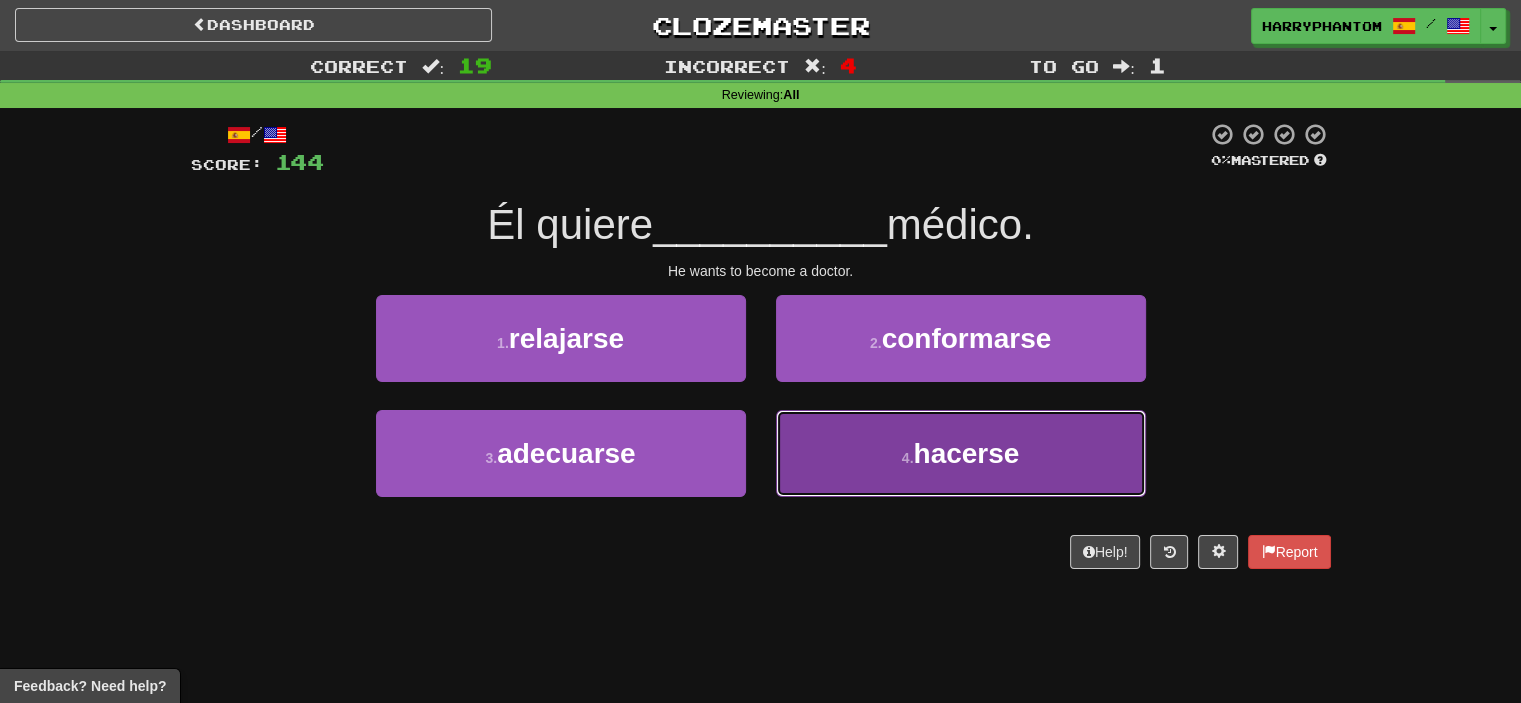 click on "4 .  hacerse" at bounding box center (961, 453) 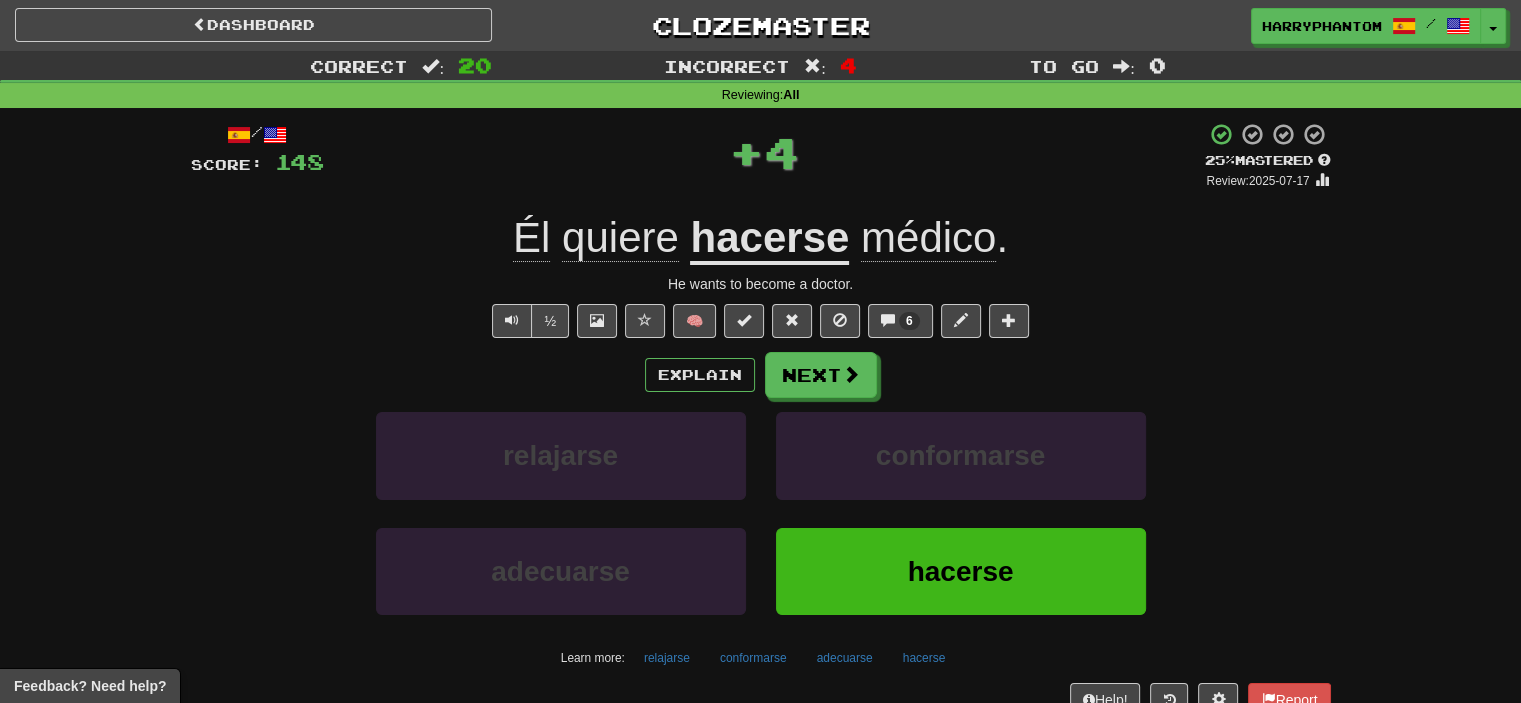 click on "Explain Next relajarse conformarse adecuarse hacerse Learn more: relajarse conformarse adecuarse hacerse" at bounding box center (761, 512) 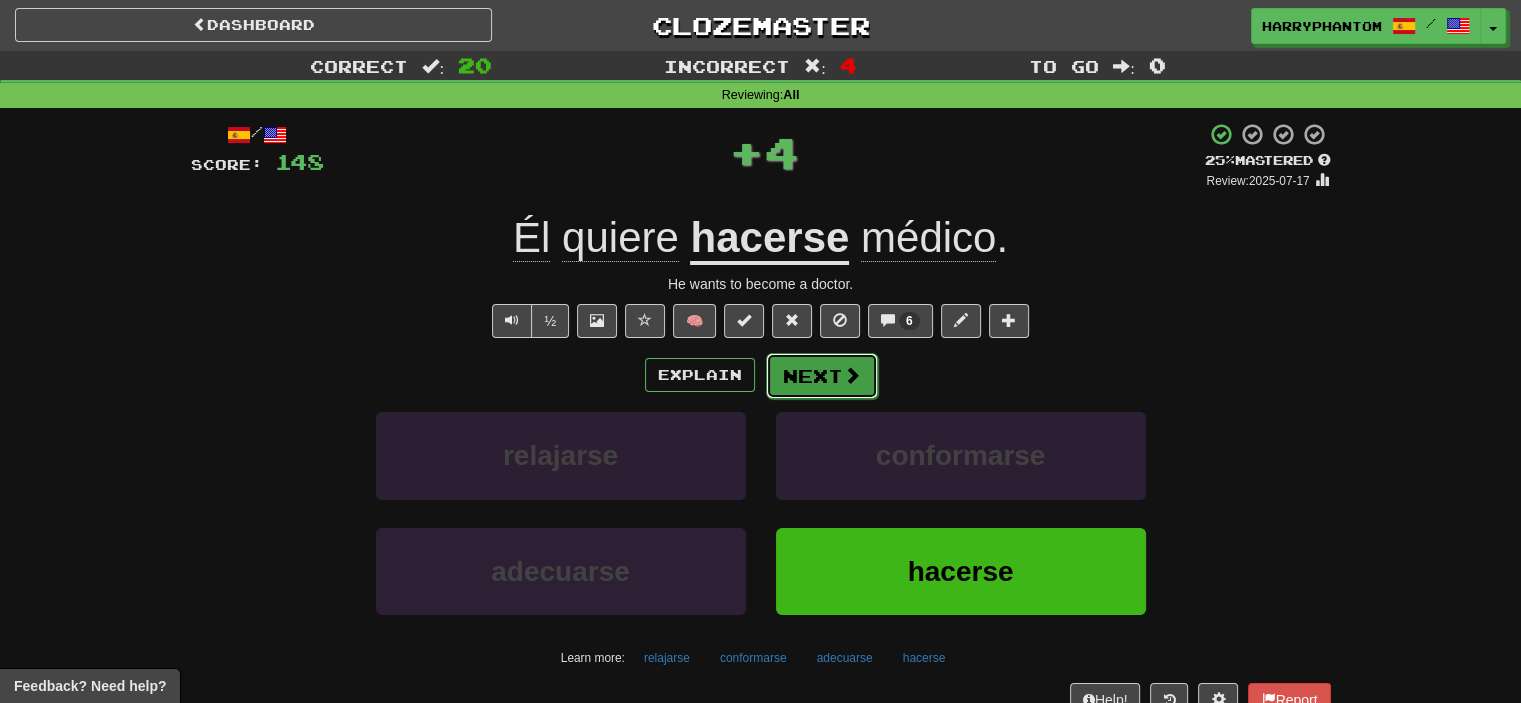 click on "Next" at bounding box center (822, 376) 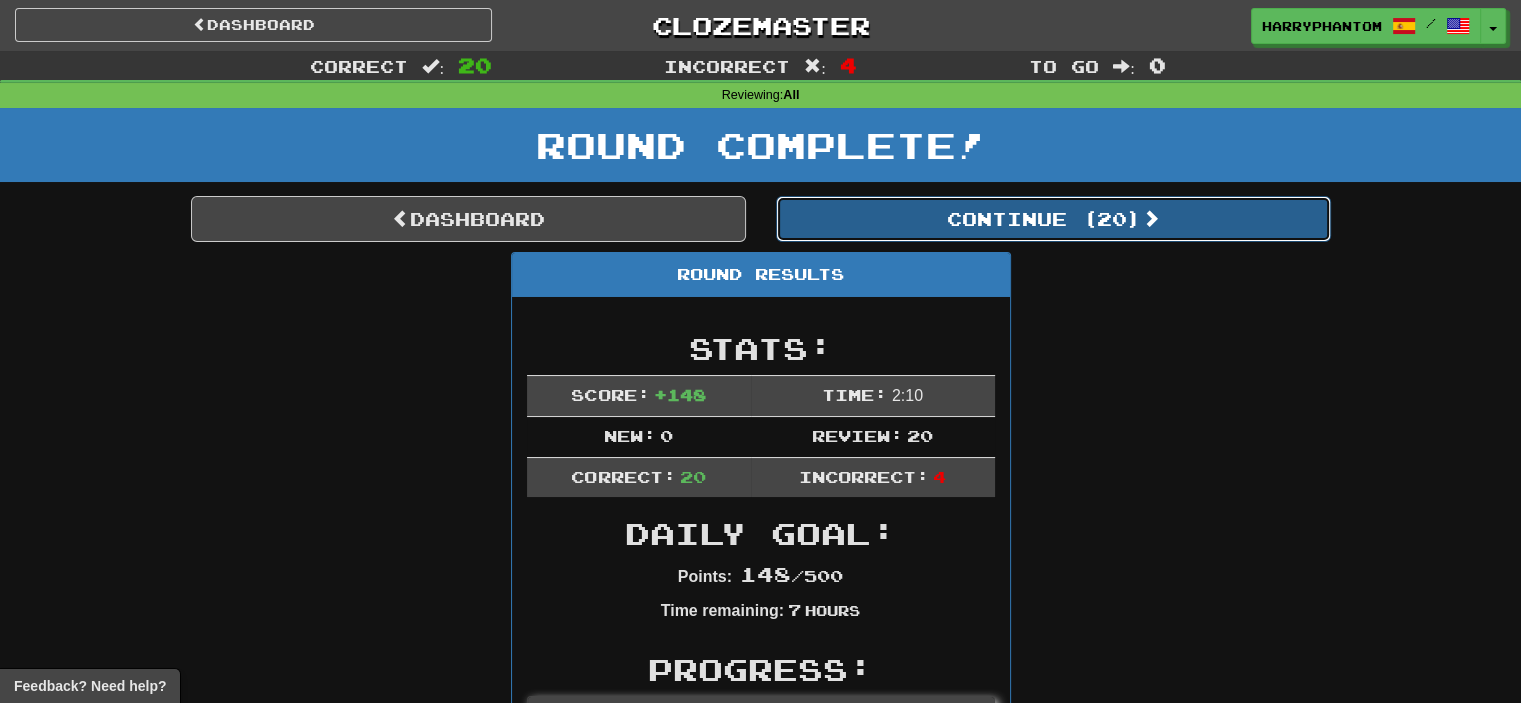 click on "Continue ( 20 )" at bounding box center [1053, 219] 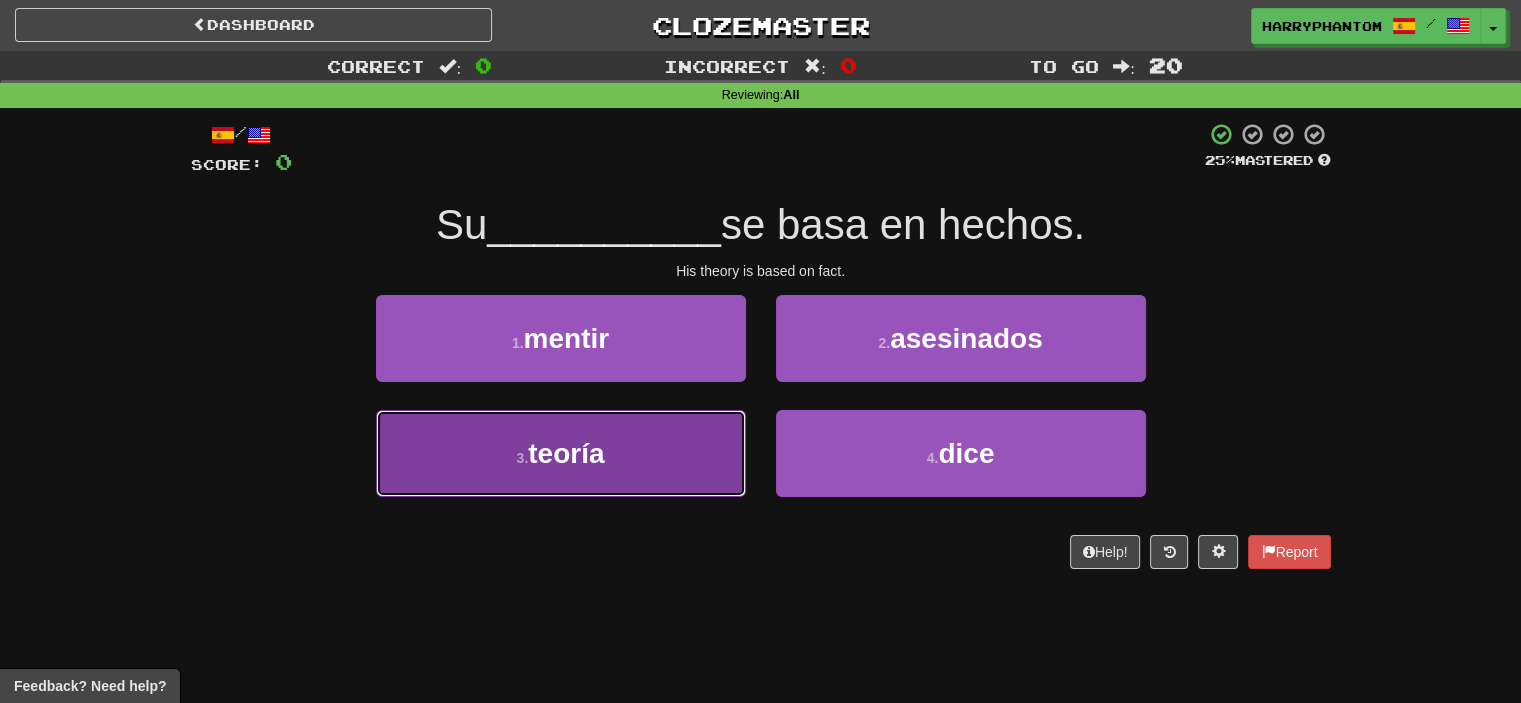 click on "3 .  teoría" at bounding box center (561, 453) 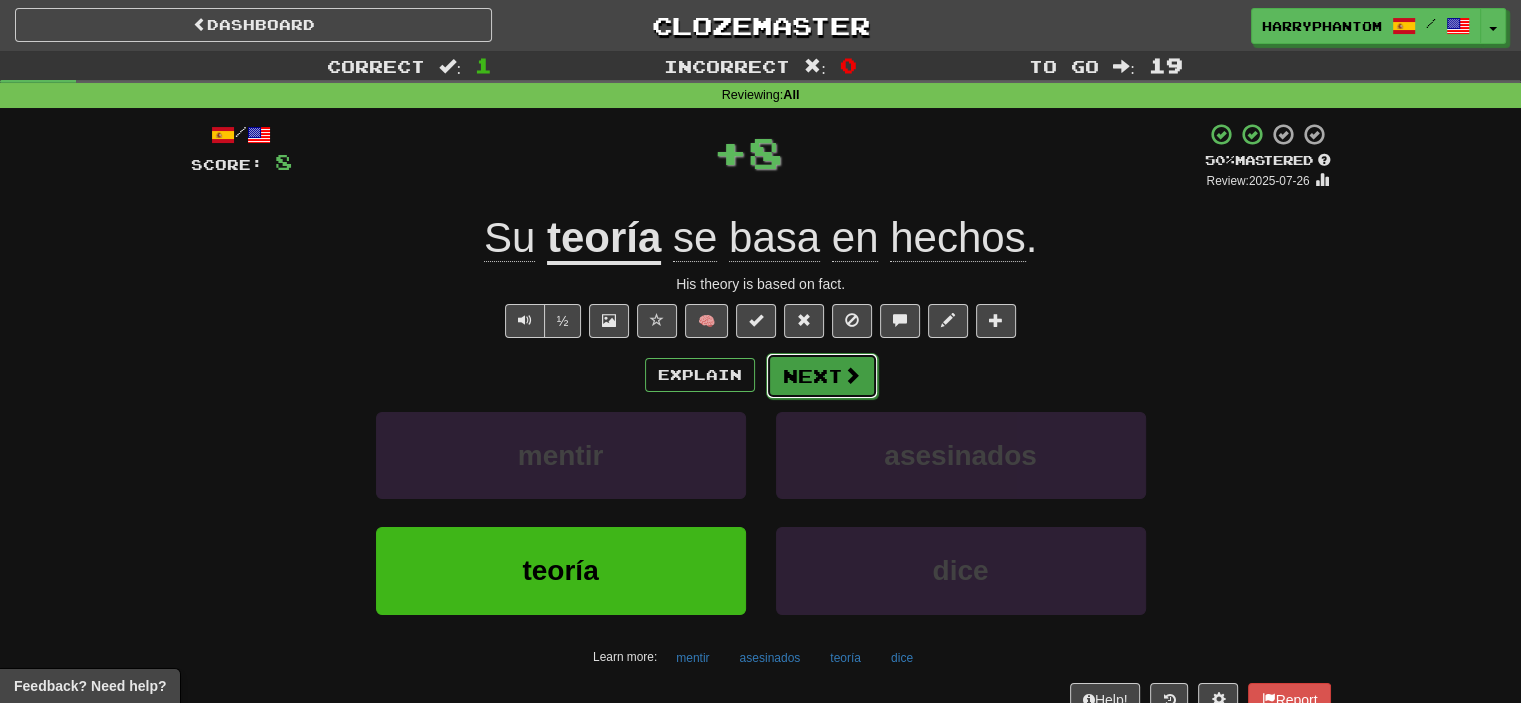 click on "Next" at bounding box center (822, 376) 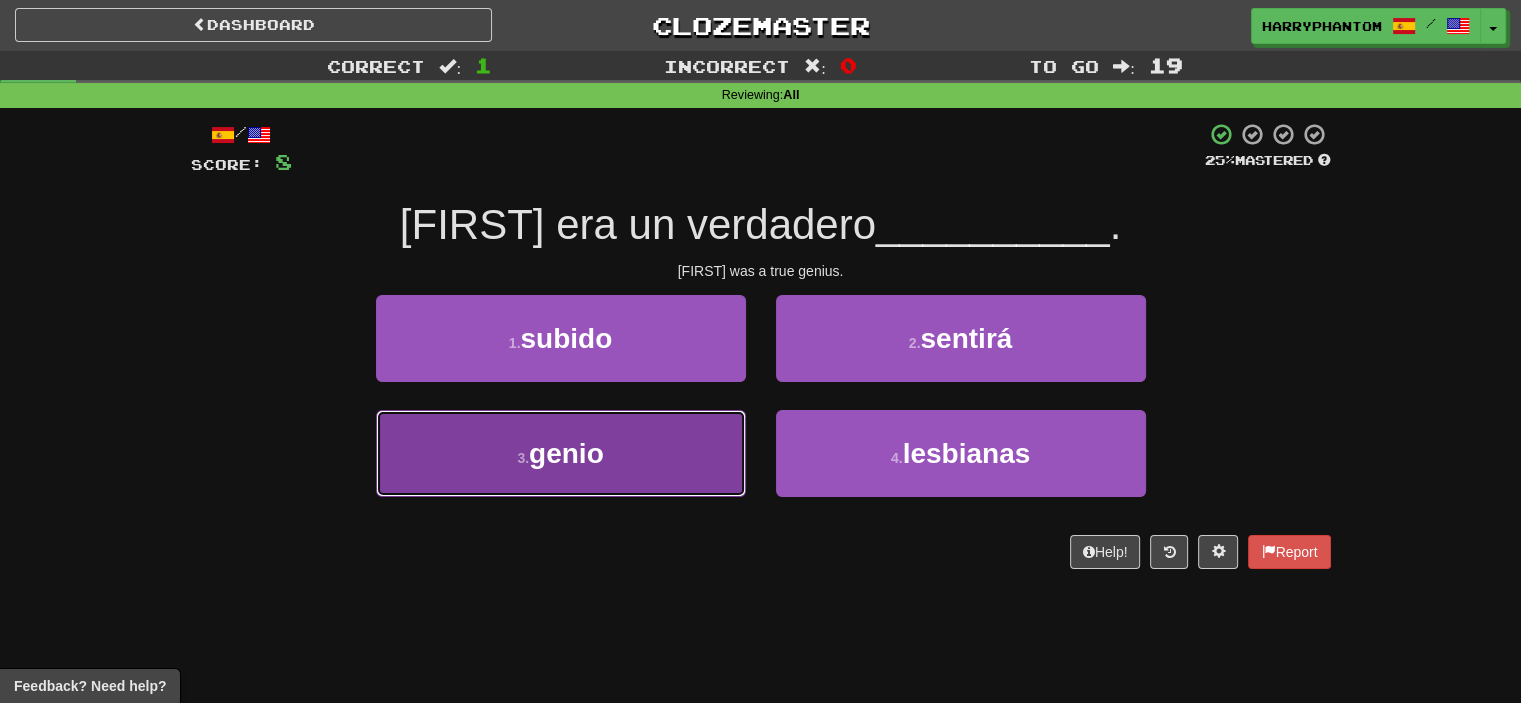 click on "3 .  genio" at bounding box center (561, 453) 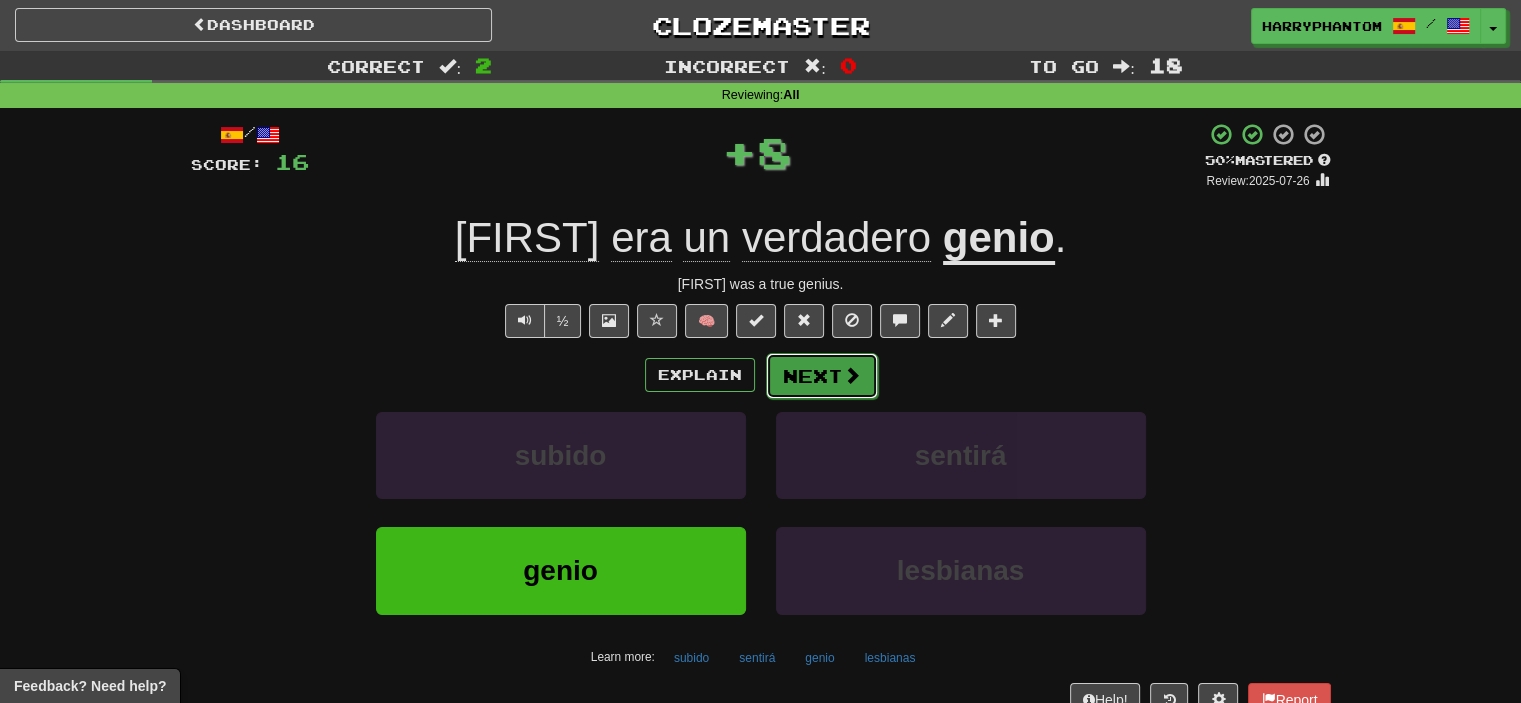 click on "Next" at bounding box center (822, 376) 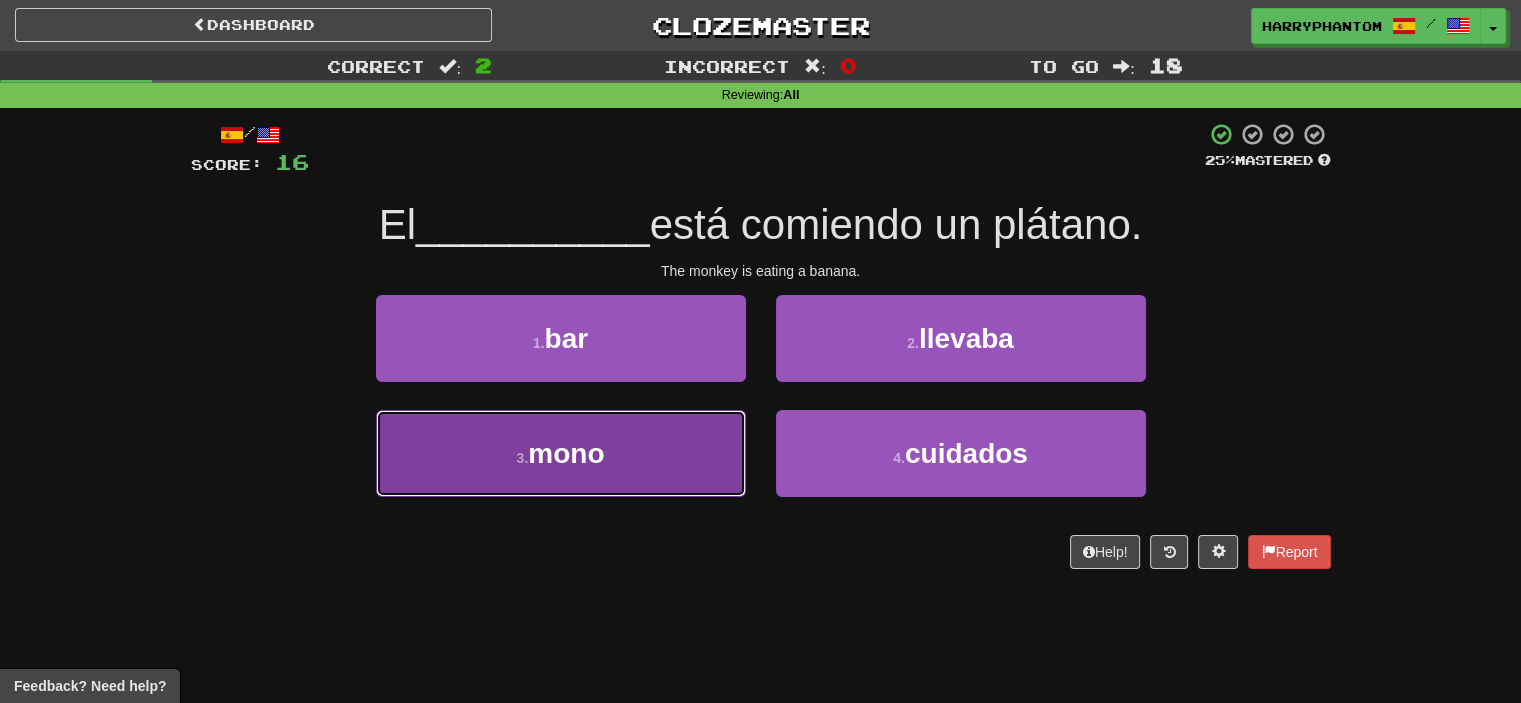 click on "3 .  mono" at bounding box center [561, 453] 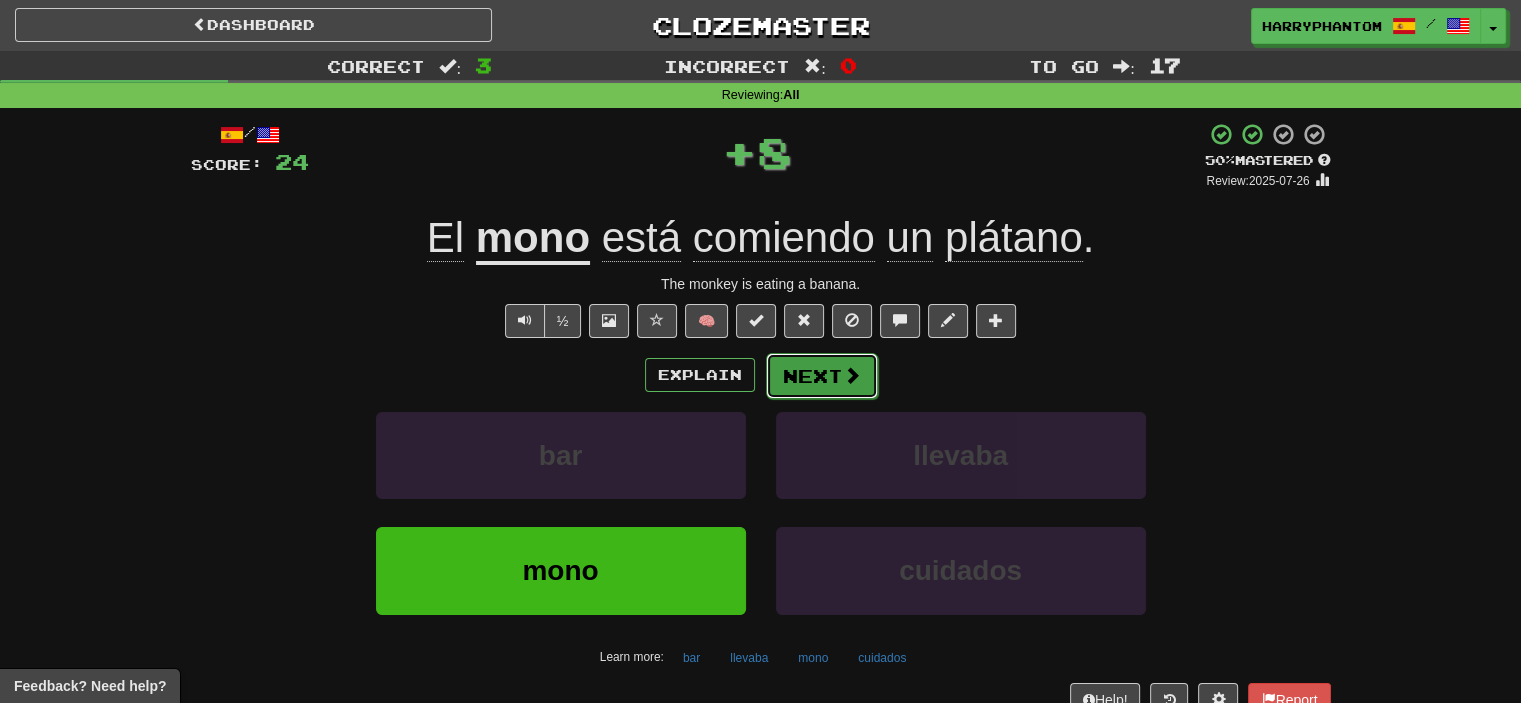 click on "Next" at bounding box center [822, 376] 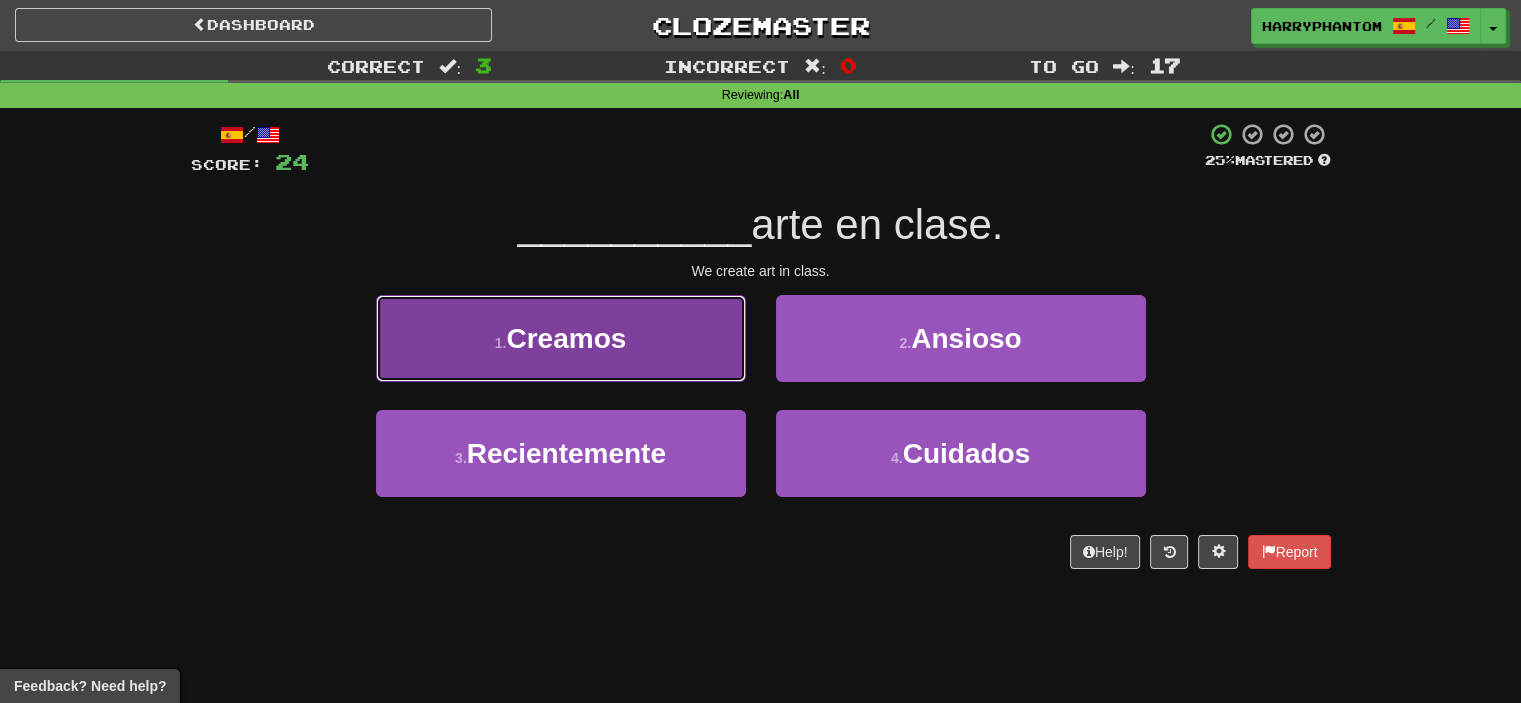 click on "1 .  Creamos" at bounding box center [561, 338] 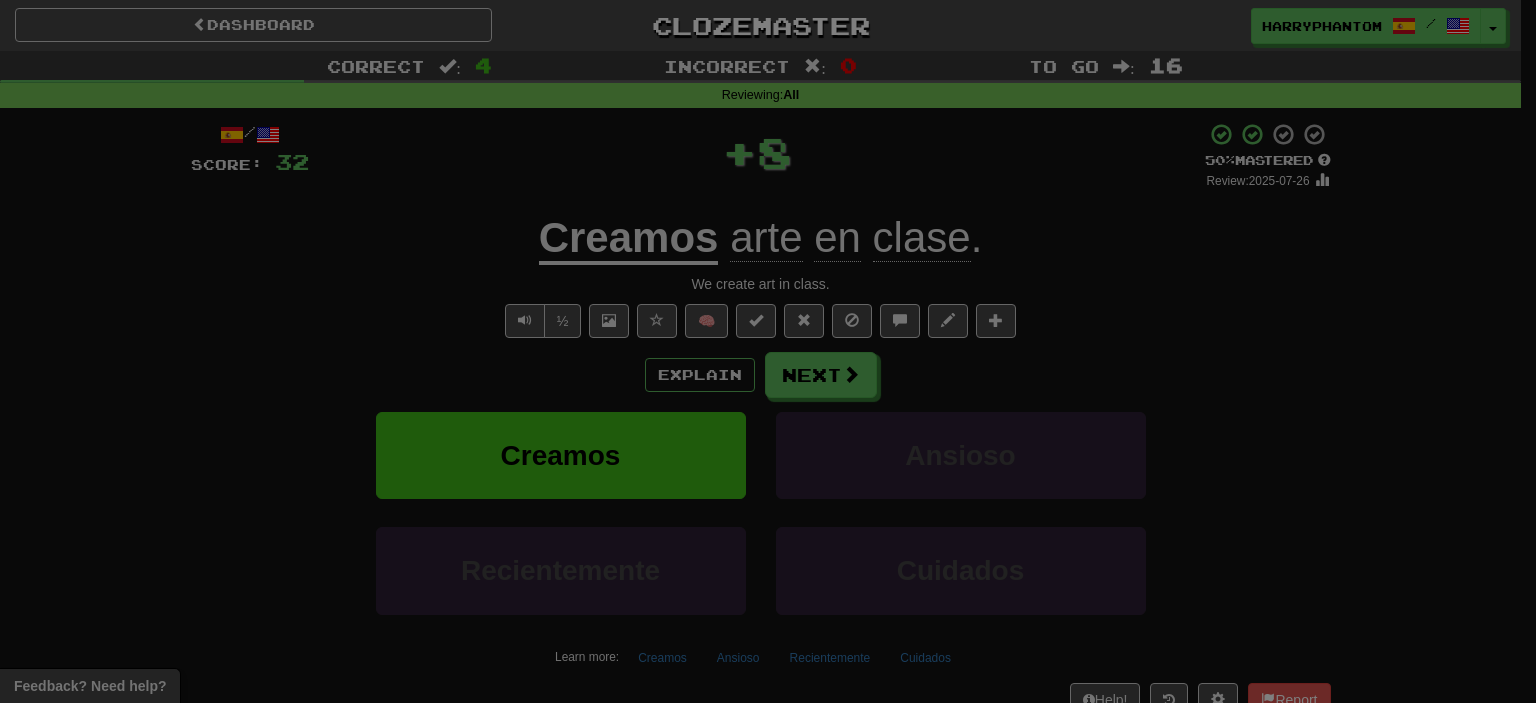 click at bounding box center (0, 0) 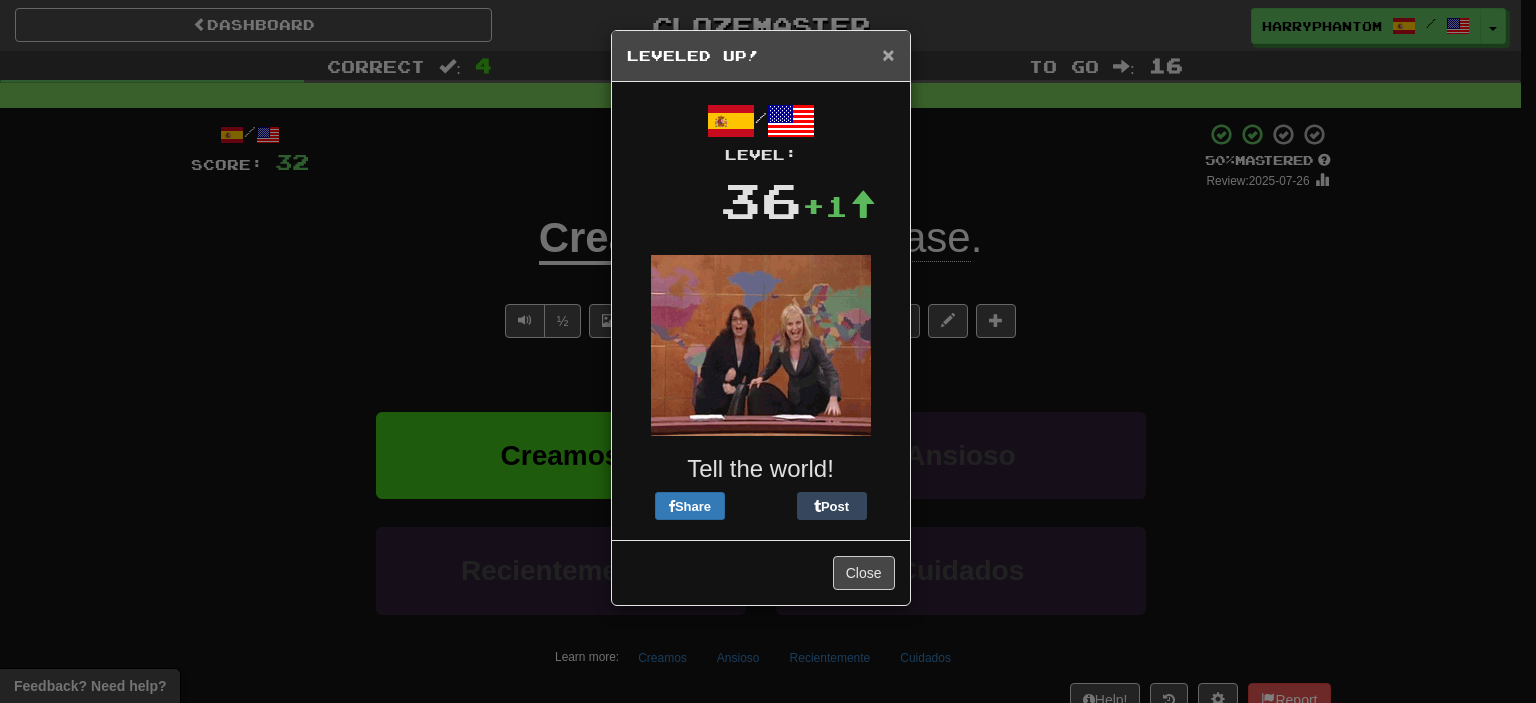click on "×" at bounding box center [888, 54] 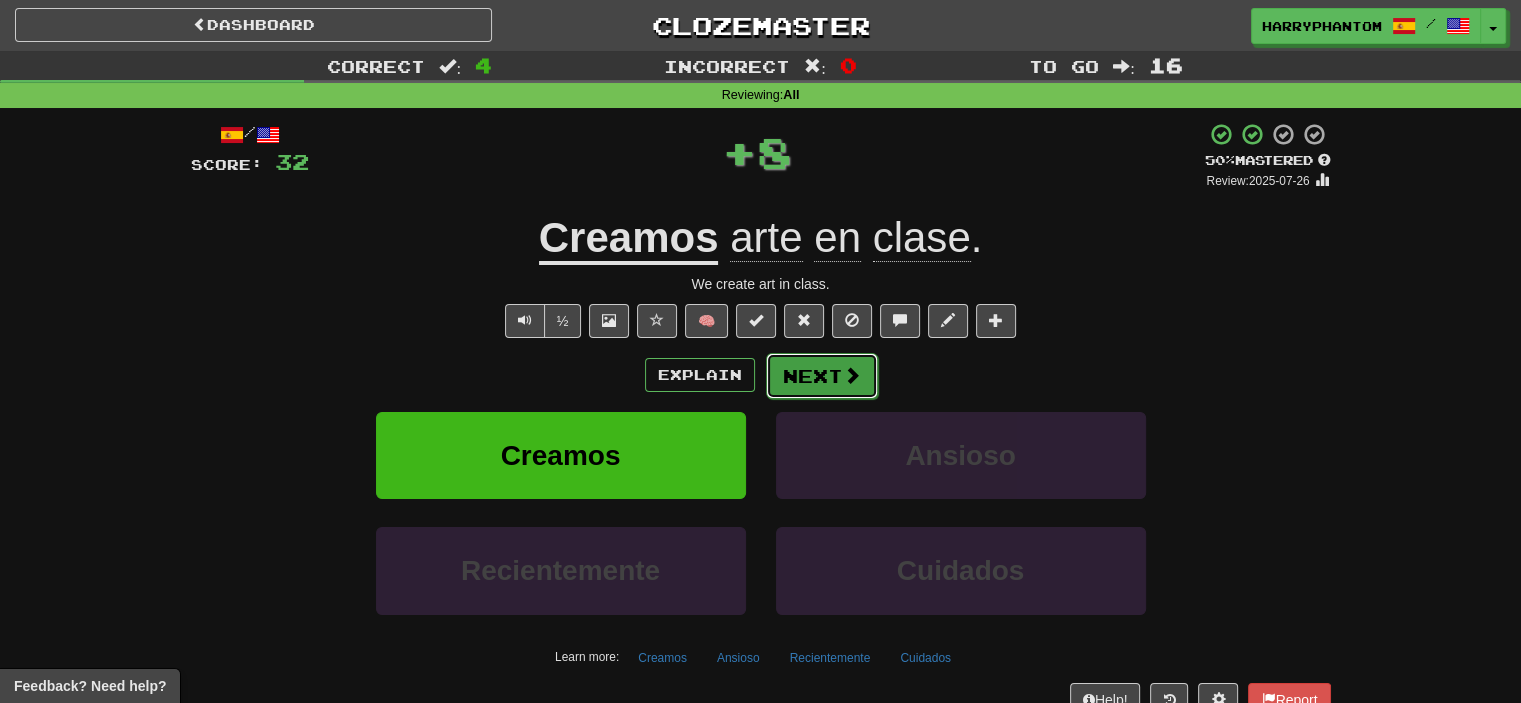click on "Next" at bounding box center (822, 376) 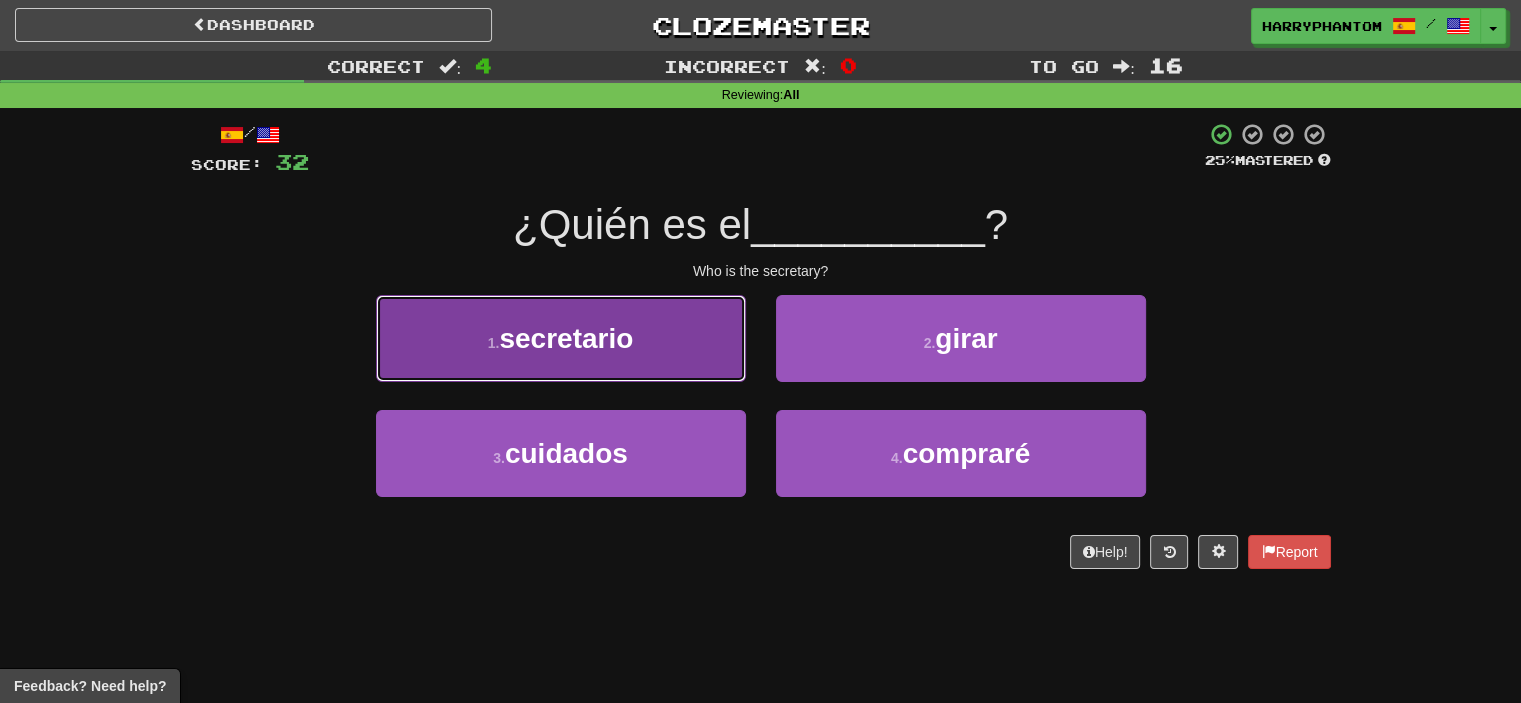 click on "1 .  secretario" at bounding box center [561, 338] 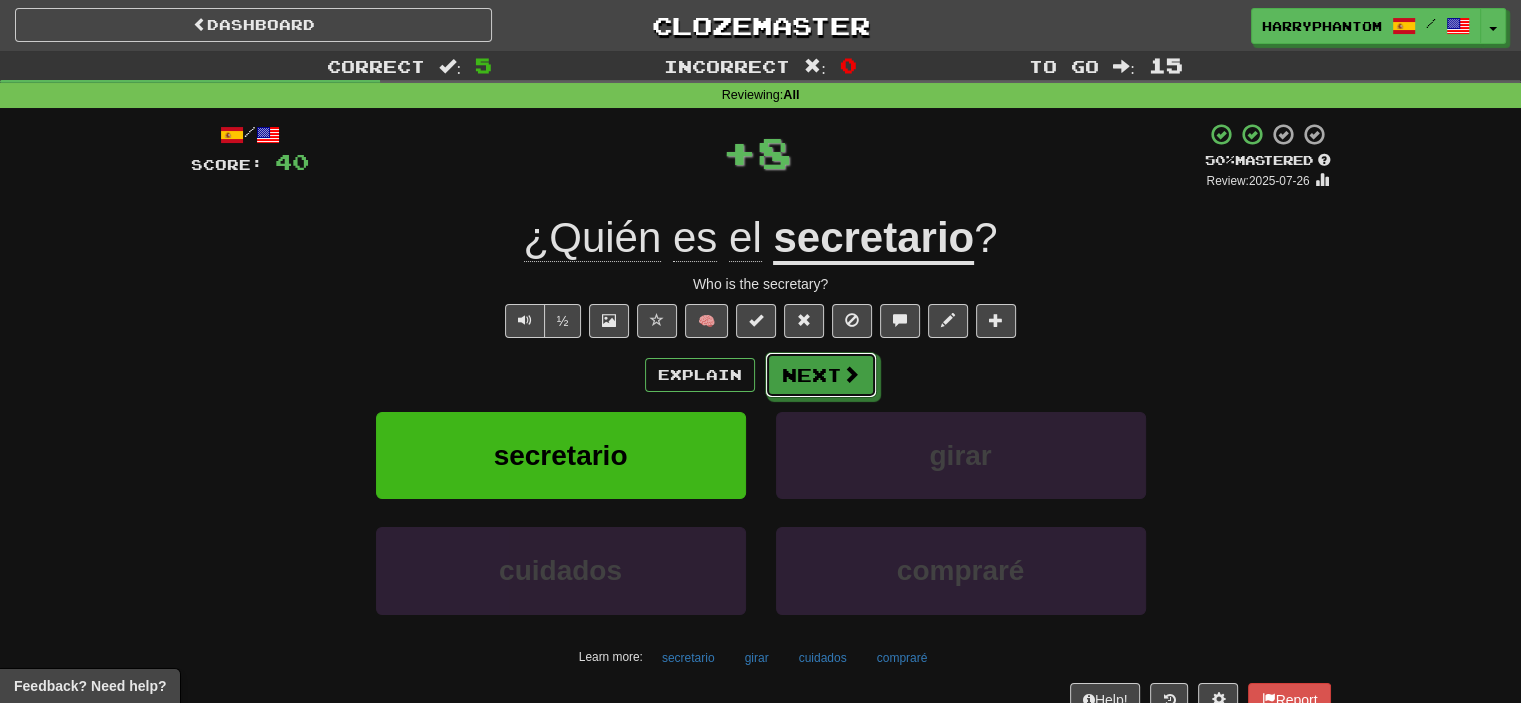 click on "Explain Next" at bounding box center (761, 375) 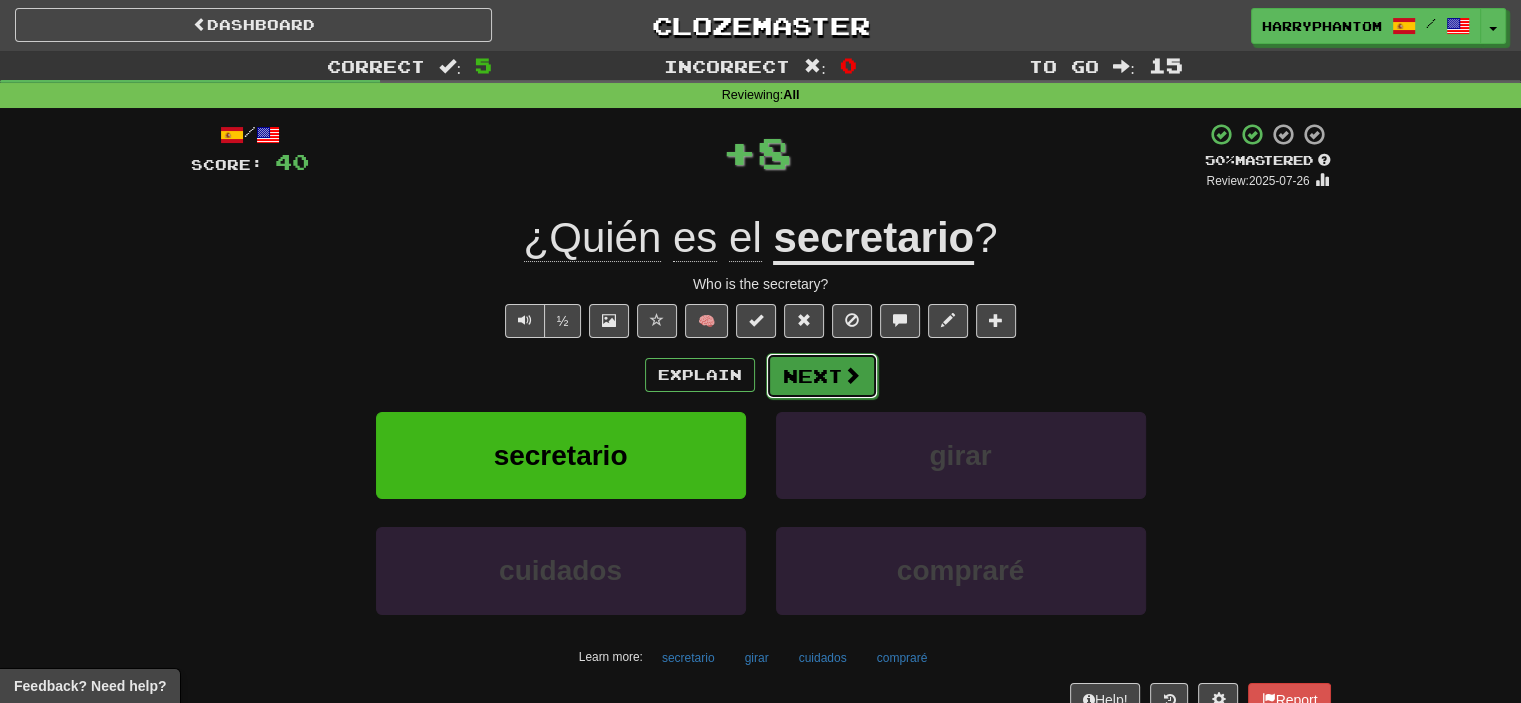 click on "Next" at bounding box center (822, 376) 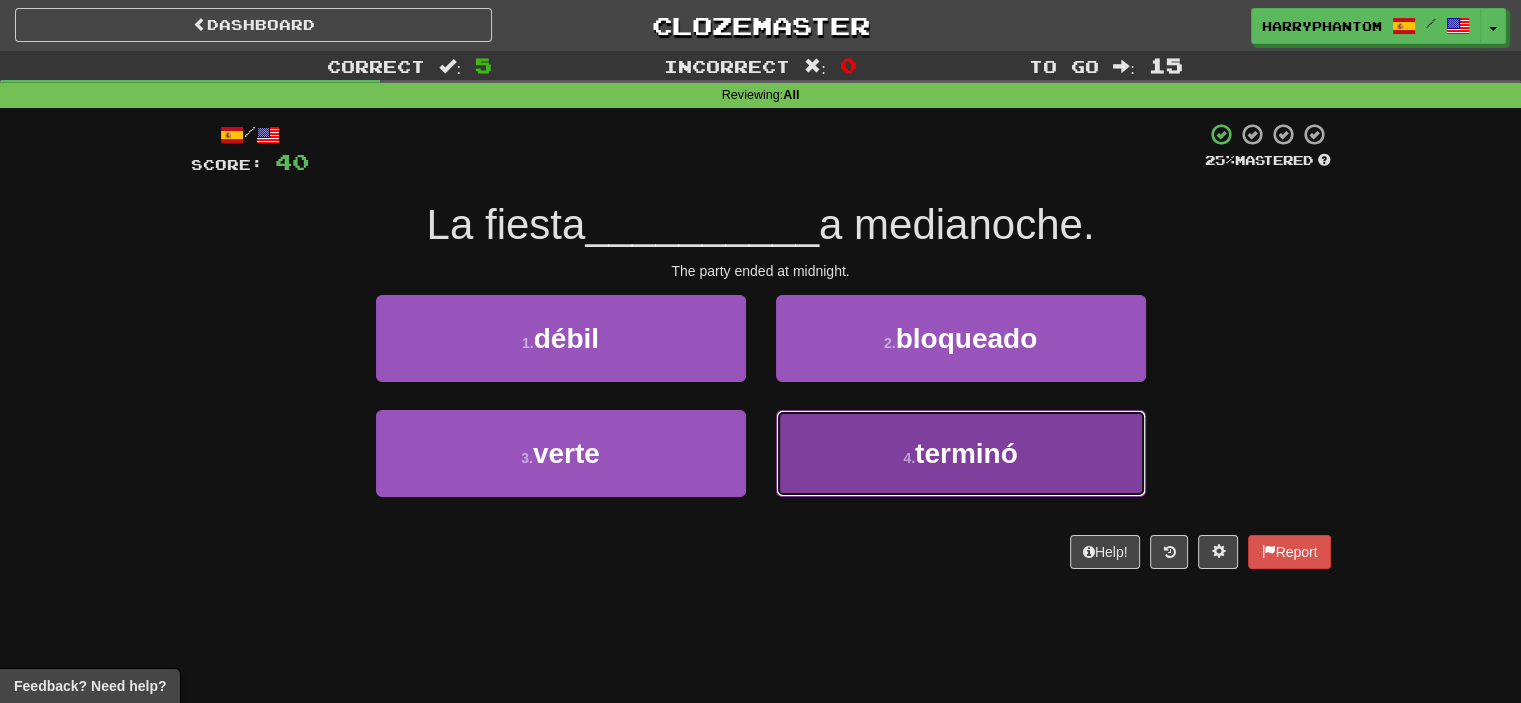 click on "terminó" at bounding box center (966, 453) 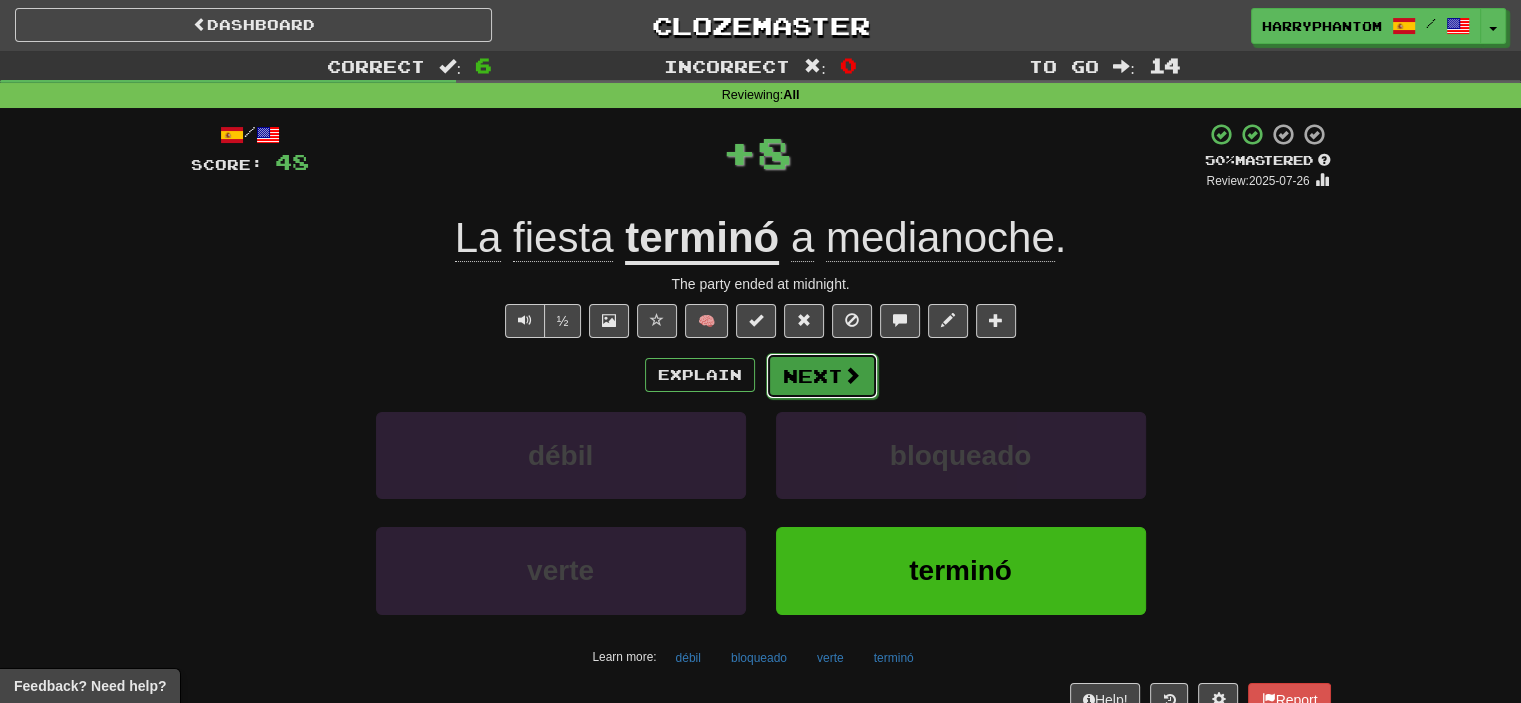 click on "Next" at bounding box center (822, 376) 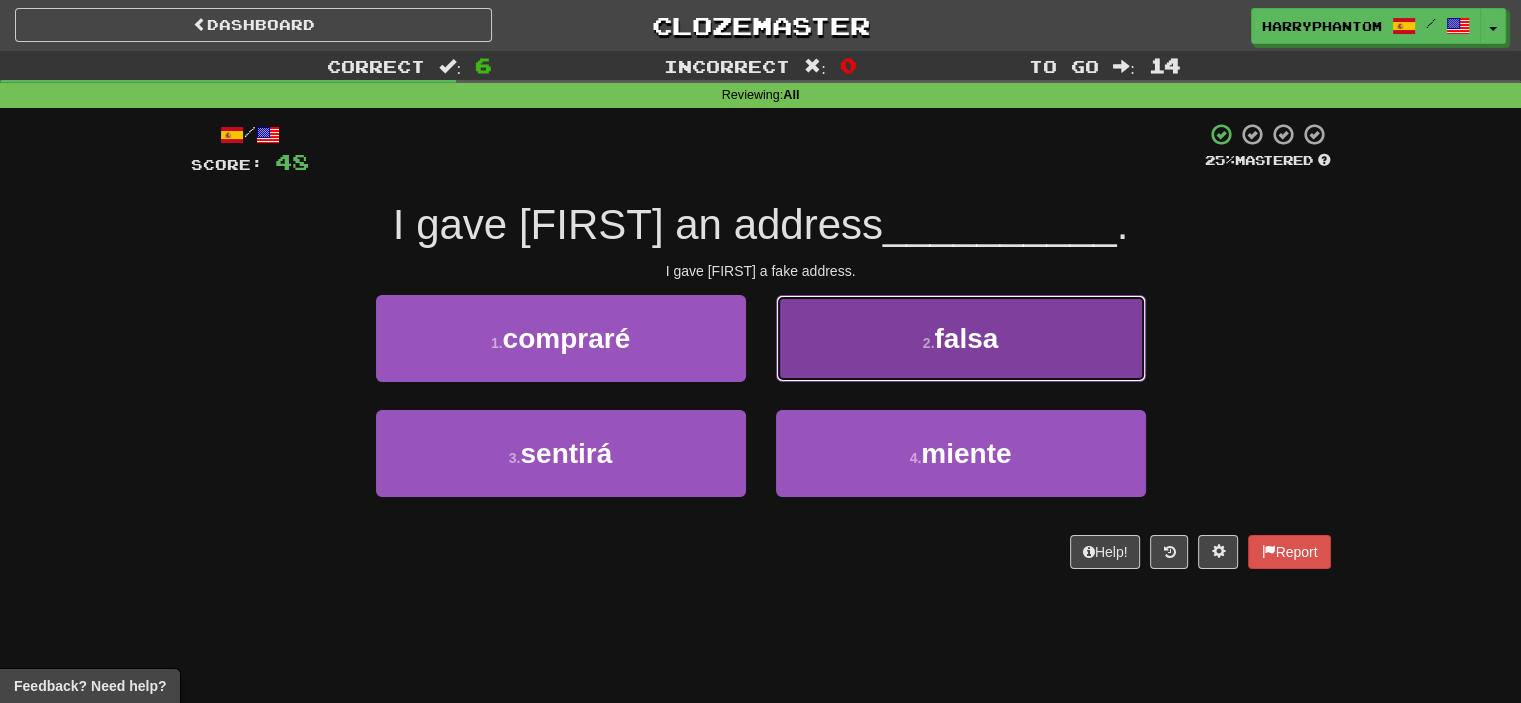 click on "2 .  falsa" at bounding box center [961, 338] 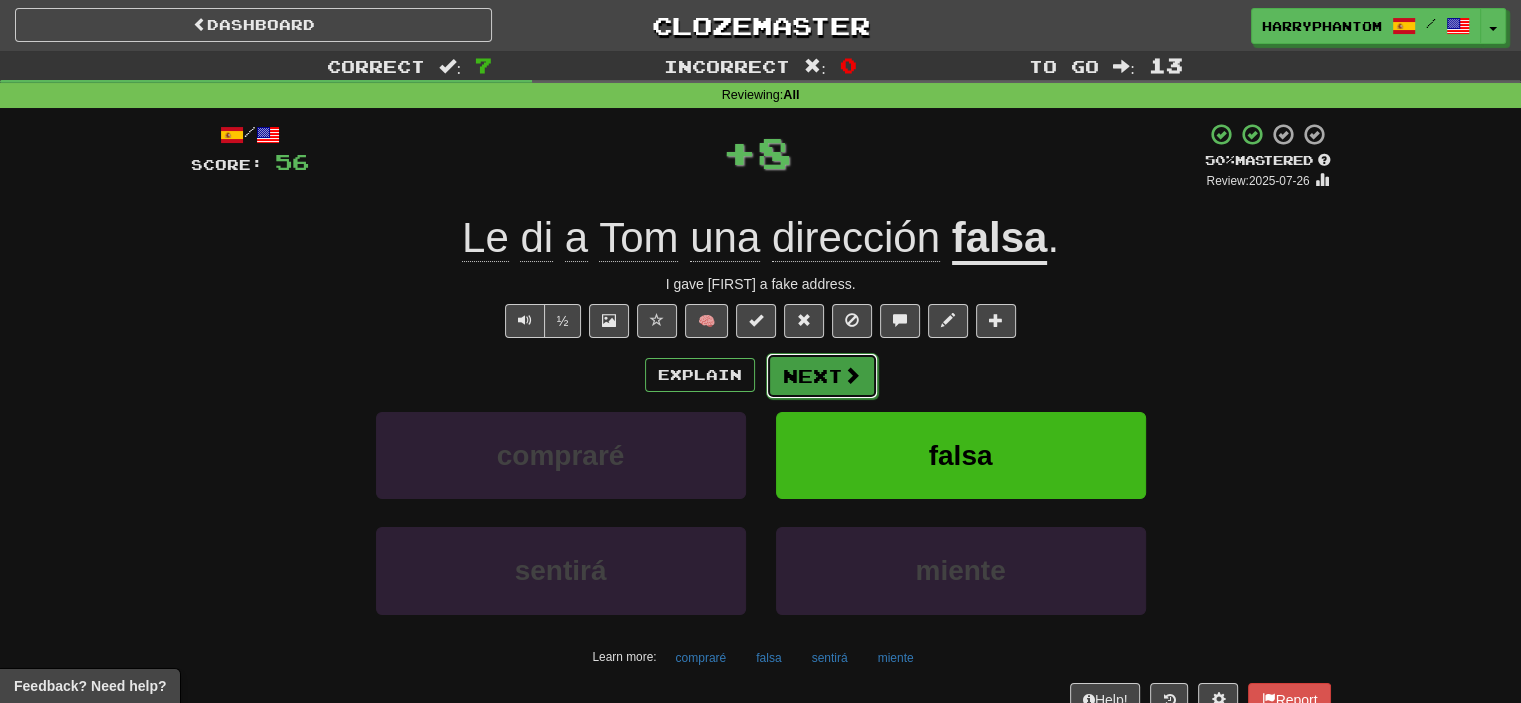 click on "Next" at bounding box center [822, 376] 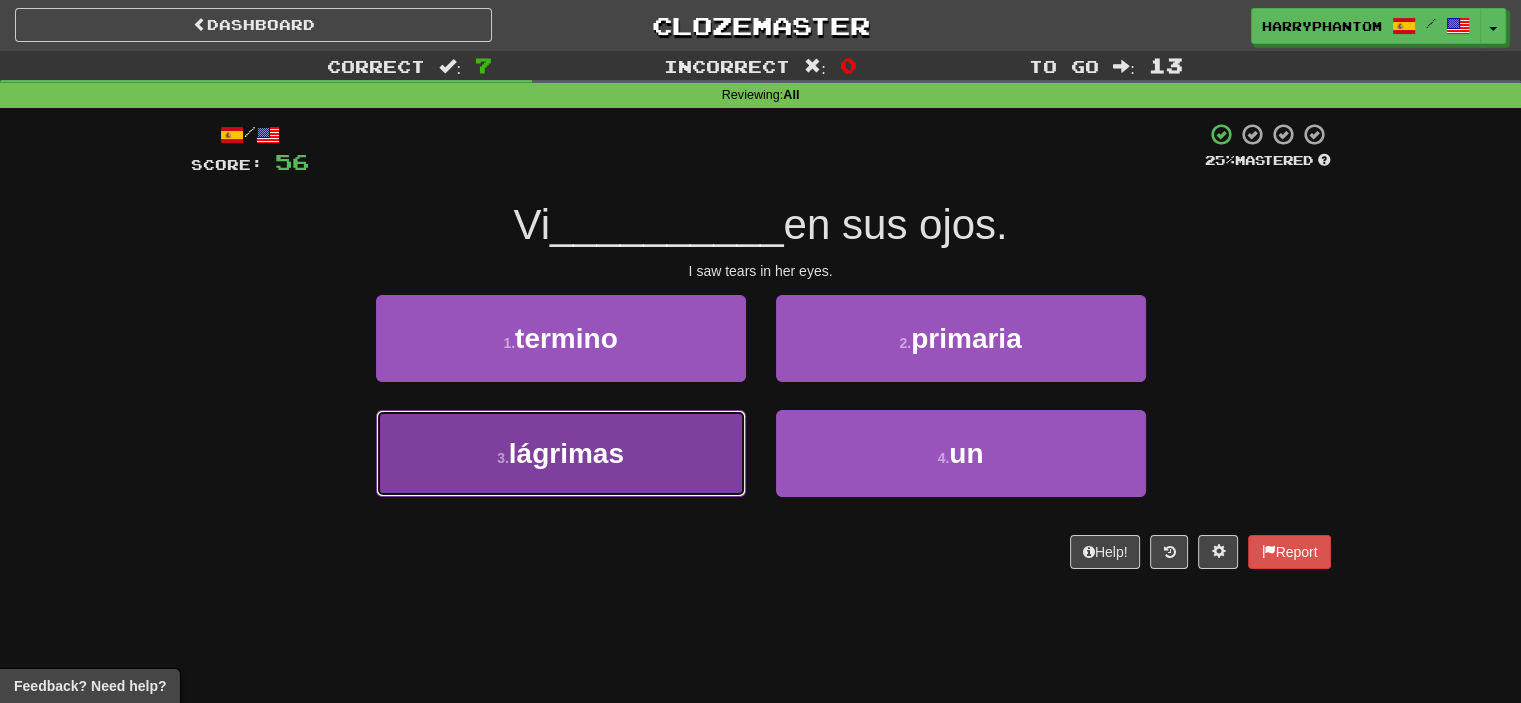 click on "3 .  lágrimas" at bounding box center (561, 453) 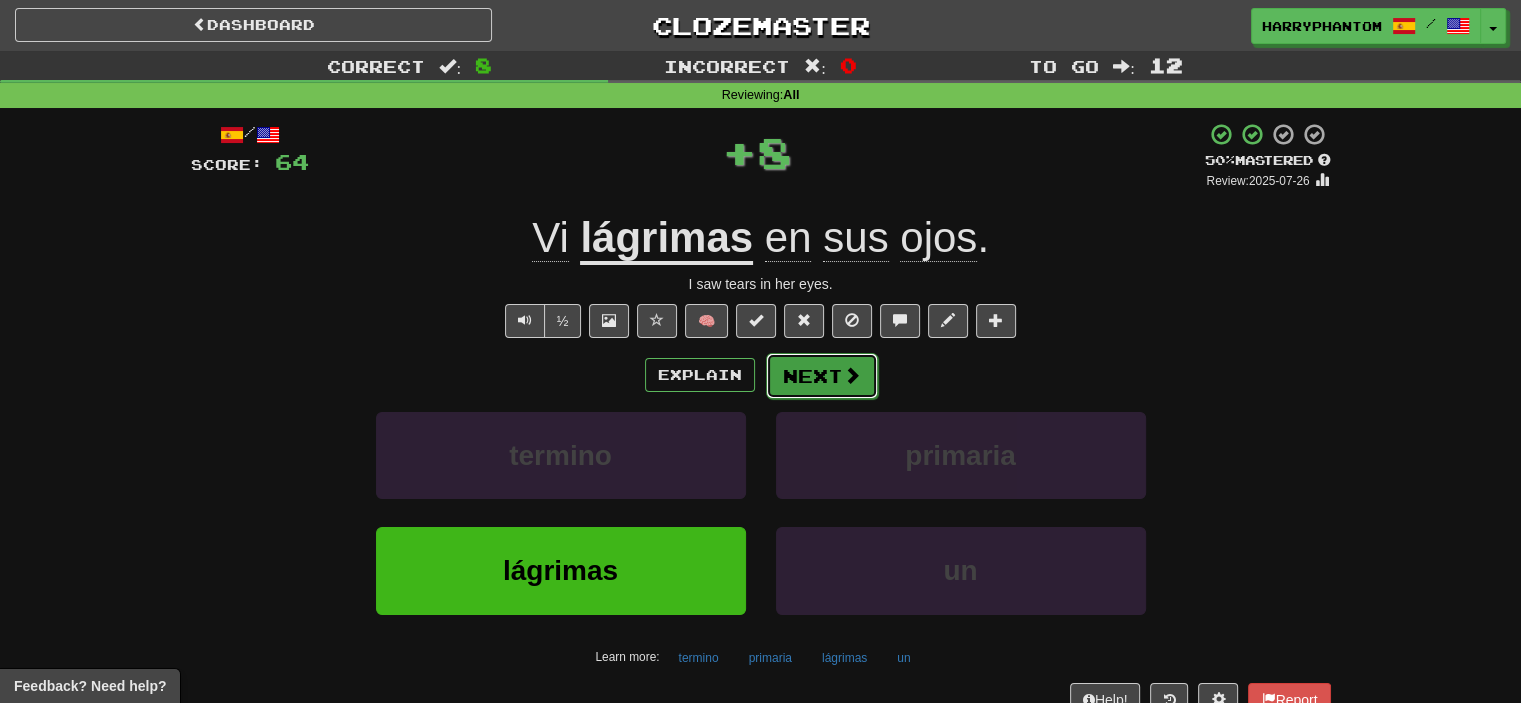 click on "Next" at bounding box center (822, 376) 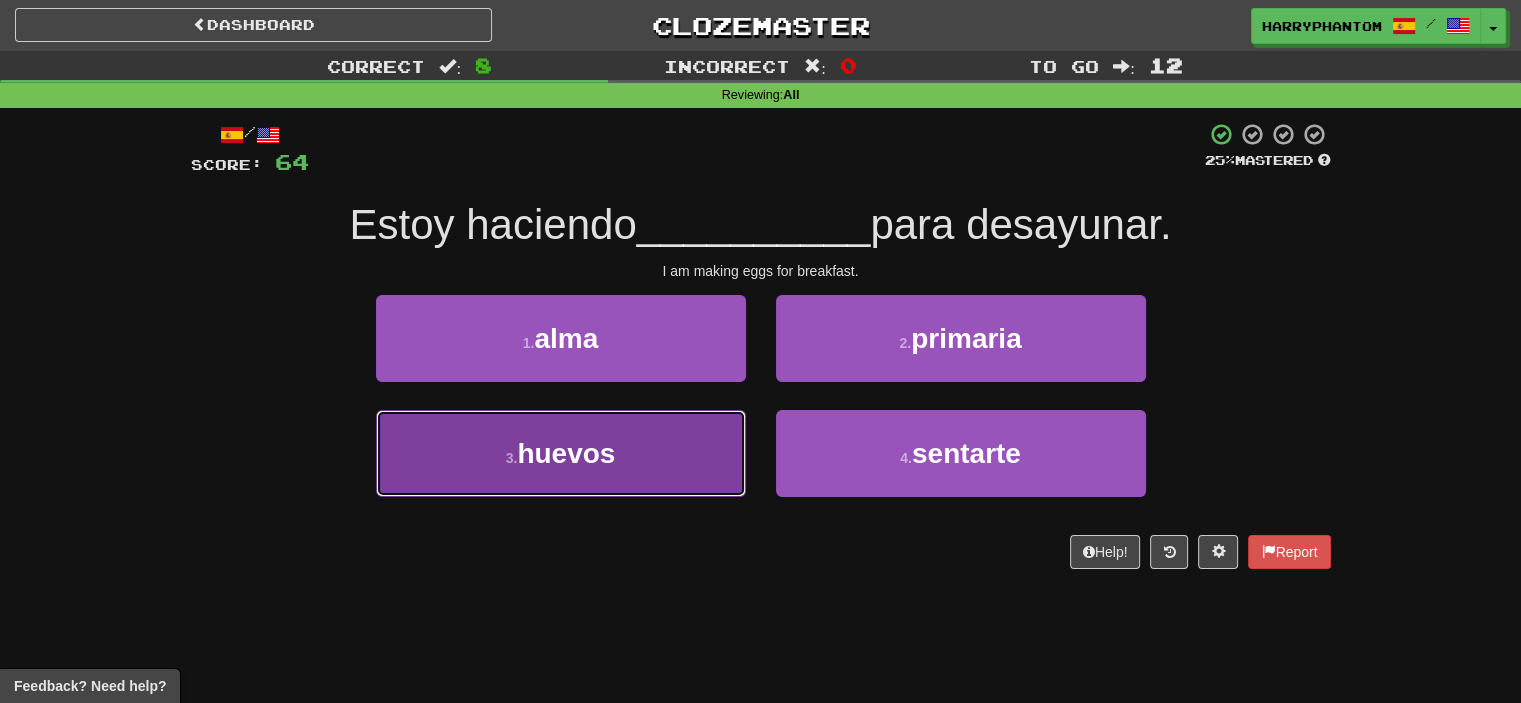 click on "3 .  huevos" at bounding box center [561, 453] 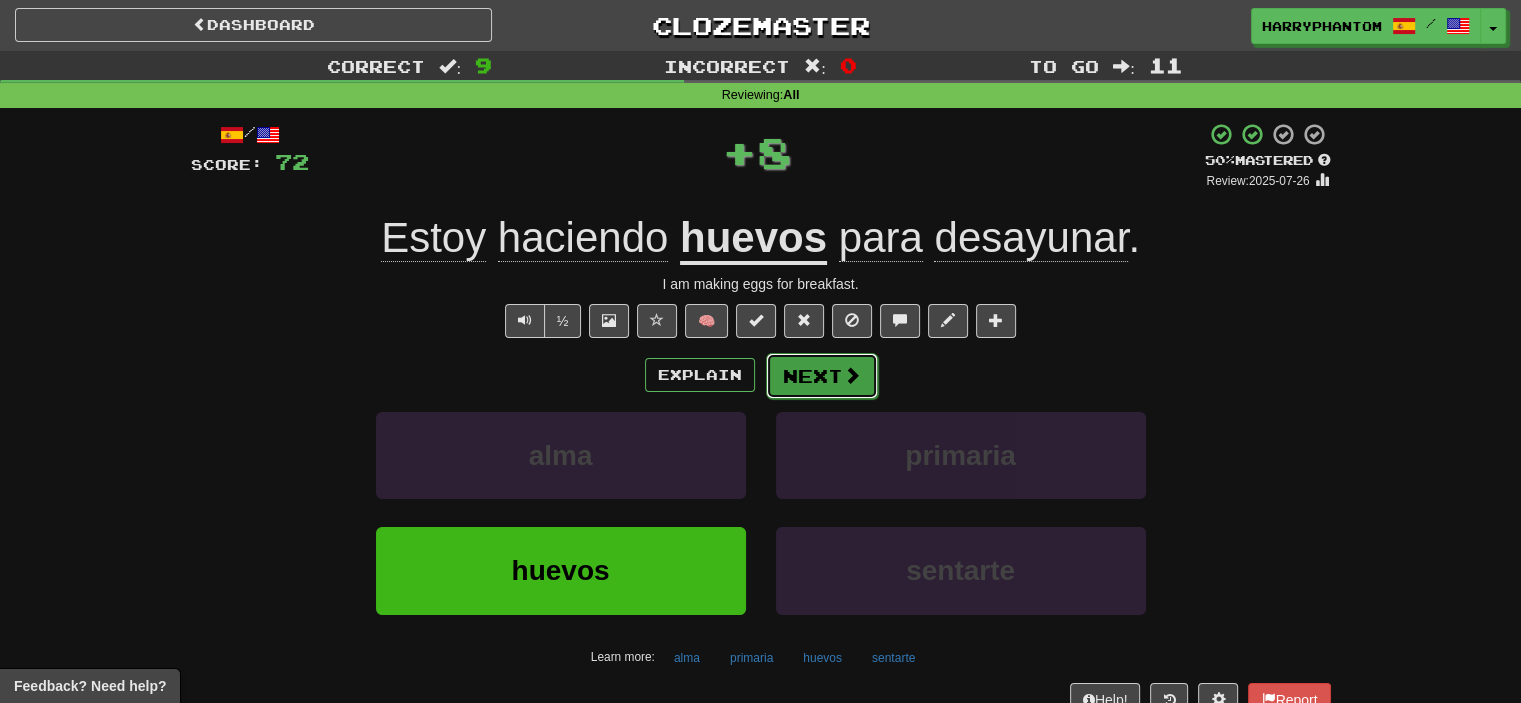 click on "Next" at bounding box center (822, 376) 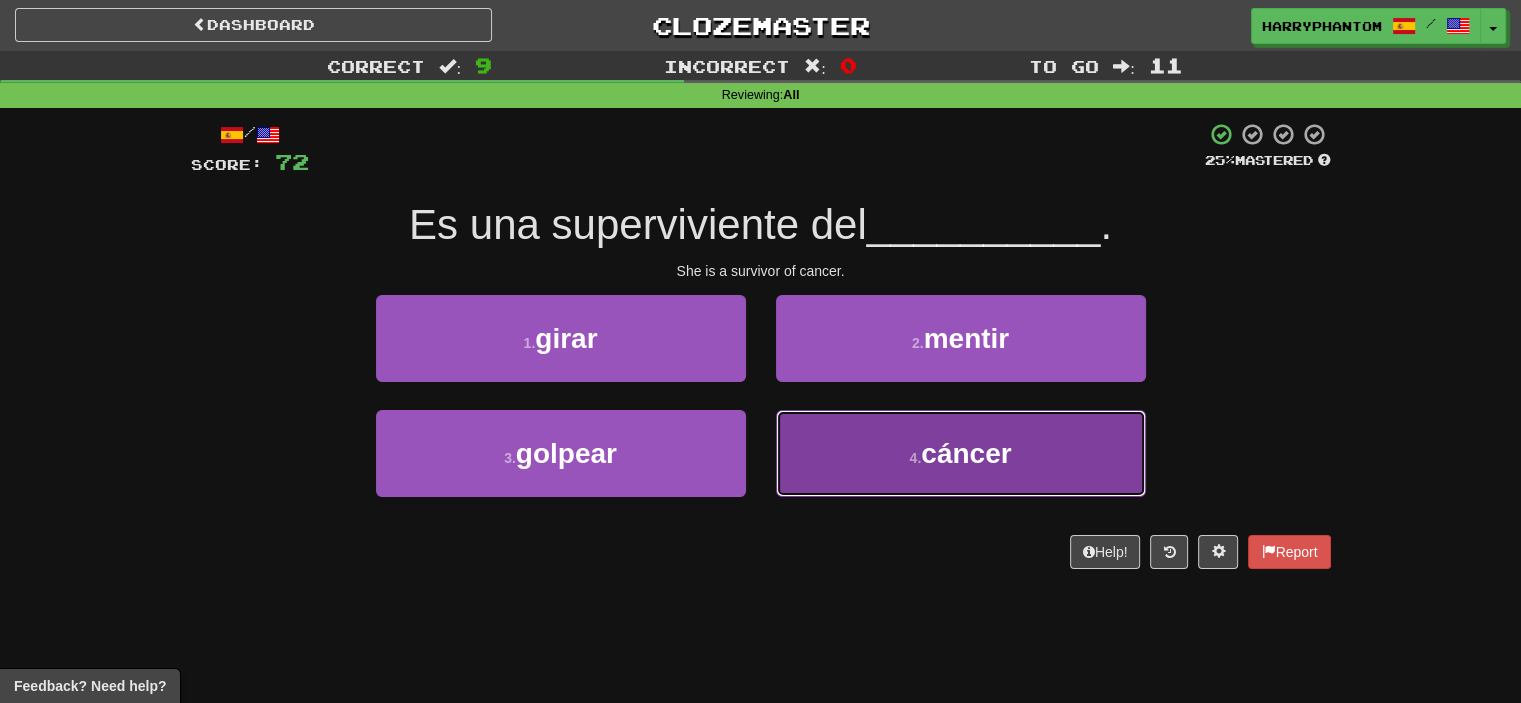 click on "4 .  cáncer" at bounding box center (961, 453) 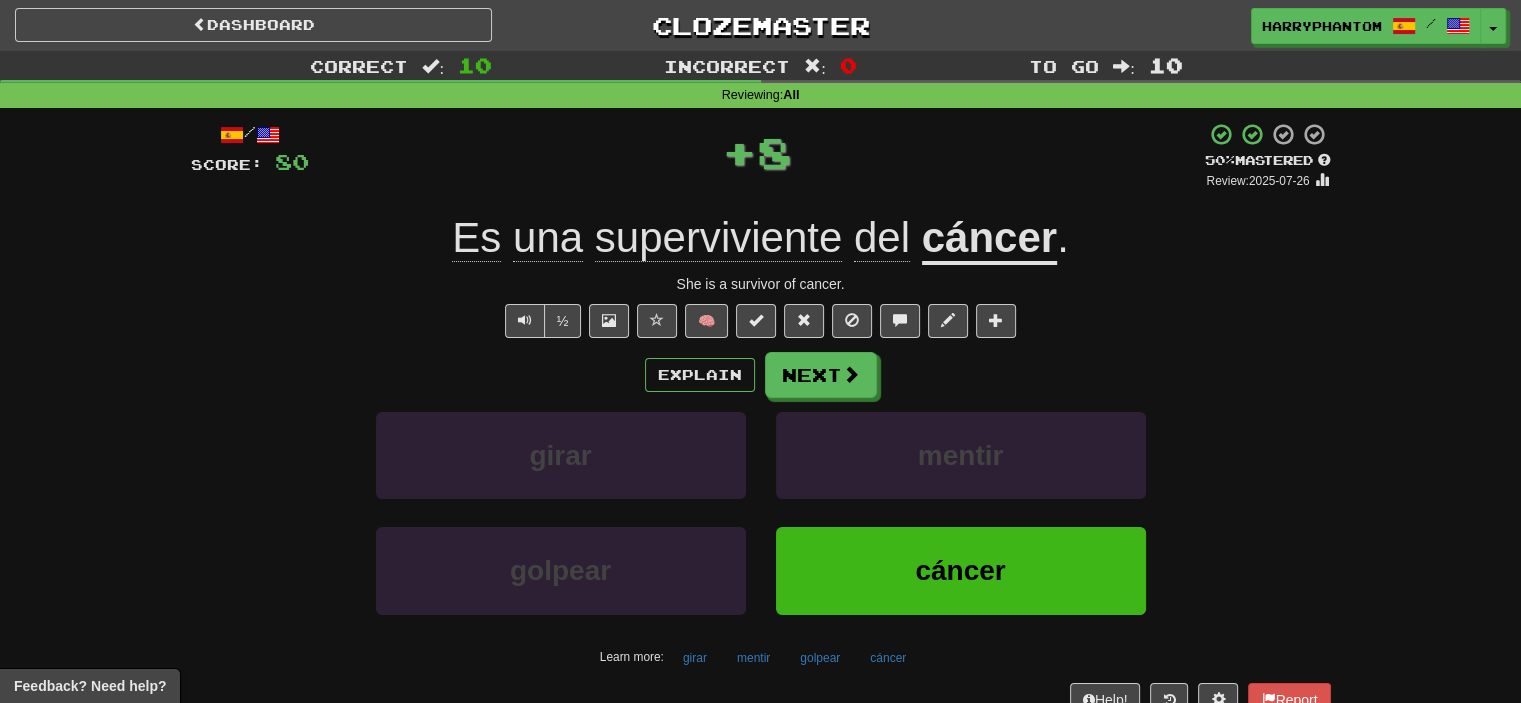 click on "Explain Next girar mentir golpear cáncer Learn more: girar mentir golpear cáncer" at bounding box center (761, 512) 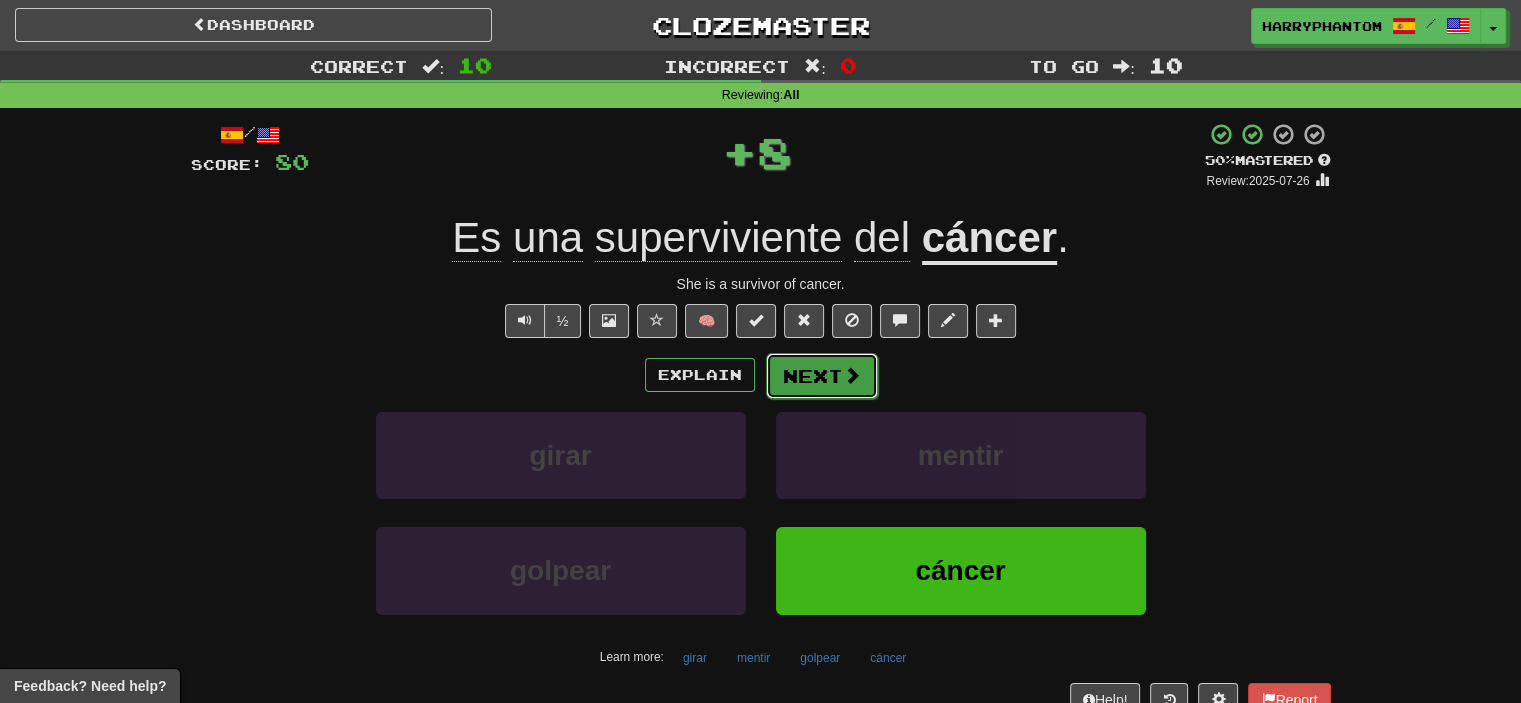 click on "Next" at bounding box center [822, 376] 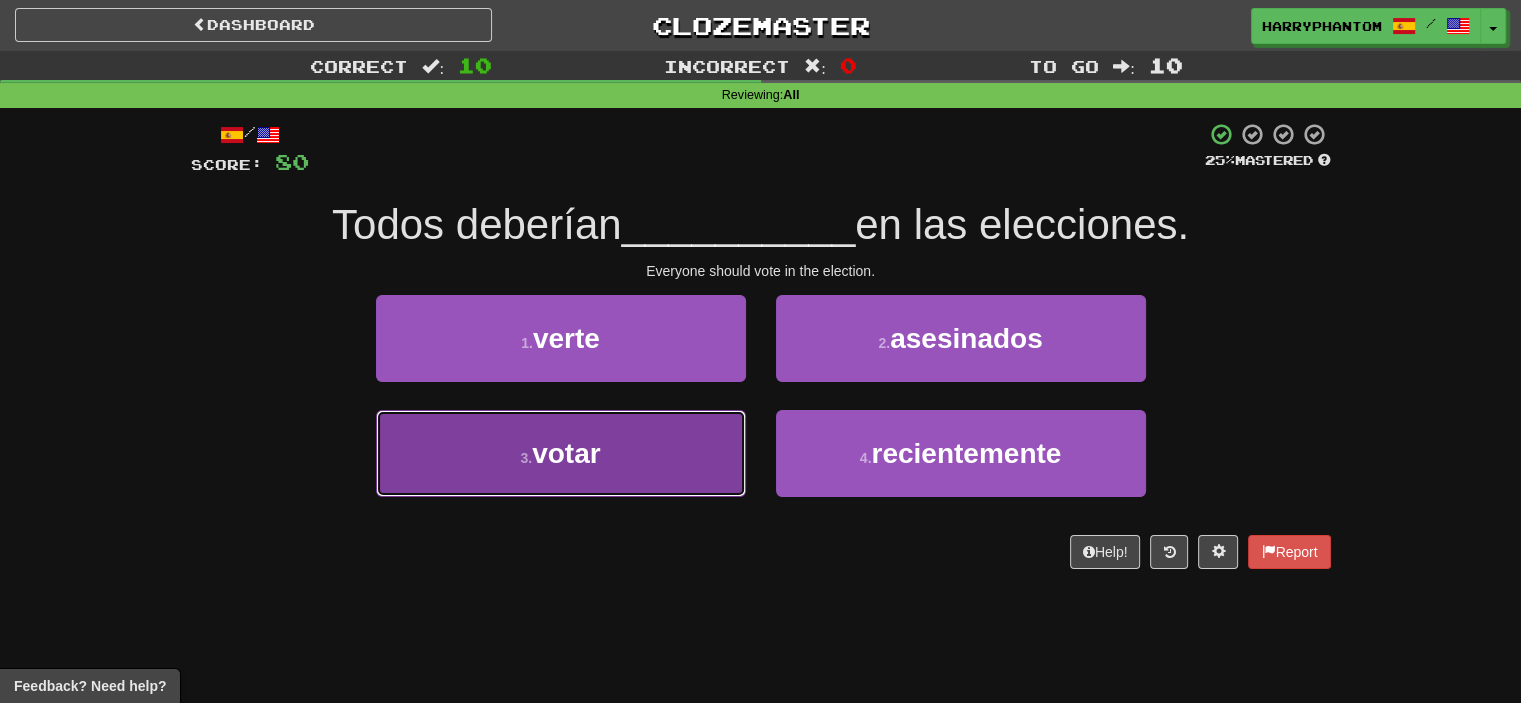 click on "3 .  votar" at bounding box center (561, 453) 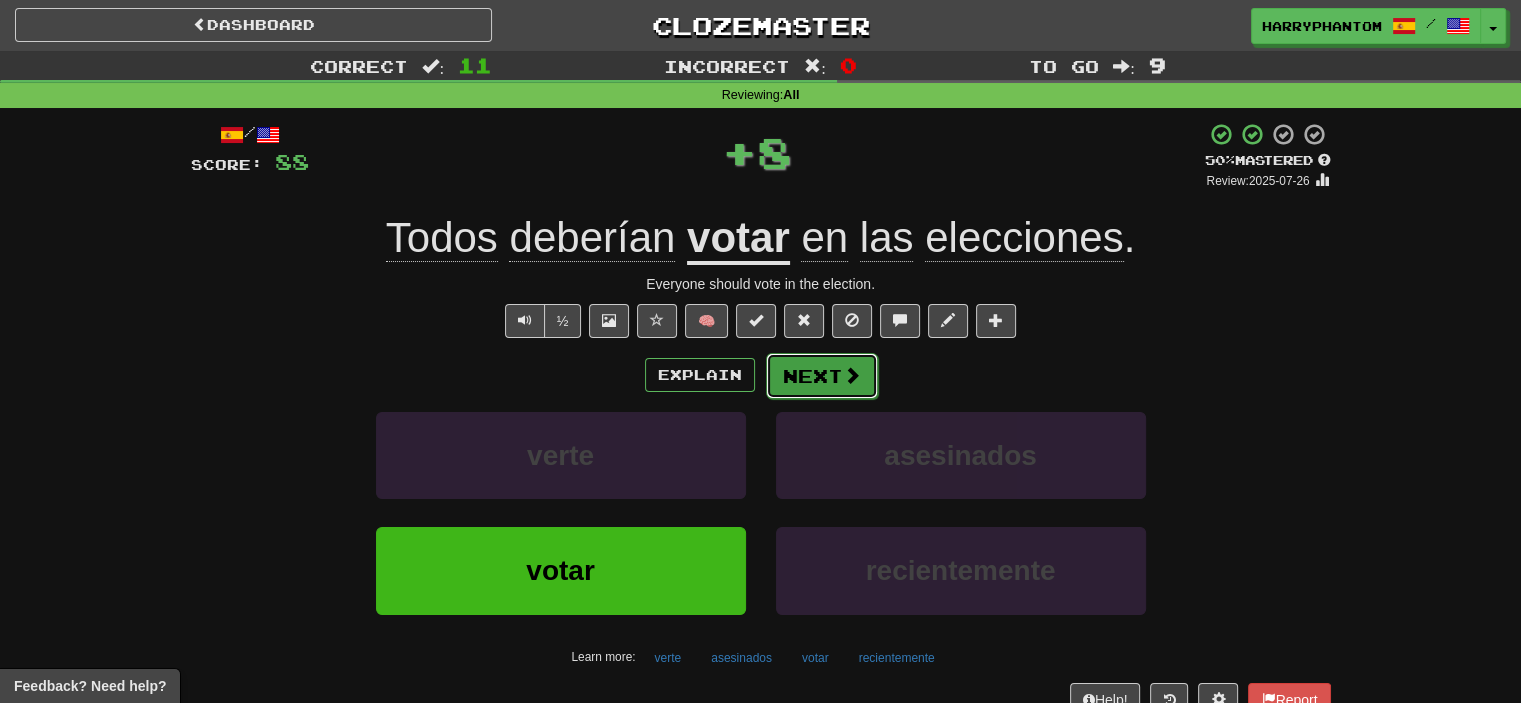 click on "Next" at bounding box center [822, 376] 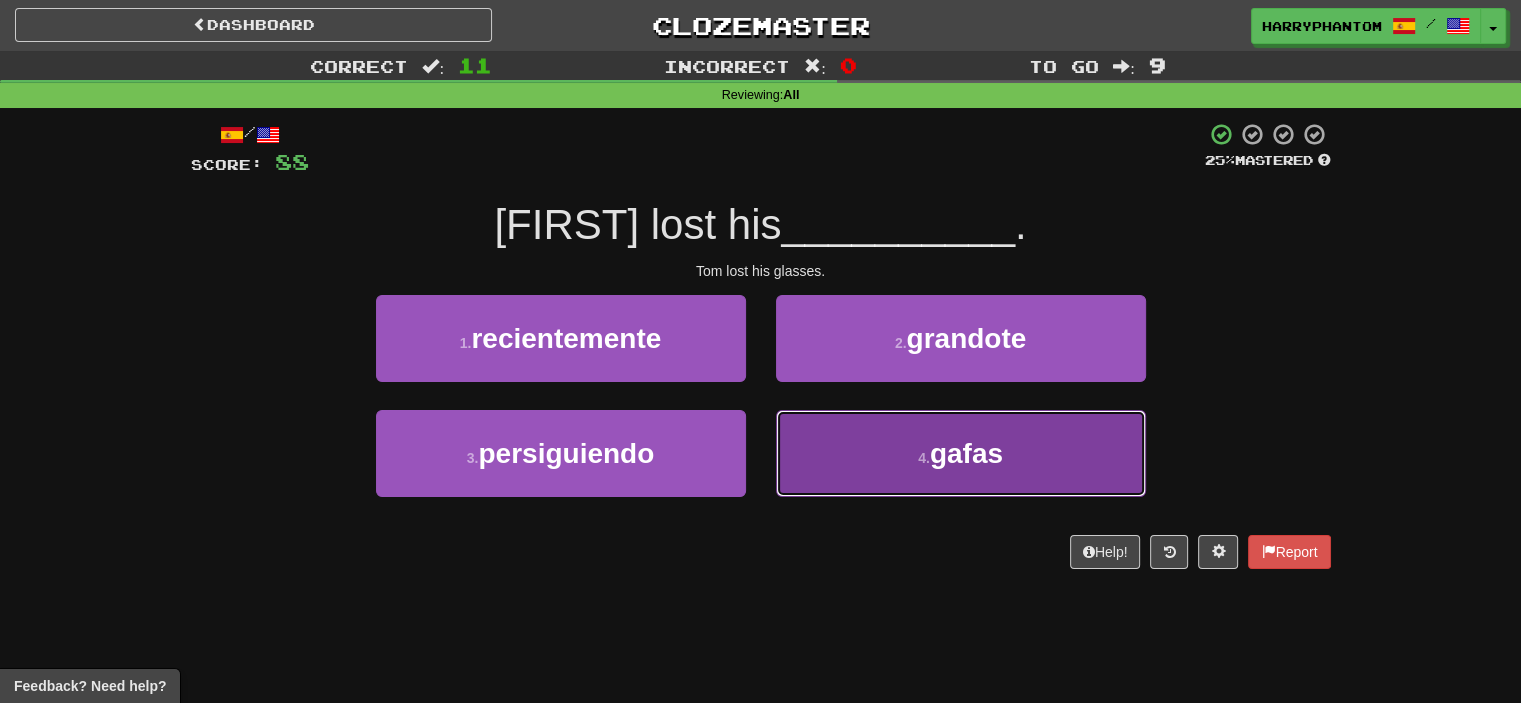 click on "4 .  gafas" at bounding box center [961, 453] 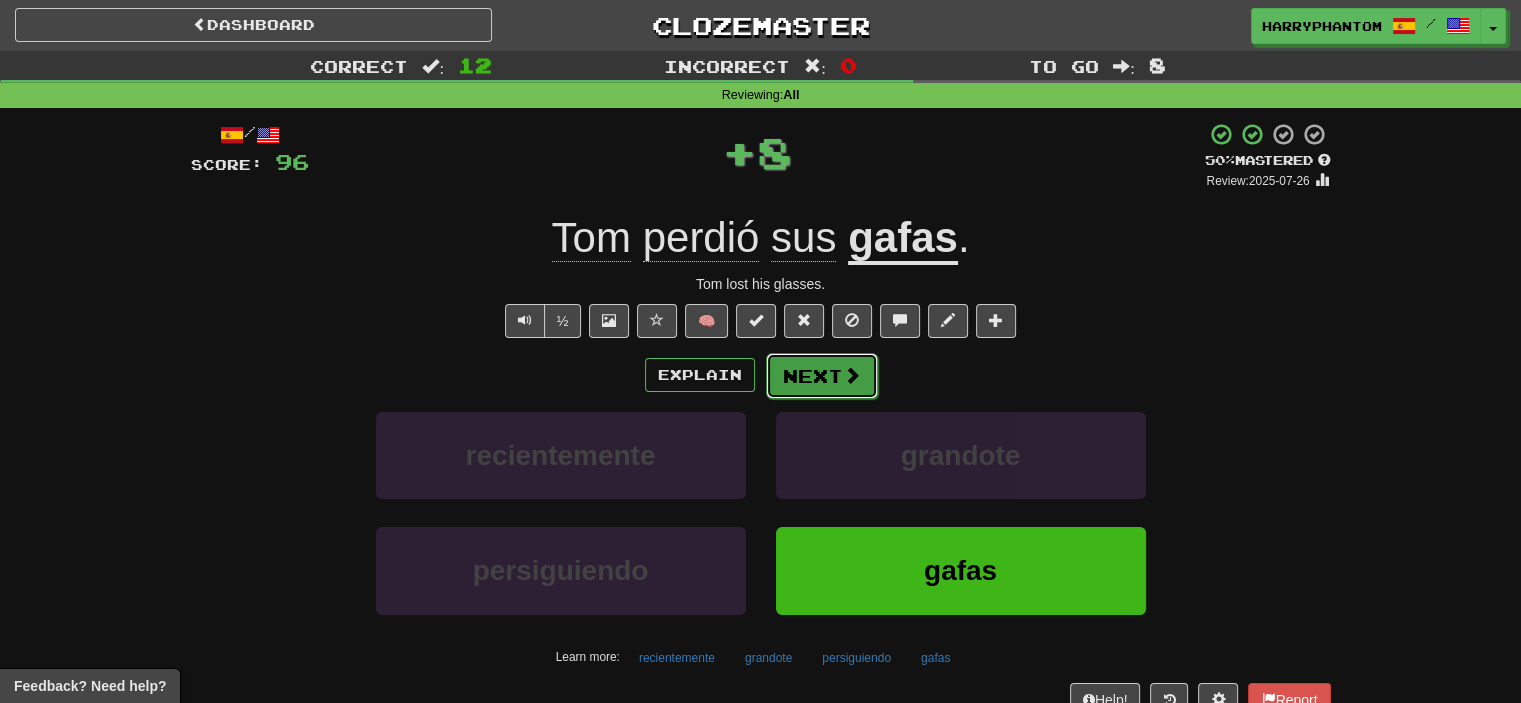 click on "Next" at bounding box center [822, 376] 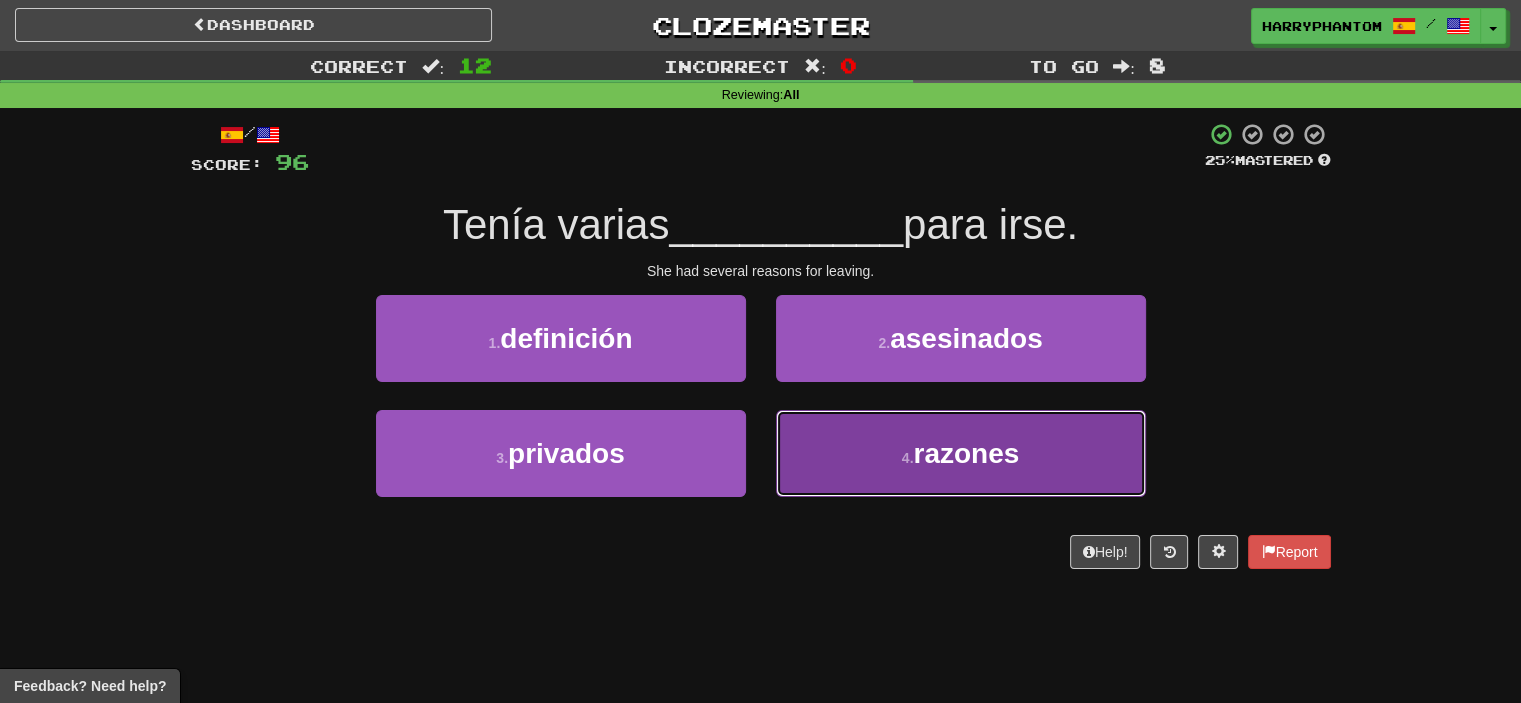 click on "razones" at bounding box center (966, 453) 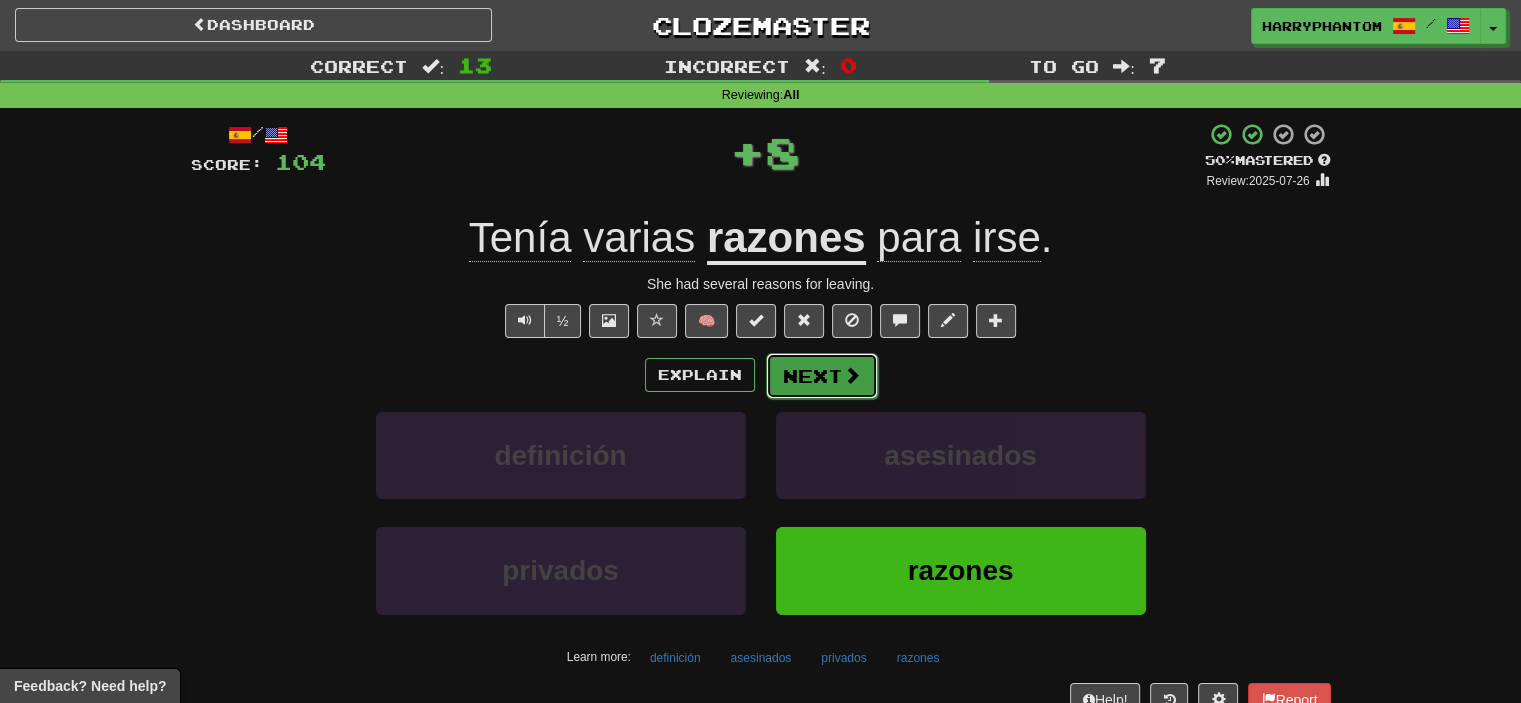click on "Next" at bounding box center (822, 376) 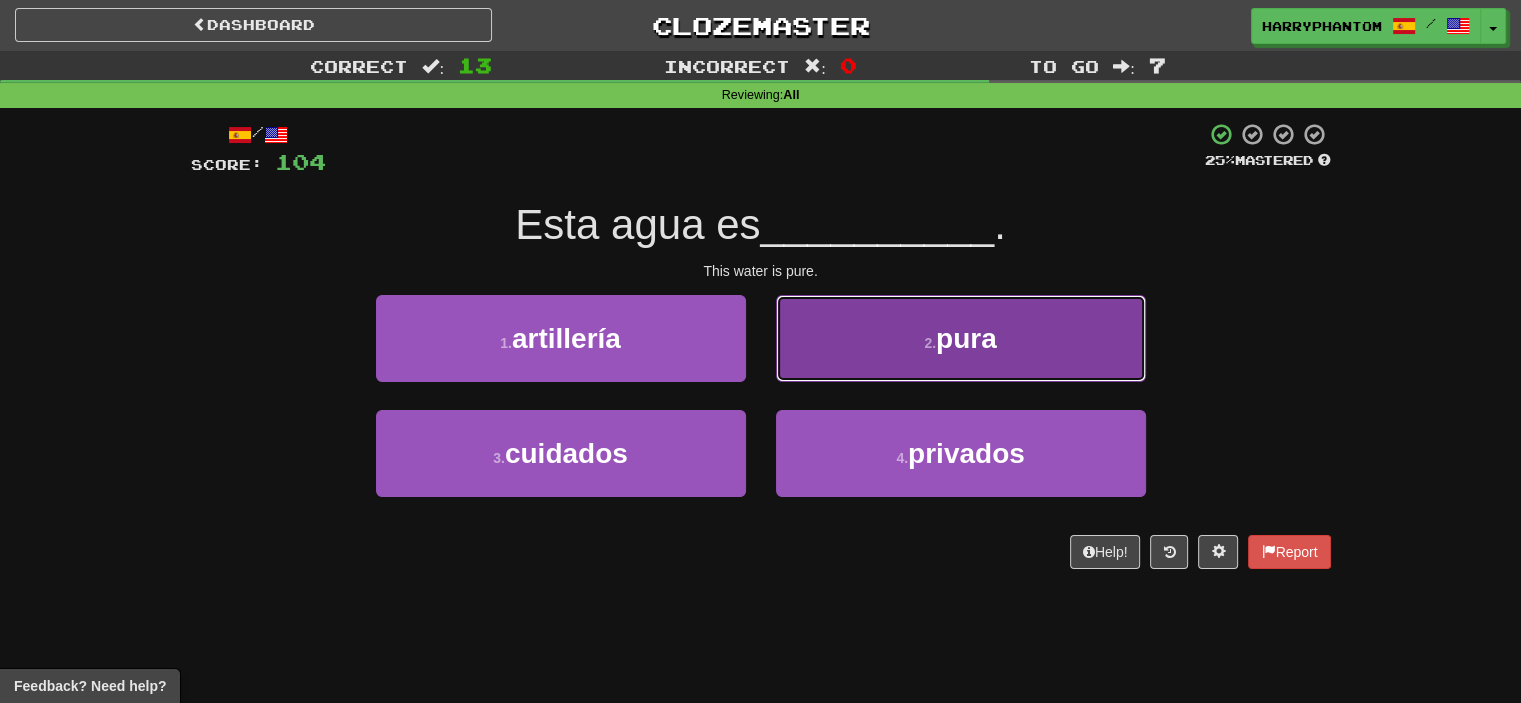 click on "2 .  pura" at bounding box center [961, 338] 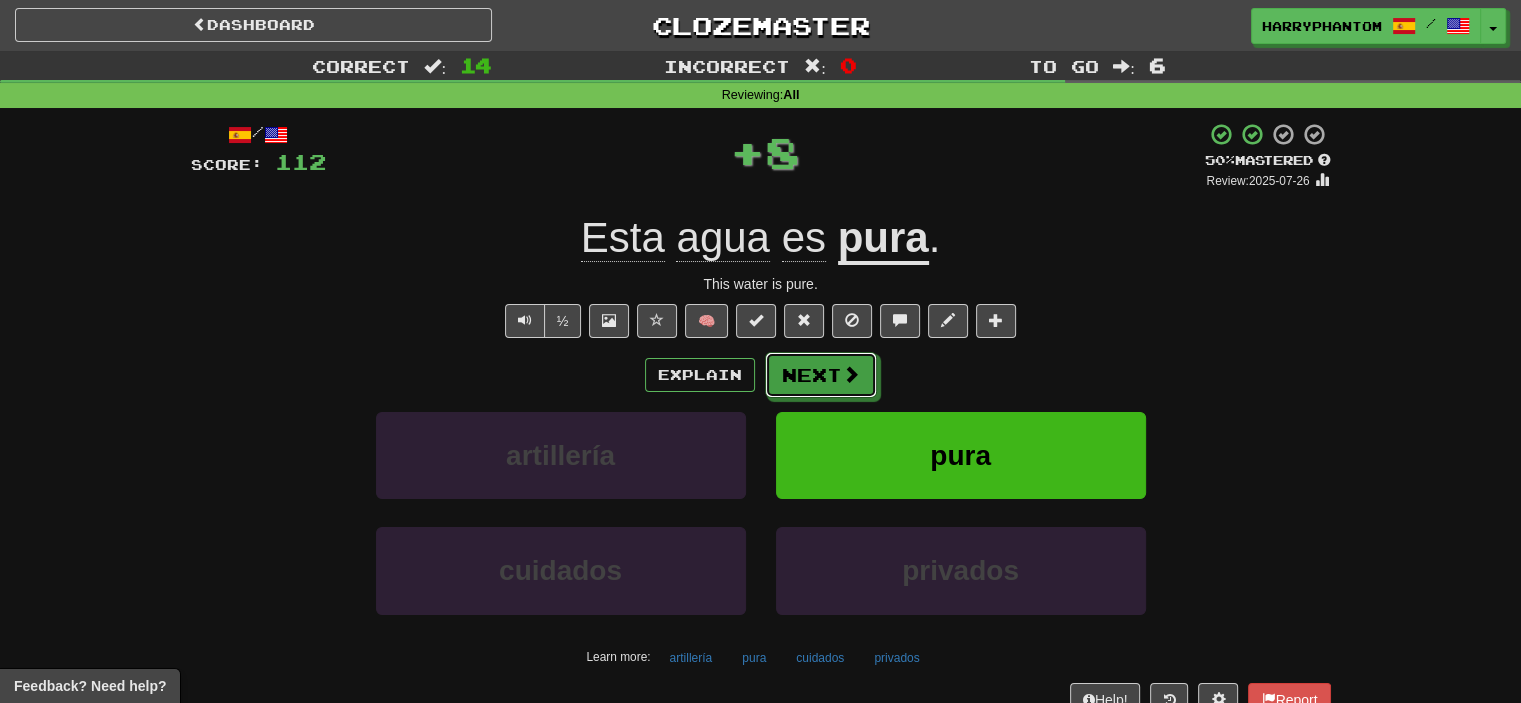 click on "Next" at bounding box center [821, 375] 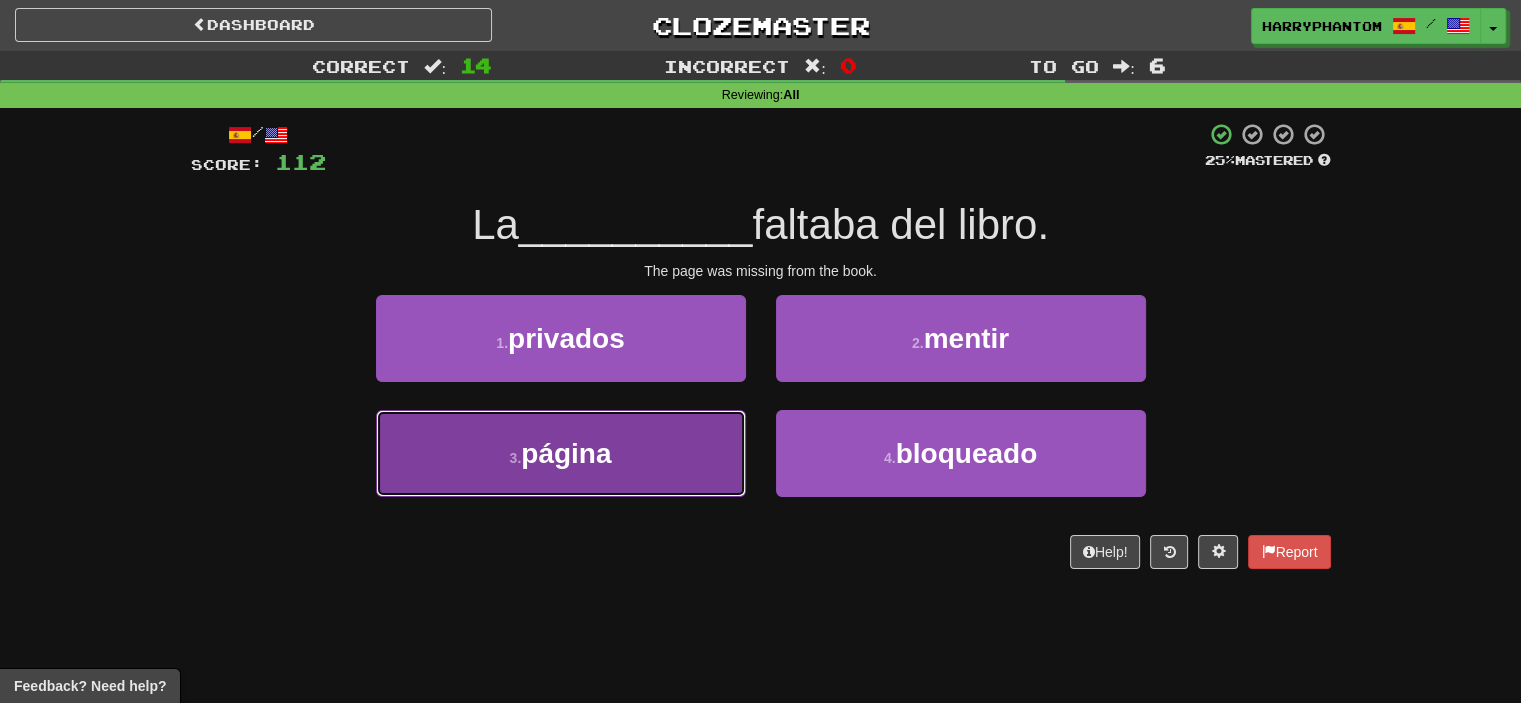 click on "3 .  página" at bounding box center (561, 453) 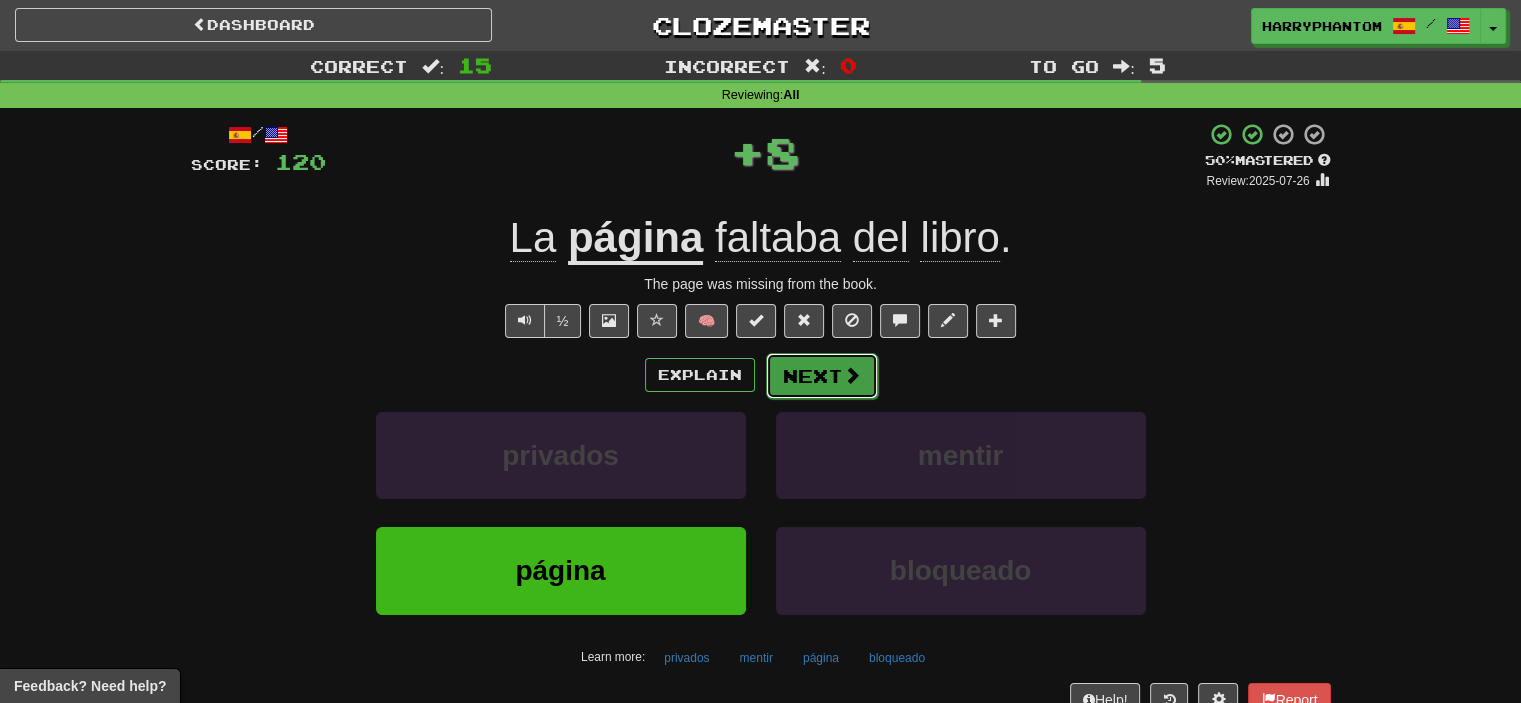 click on "Next" at bounding box center [822, 376] 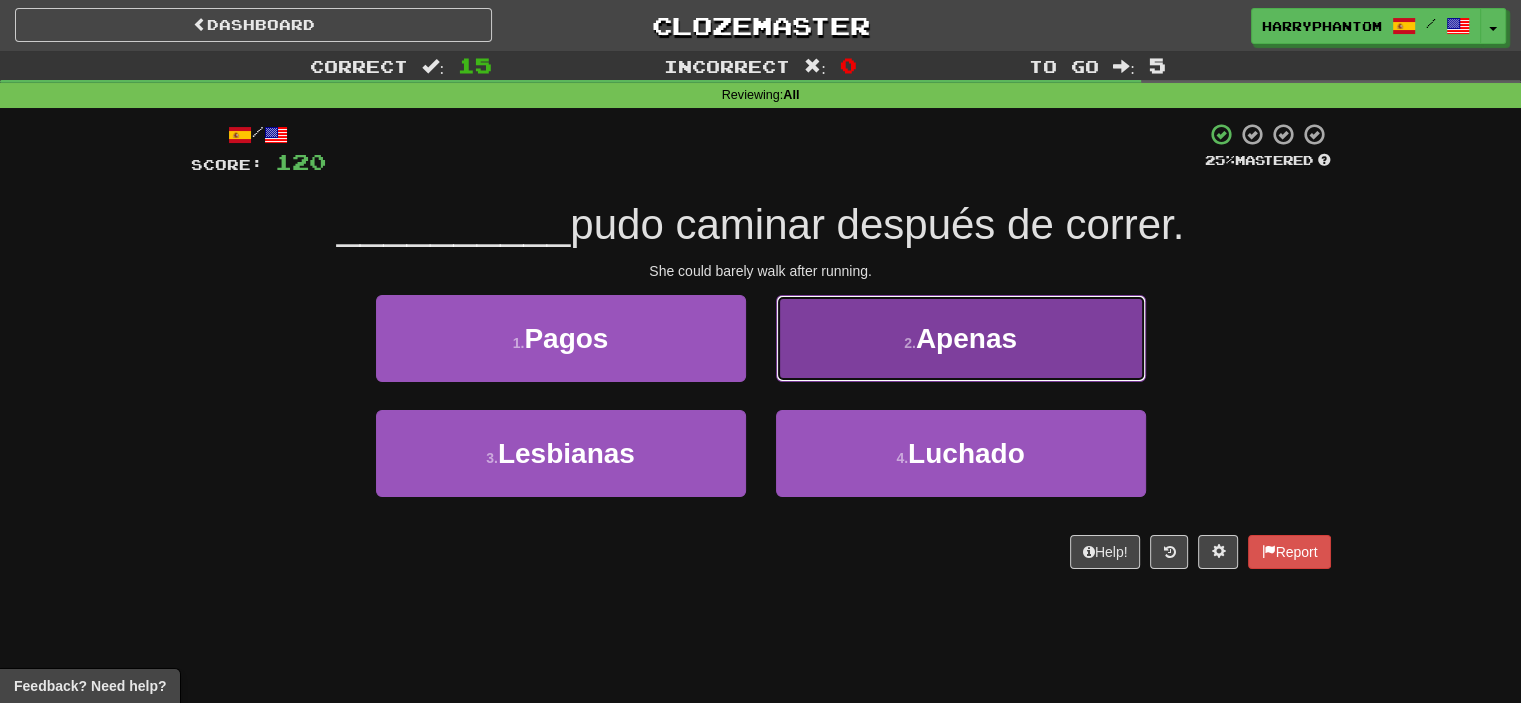 click on "Apenas" at bounding box center [966, 338] 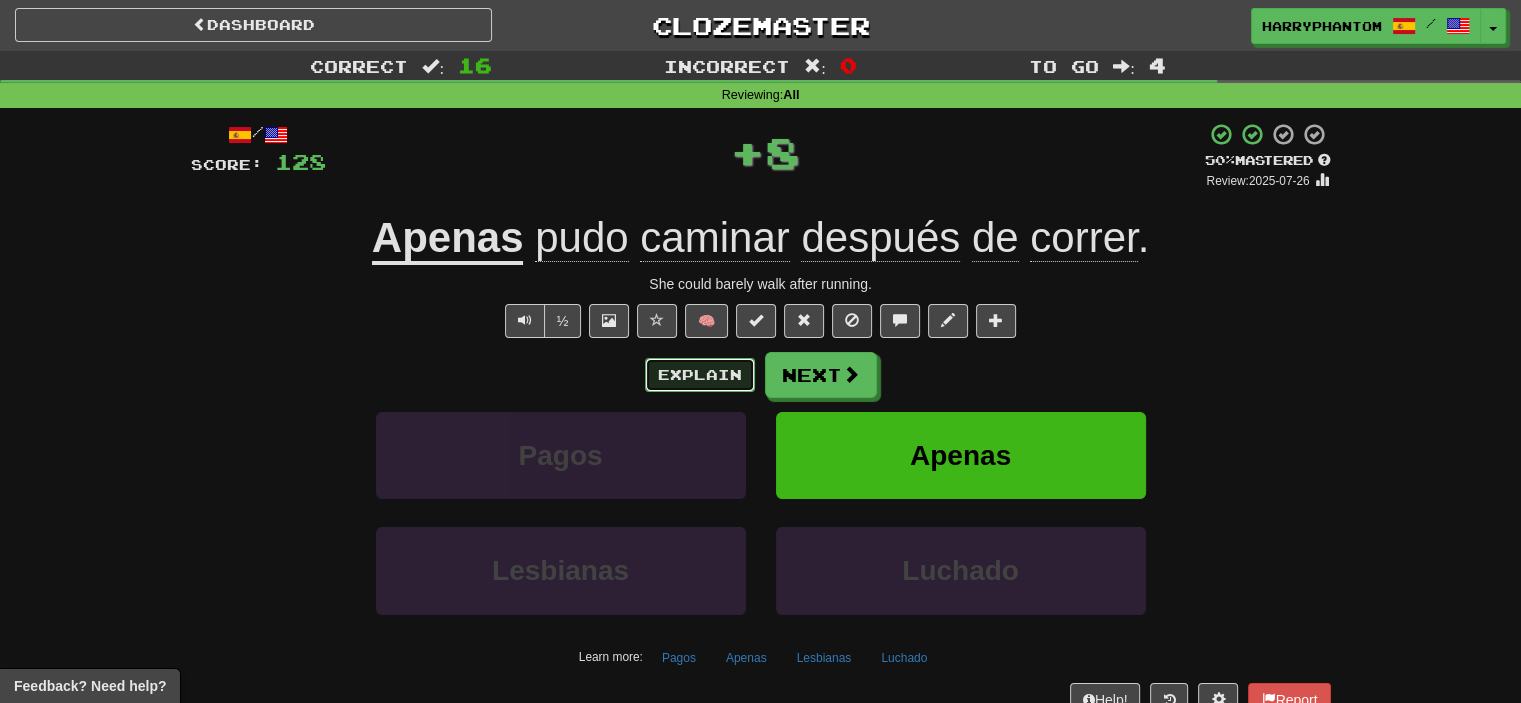 click on "Explain" at bounding box center [700, 375] 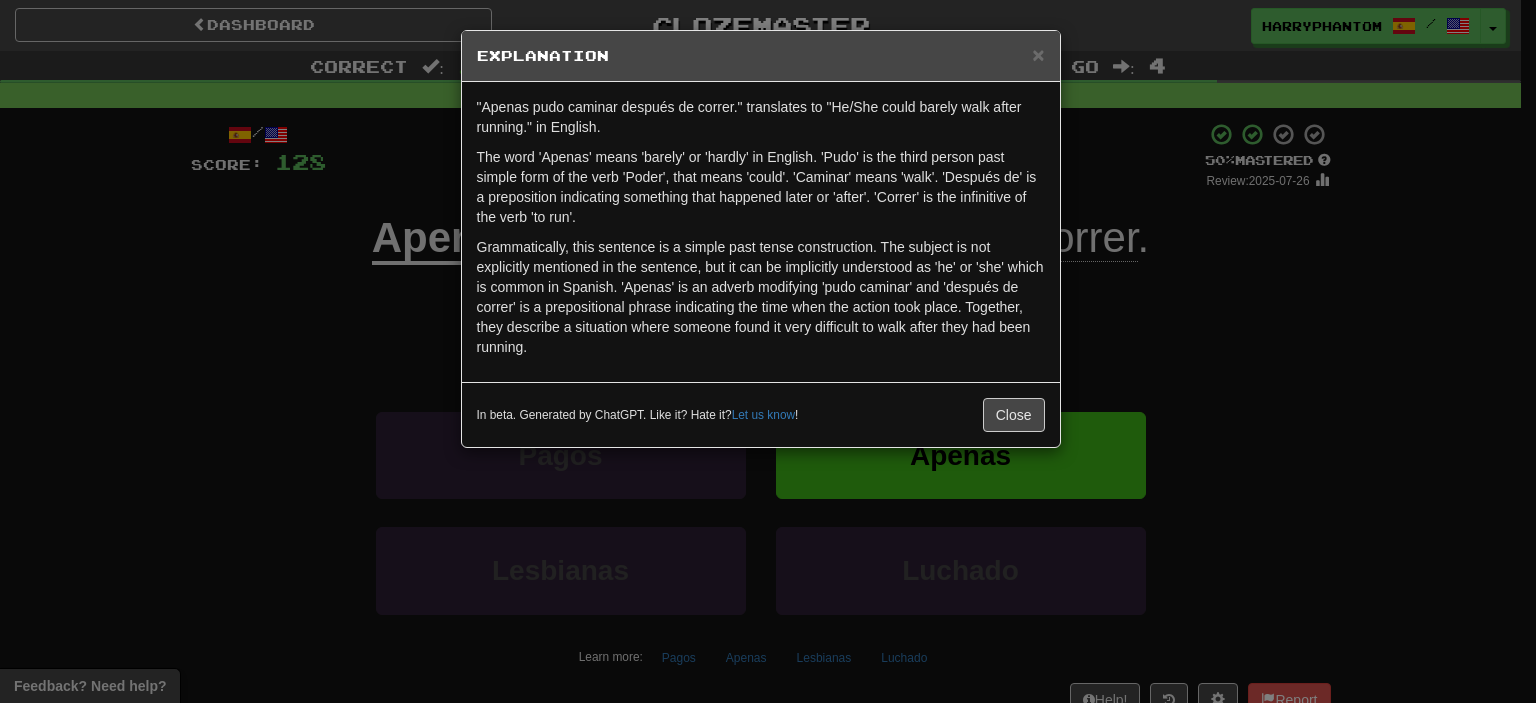 click on "× Explanation "Apenas pudo caminar después de correr." translates to "He/She could barely walk after running." in English.
The word 'Apenas' means 'barely' or 'hardly' in English. 'Pudo' is the third person past simple form of the verb 'Poder', that means 'could'. 'Caminar' means 'walk'. 'Después de' is a preposition indicating something that happened later or 'after'. 'Correr' is the infinitive of the verb 'to run'.
Grammatically, this sentence is a simple past tense construction. The subject is not explicitly mentioned in the sentence, but it can be implicitly understood as 'he' or 'she' which is common in Spanish. 'Apenas' is an adverb modifying 'pudo caminar' and 'después de correr' is a prepositional phrase indicating the time when the action took place. Together, they describe a situation where someone found it very difficult to walk after they had been running. In beta. Generated by ChatGPT. Like it? Hate it?  Let us know ! Close" at bounding box center [768, 351] 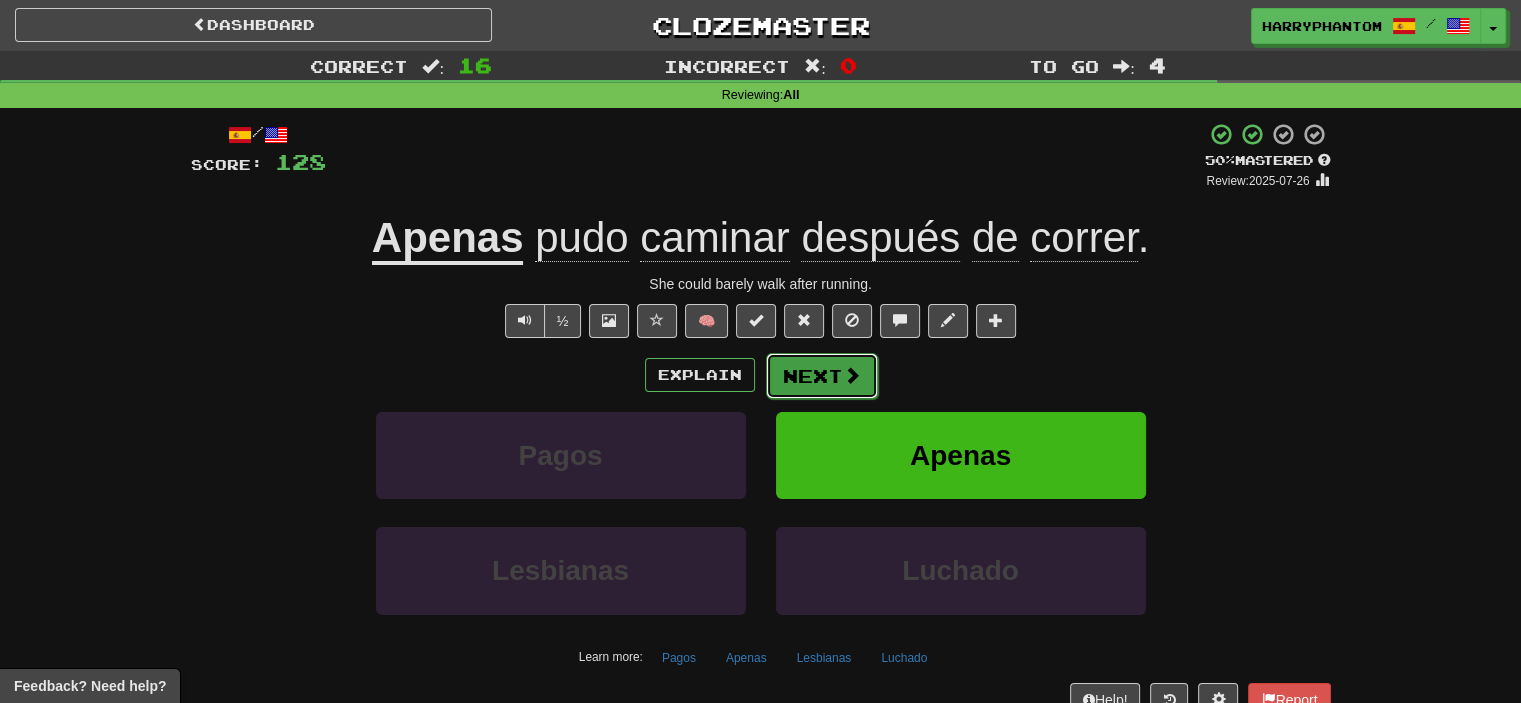 click on "Next" at bounding box center [822, 376] 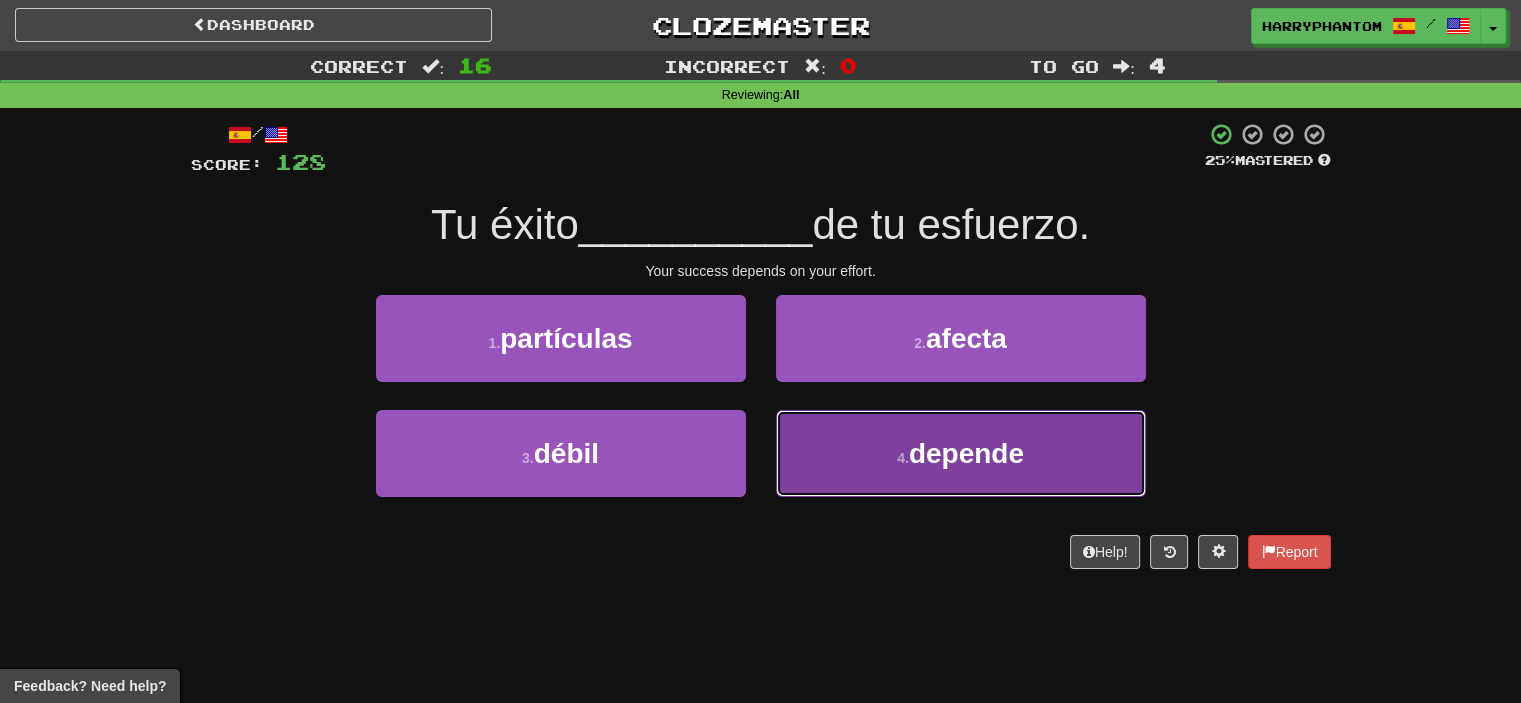 click on "depende" at bounding box center [966, 453] 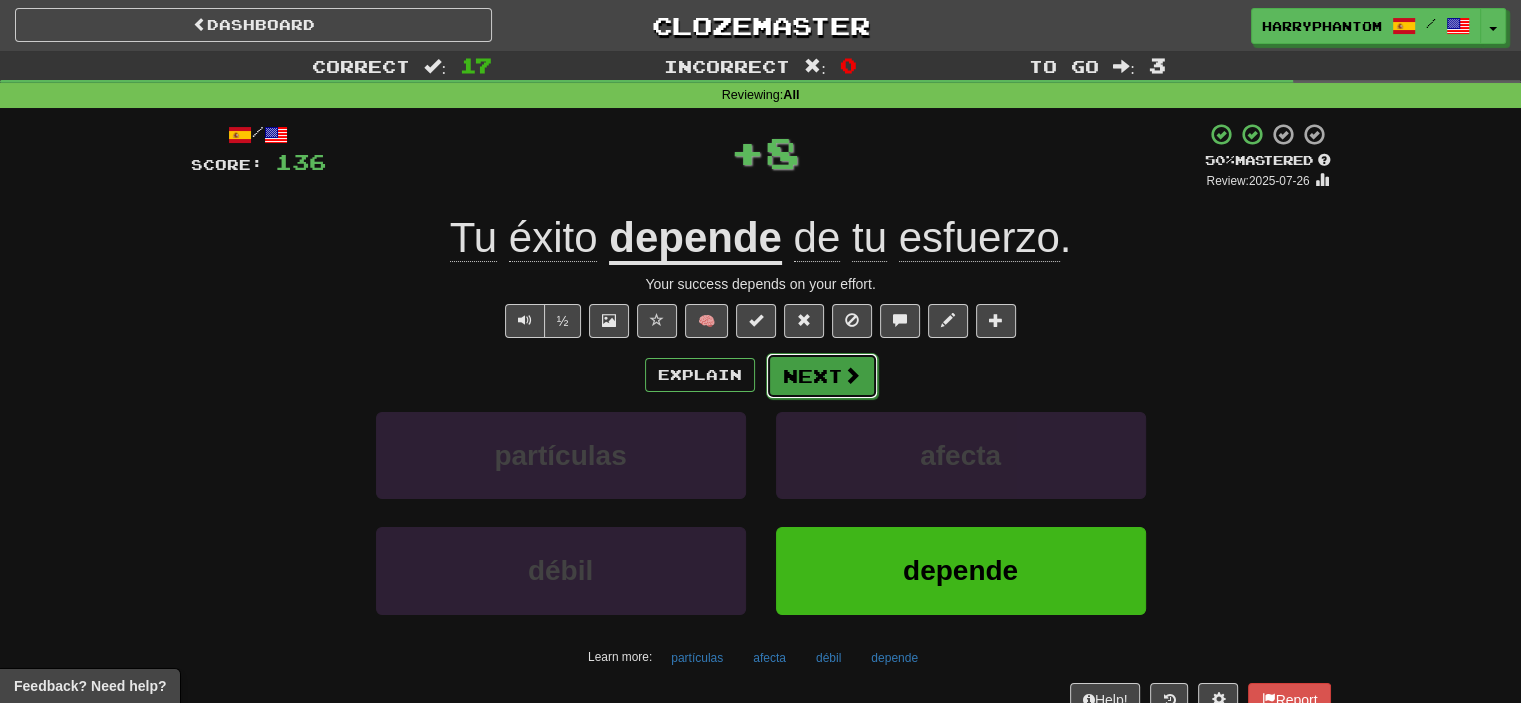 click on "Next" at bounding box center (822, 376) 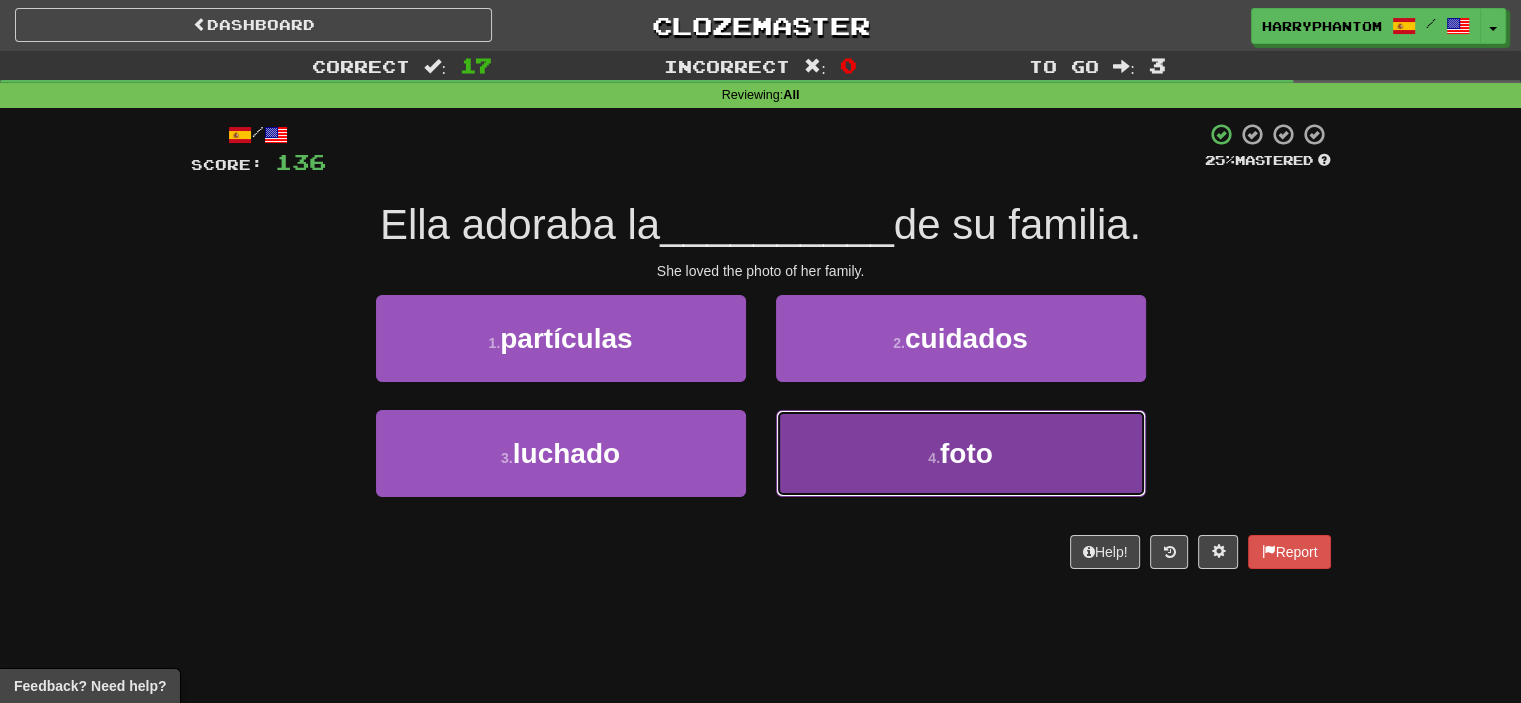 click on "foto" at bounding box center [966, 453] 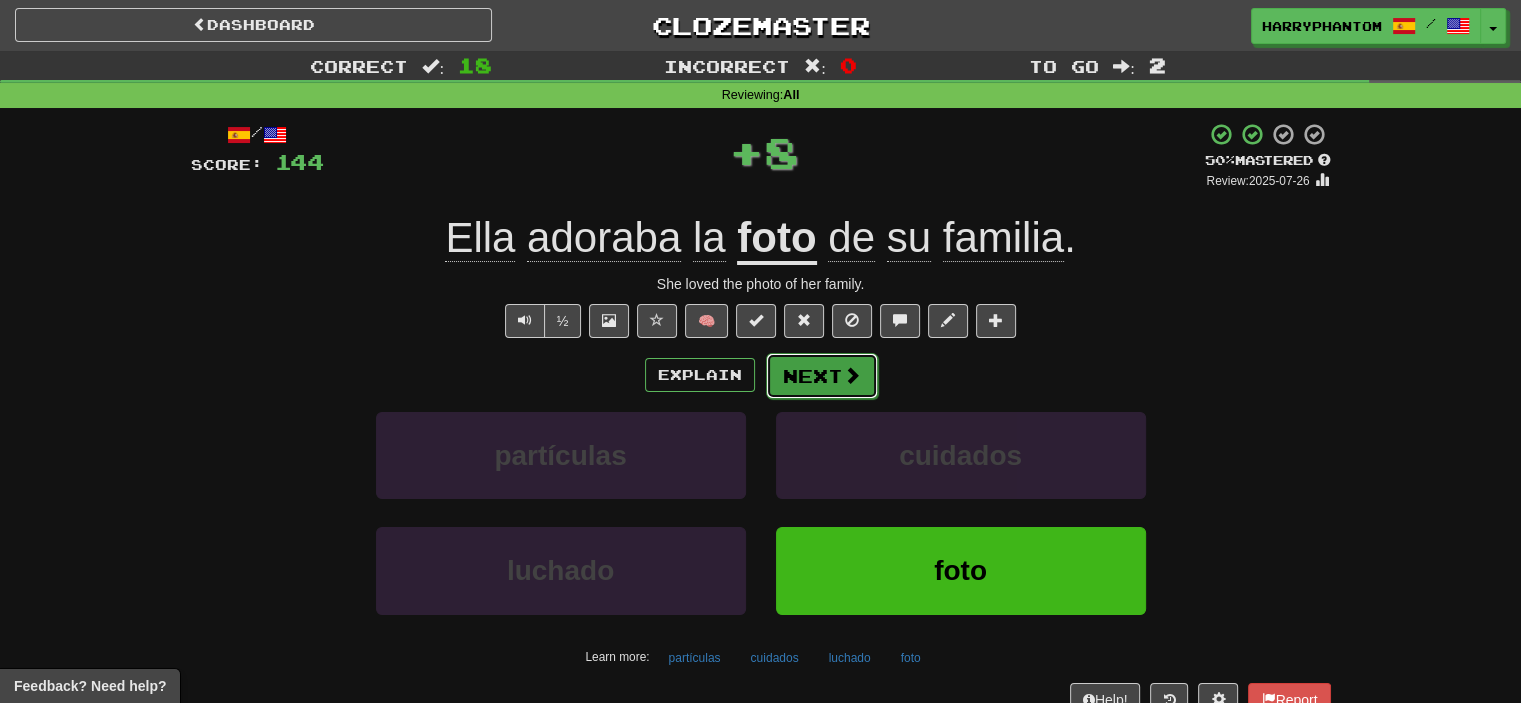 click on "Next" at bounding box center [822, 376] 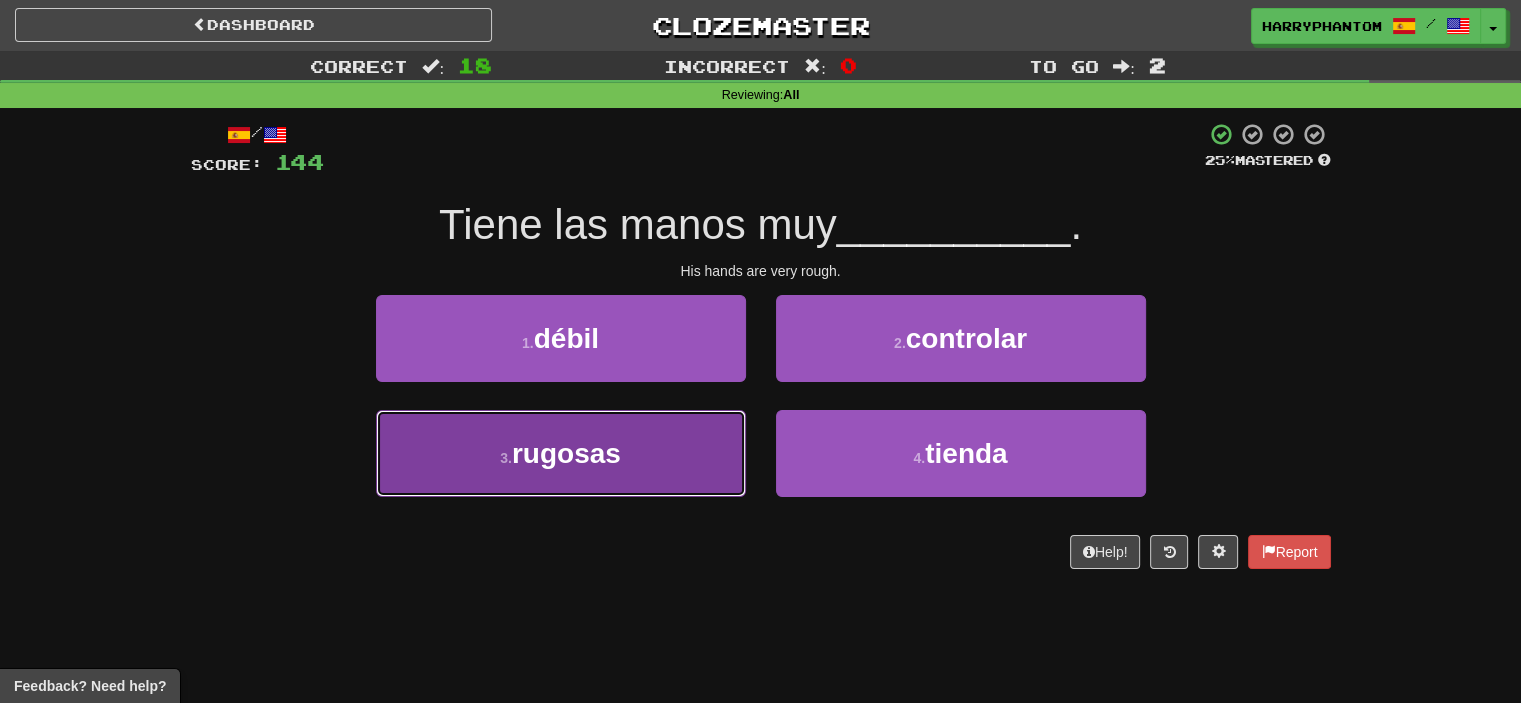 click on "3 .  rugosas" at bounding box center (561, 453) 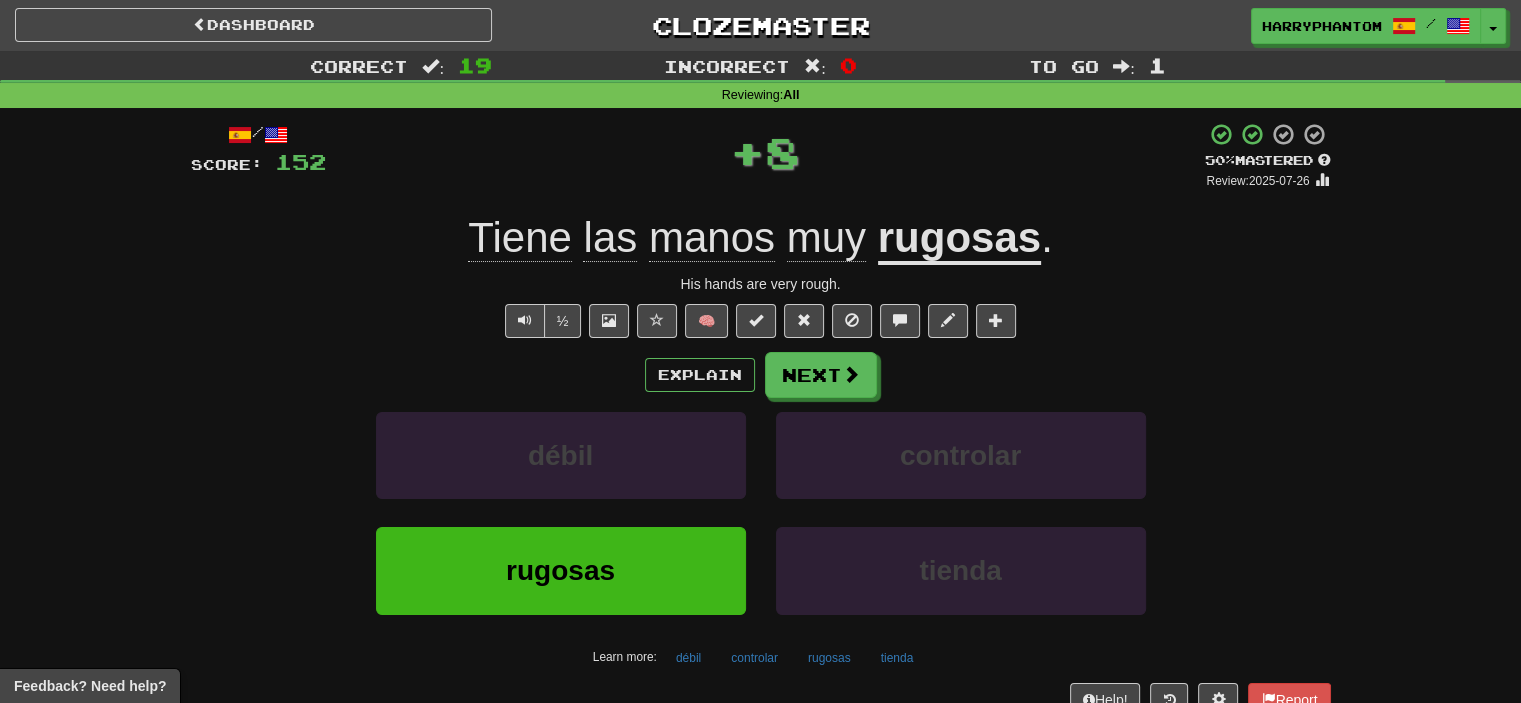 click on "Explain Next débil controlar rugosas tienda Learn more: débil controlar rugosas tienda" at bounding box center [761, 512] 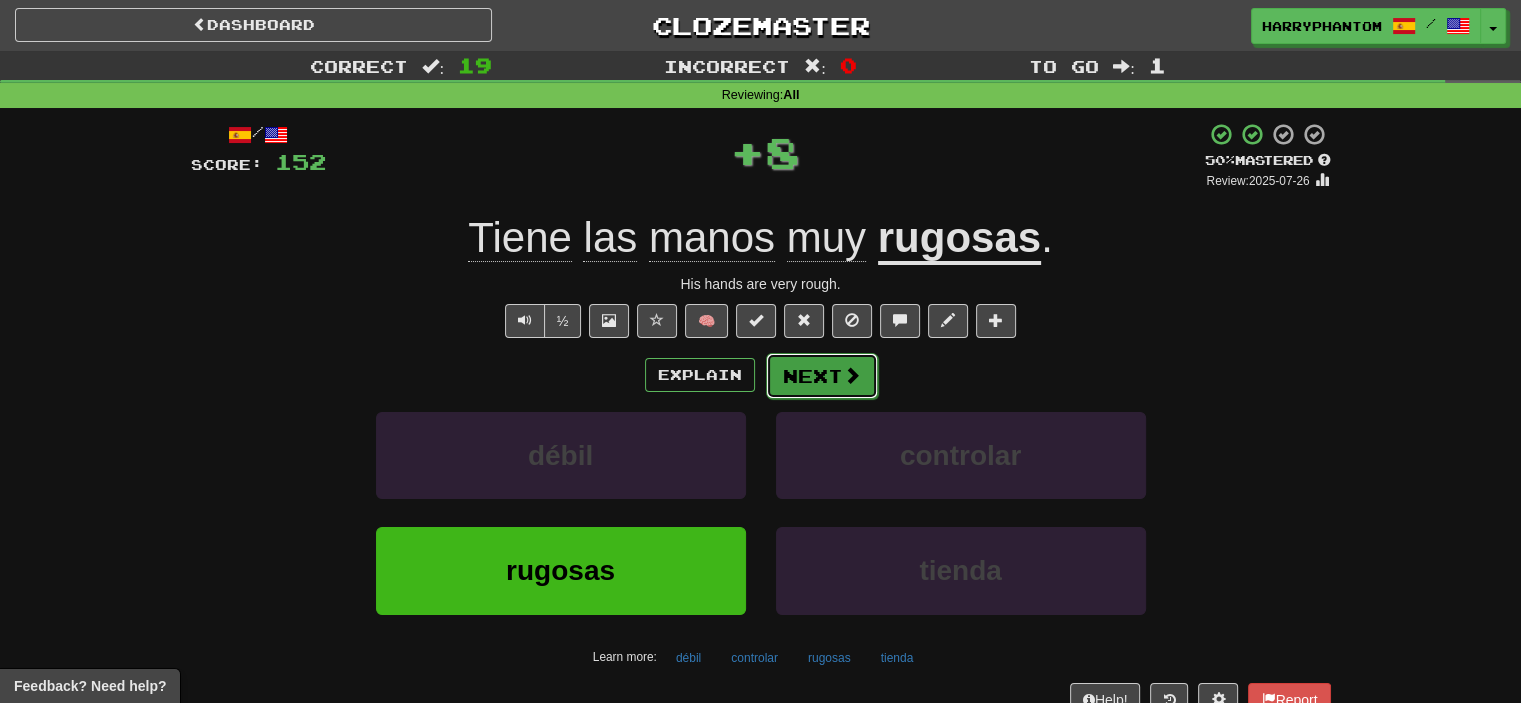 click on "Next" at bounding box center [822, 376] 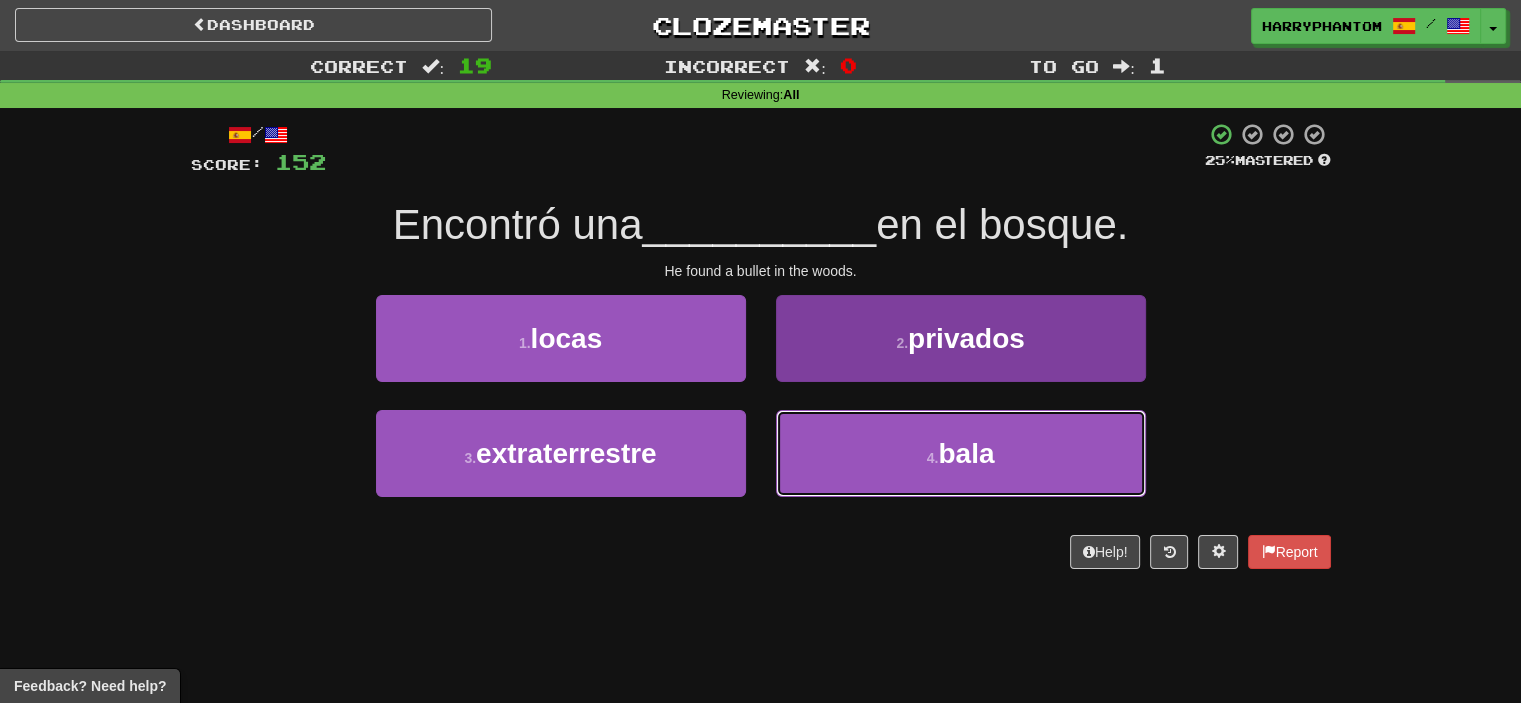 click on "4 .  bala" at bounding box center (961, 453) 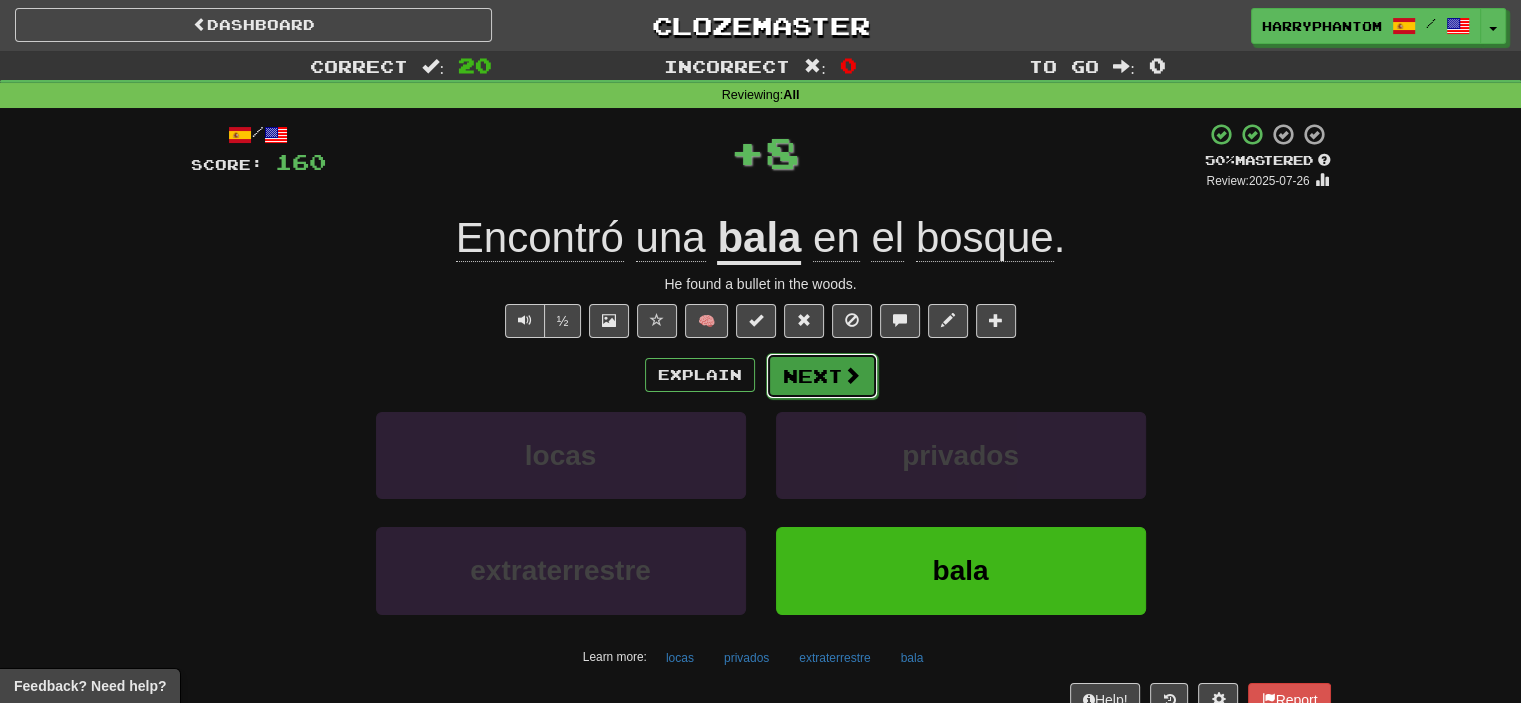 click on "Next" at bounding box center (822, 376) 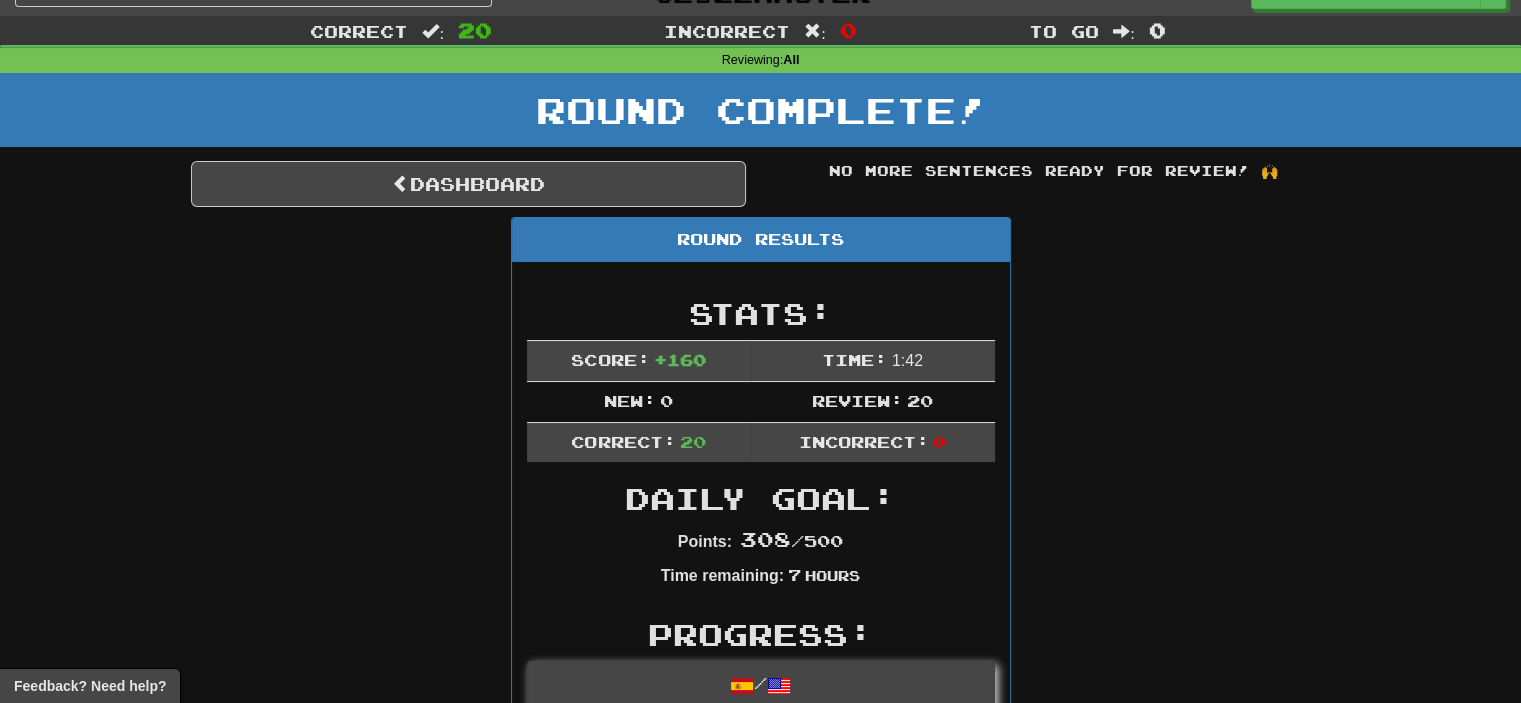 scroll, scrollTop: 0, scrollLeft: 0, axis: both 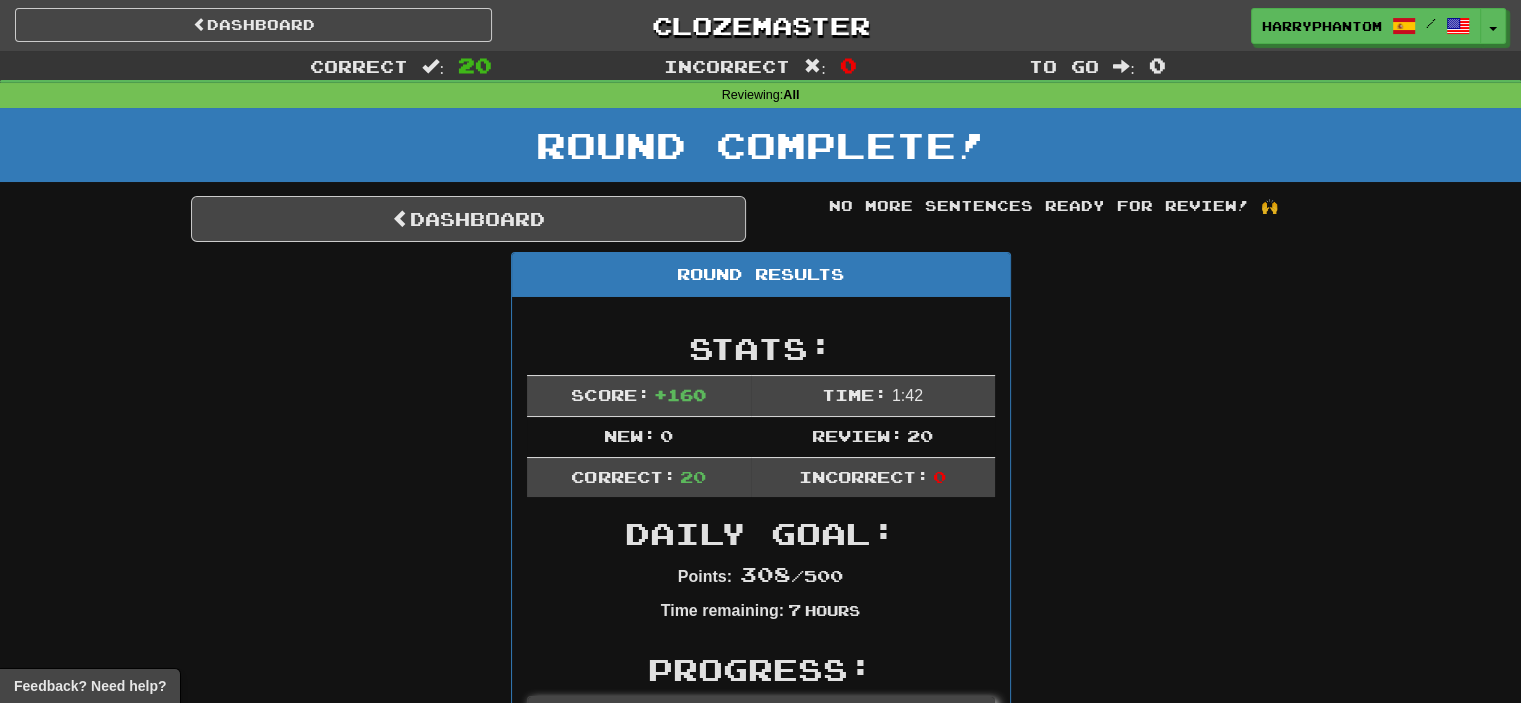 click on "Dashboard No more sentences ready for review! 🙌 Round Results Stats: Score:   + 160 Time:   1 : 42 New:   0 Review:   20 Correct:   20 Incorrect:   0 Daily Goal: Points:   308  /  500 Time remaining: 7   Hours Progress:  /  Level:  36 ⬆🎉🙌 624  points to level  37  - keep going! Ranked:  249 th  this week ( 4  points to  248 th ) Sentences:  Report Su  teoría  se basa en hechos. His theory is based on fact.  Report Einstein era un verdadero  genio . Einstein was a true genius.  Report El  mono  está comiendo un plátano. The monkey is eating a banana.  Report Creamos  arte en clase. We create art in class.  Report ¿Quién es el  secretario ? Who is the secretary?  Report La fiesta  terminó  a medianoche. The party ended at midnight.  Report Le di a Tom una dirección  falsa . I gave Tom a fake address.  Report Vi  lágrimas  en sus ojos. I saw tears in her eyes.  Report Estoy haciendo  huevos  para desayunar. I am making eggs for breakfast.  Report Es una superviviente del  cáncer .  Report ." at bounding box center [761, 1509] 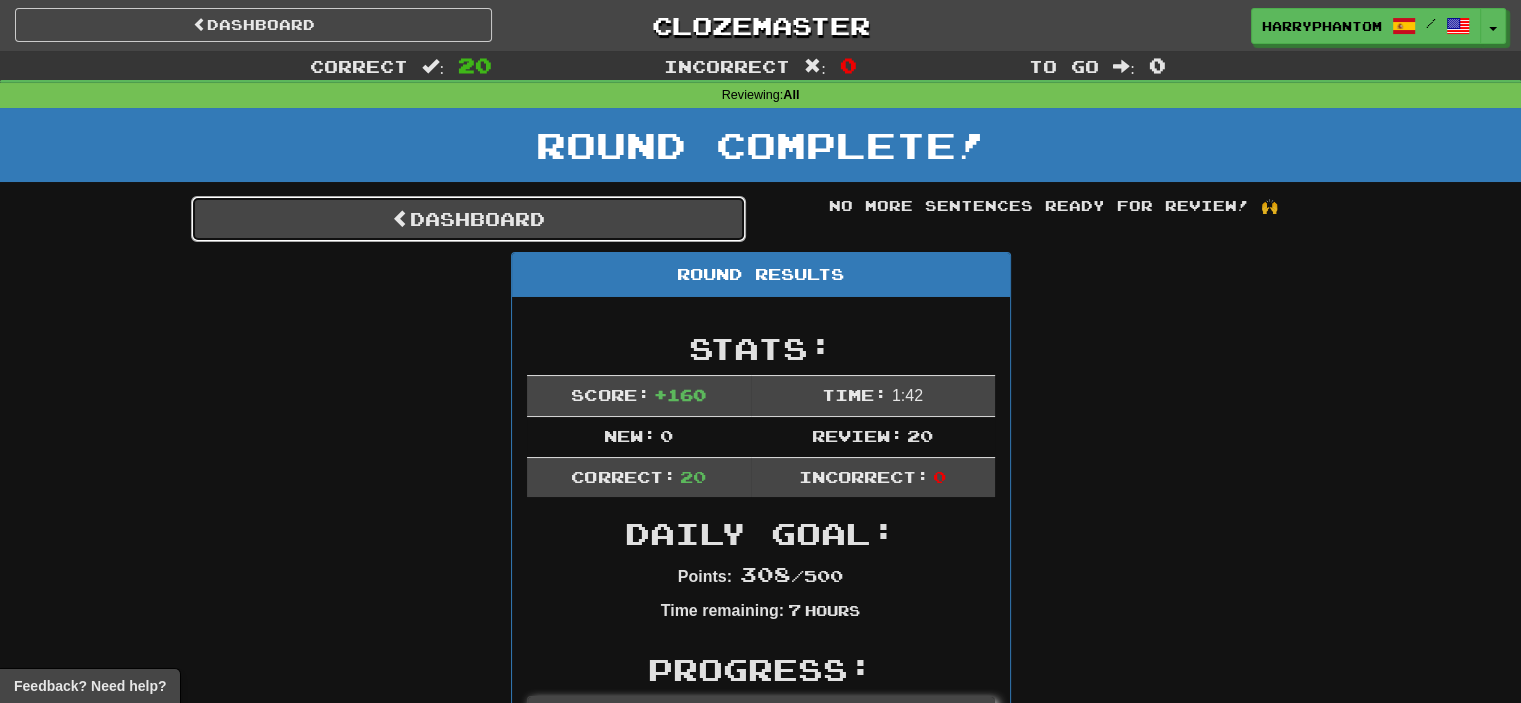 click on "Dashboard" at bounding box center (468, 219) 